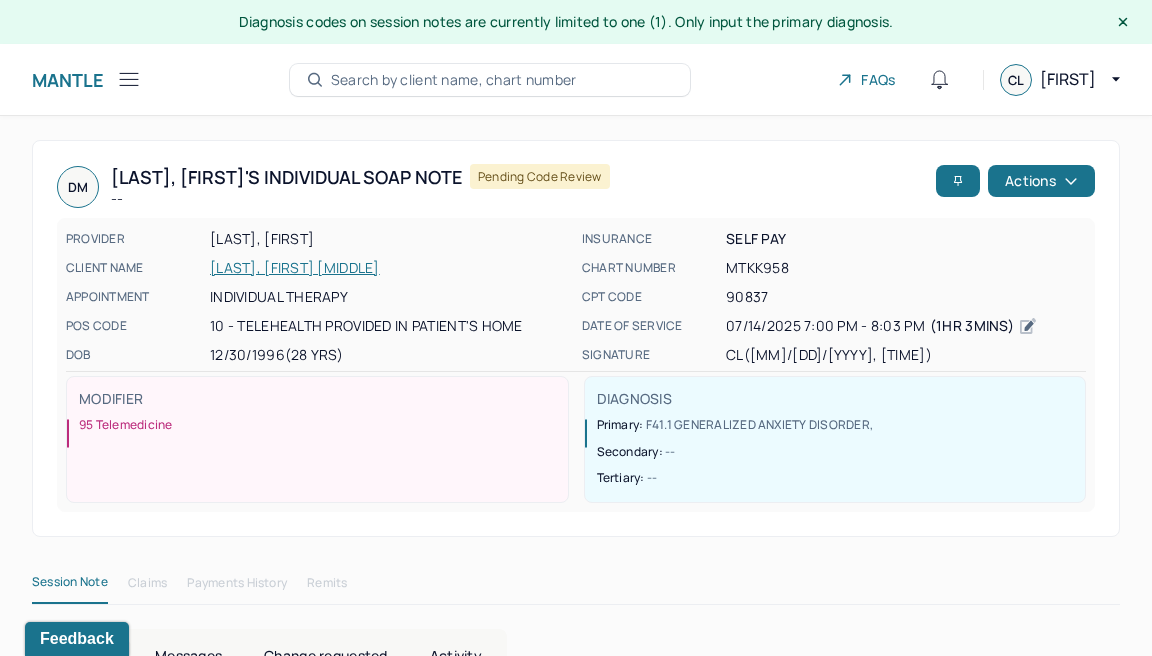 scroll, scrollTop: 0, scrollLeft: 0, axis: both 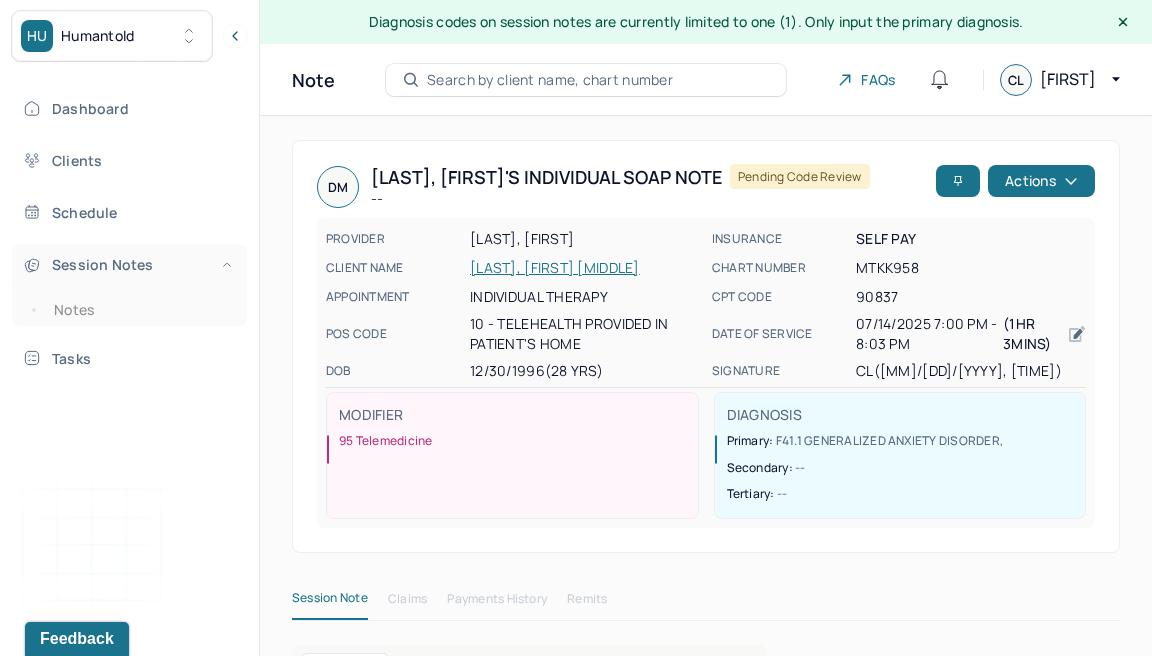 click on "Session Notes" at bounding box center [128, 264] 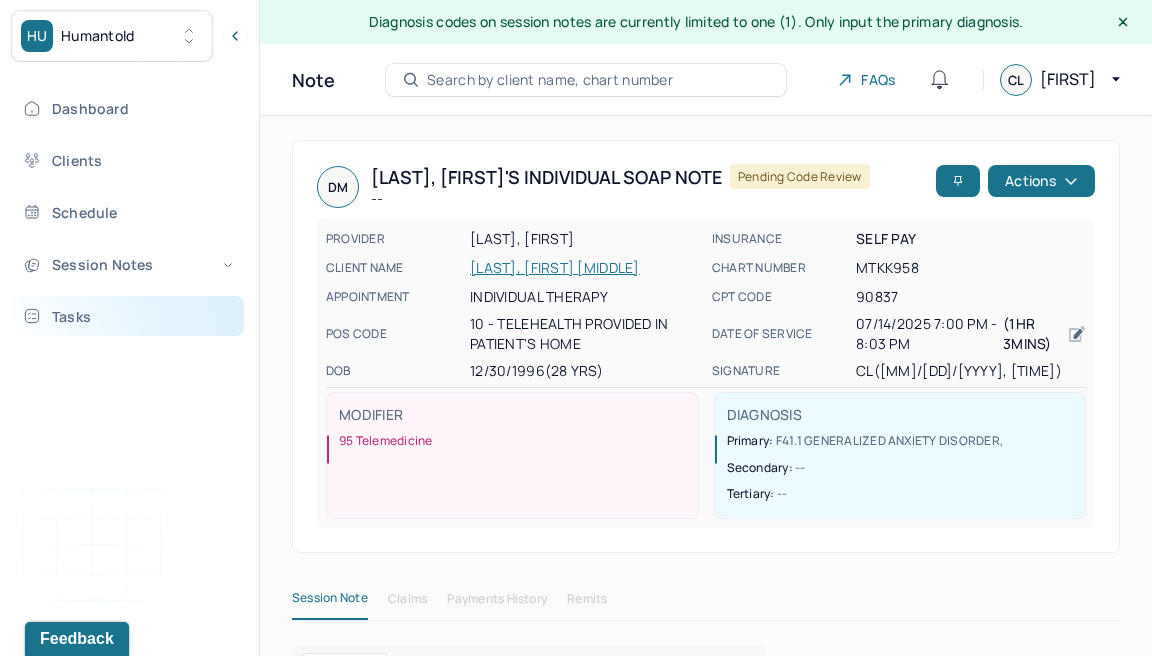 click on "Tasks" at bounding box center [128, 316] 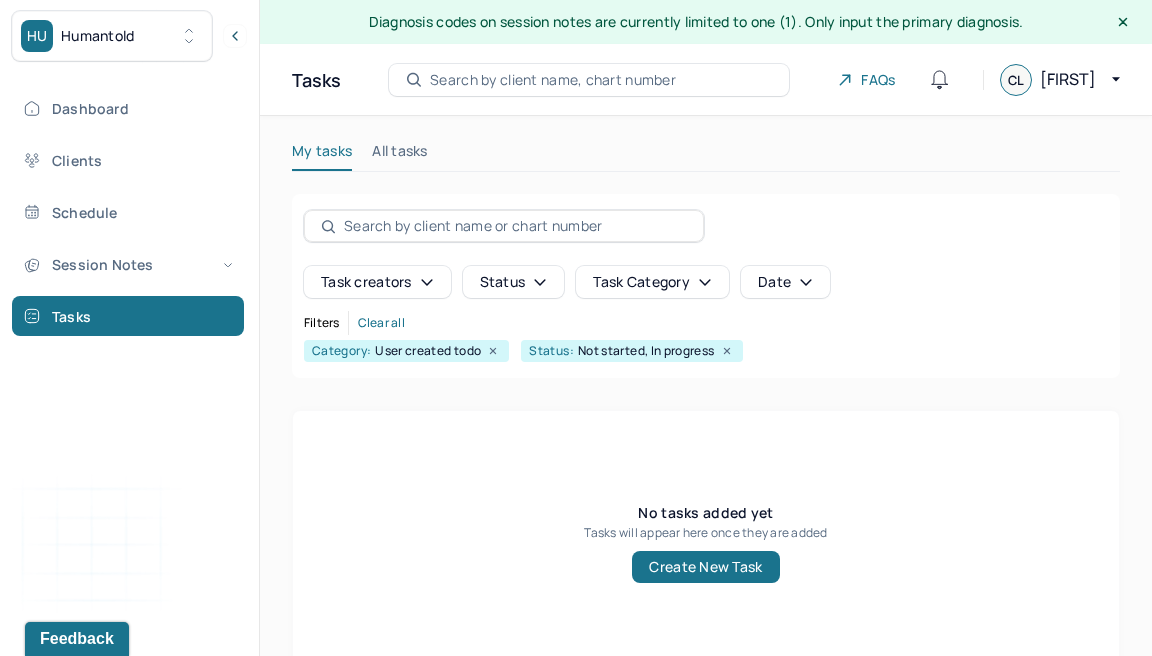 click on "Dashboard Clients Schedule Session Notes Tasks" at bounding box center (129, 212) 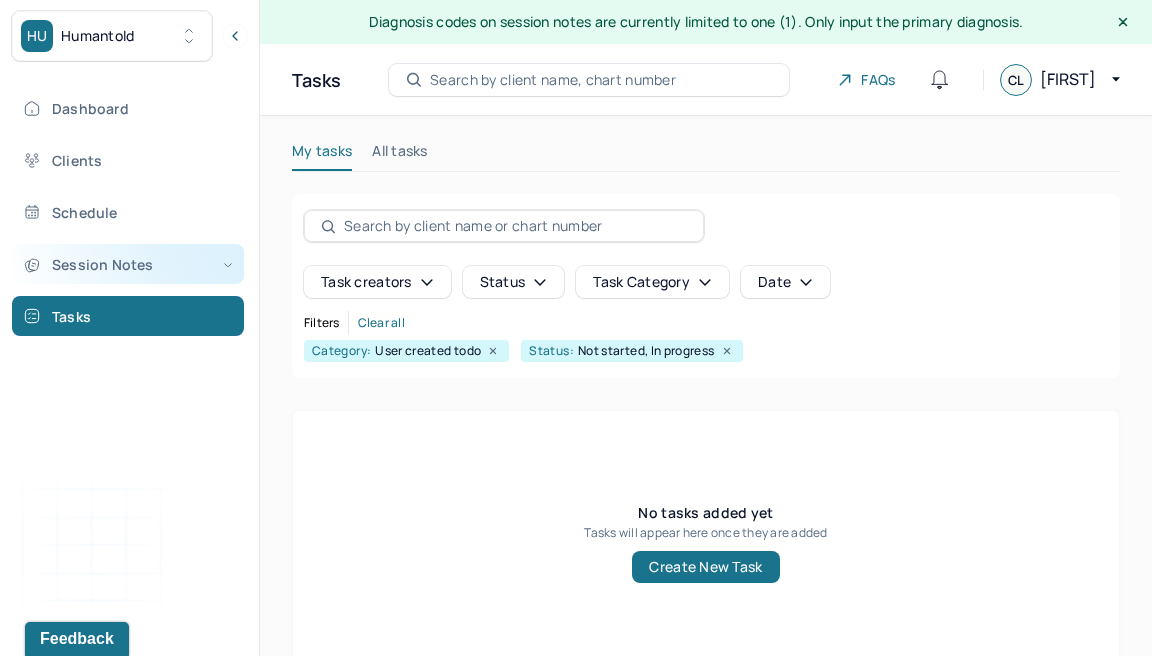 click on "Session Notes" at bounding box center [128, 264] 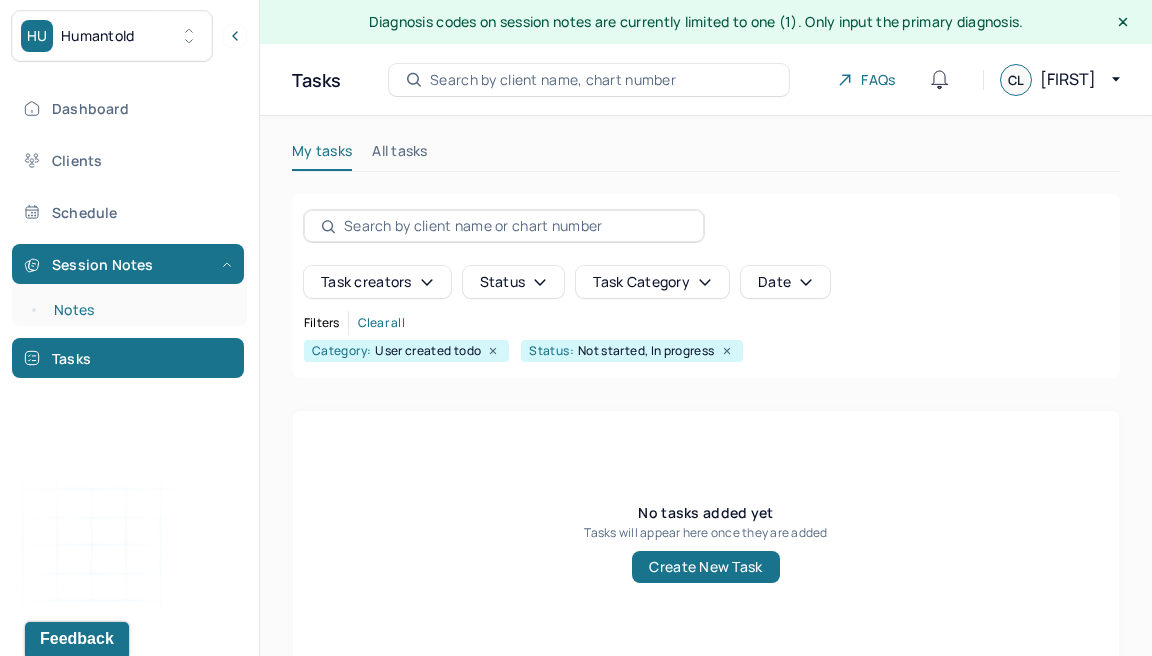 click on "Notes" at bounding box center (139, 310) 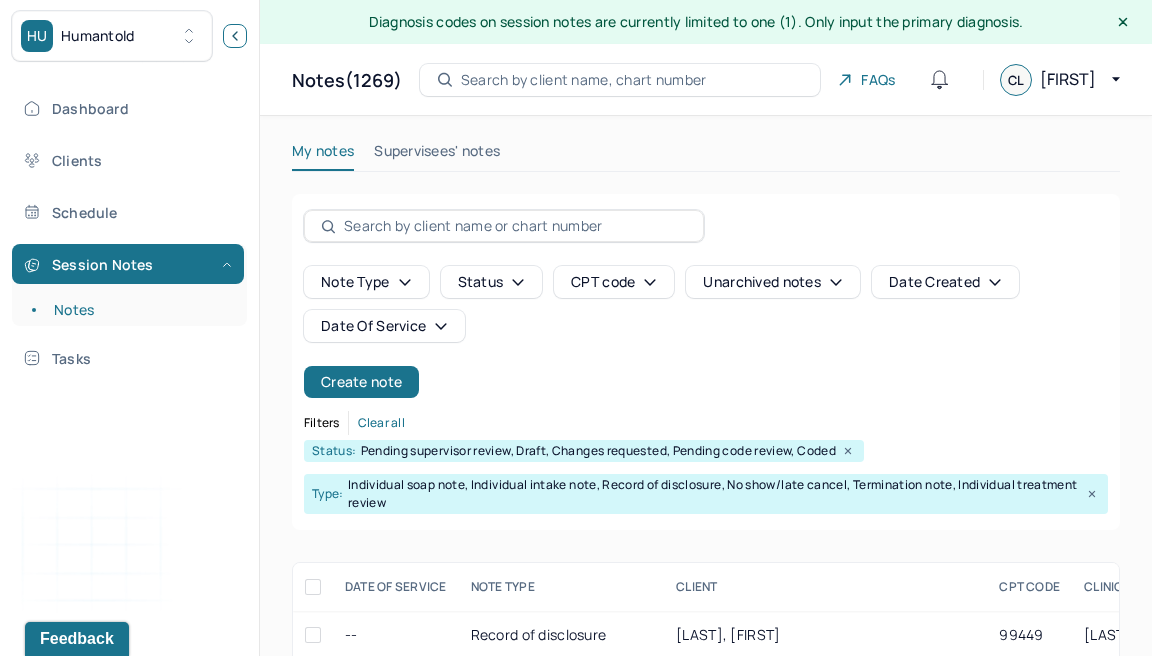 click 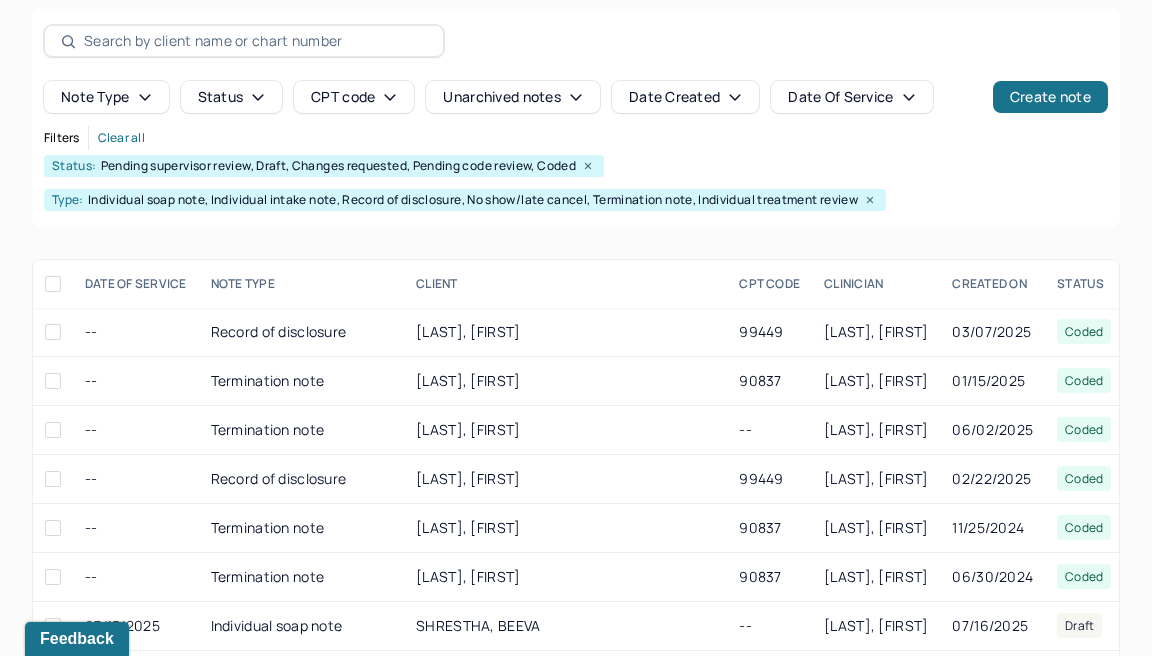 scroll, scrollTop: 200, scrollLeft: 0, axis: vertical 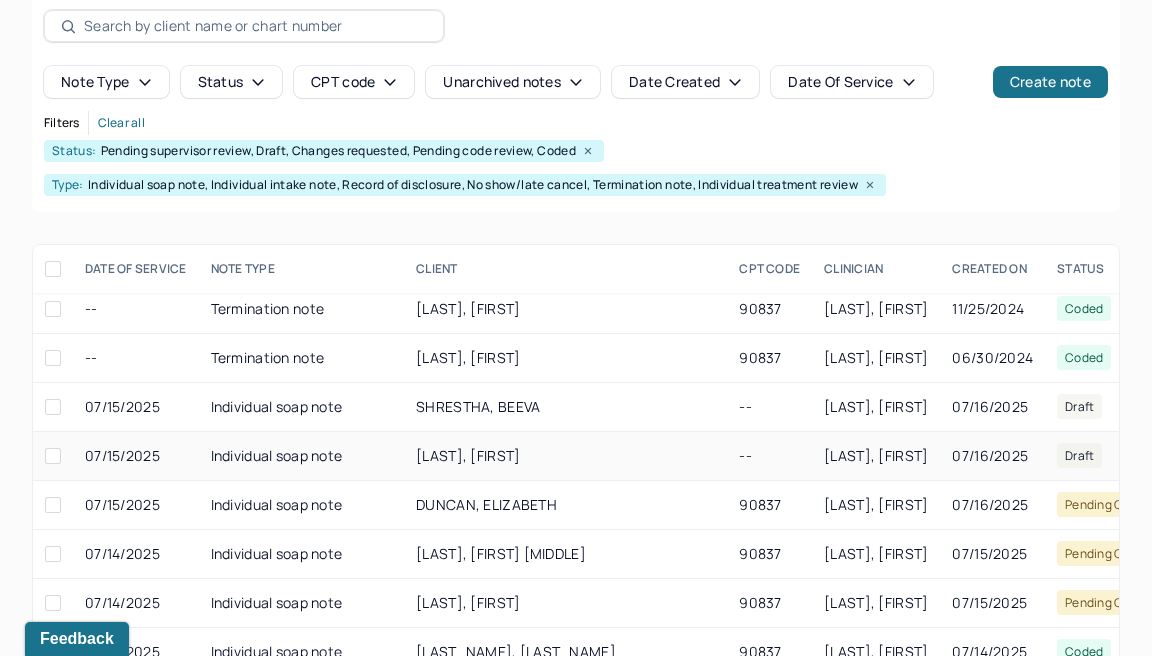 click on "[LAST], [FIRST]" at bounding box center (468, 455) 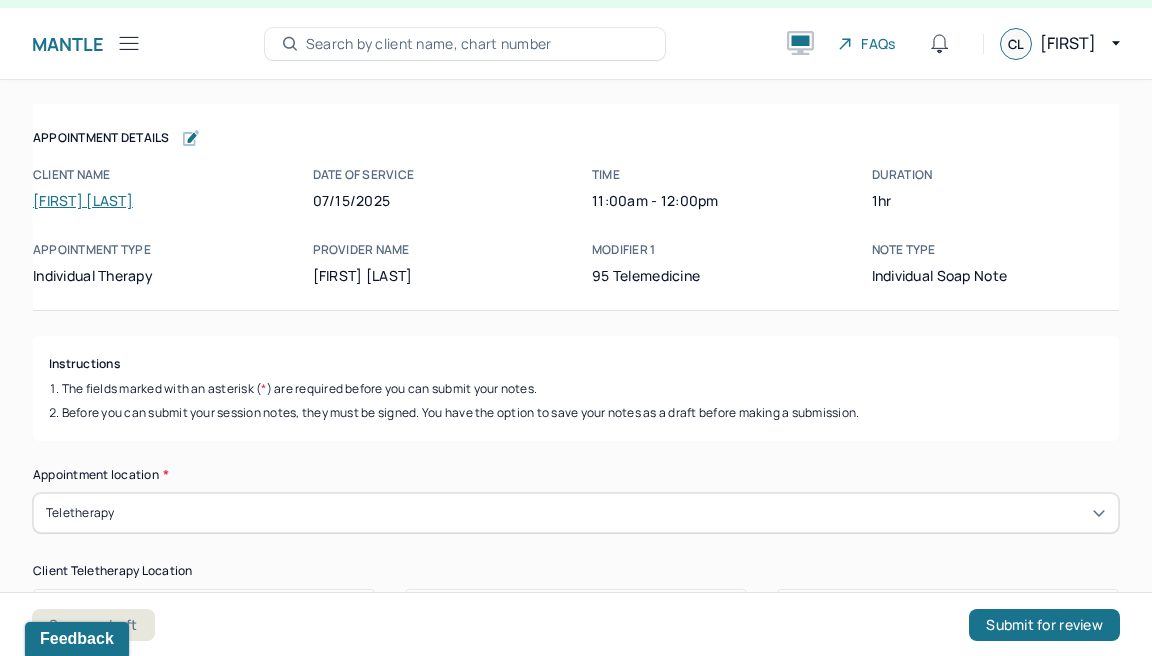scroll, scrollTop: 36, scrollLeft: 0, axis: vertical 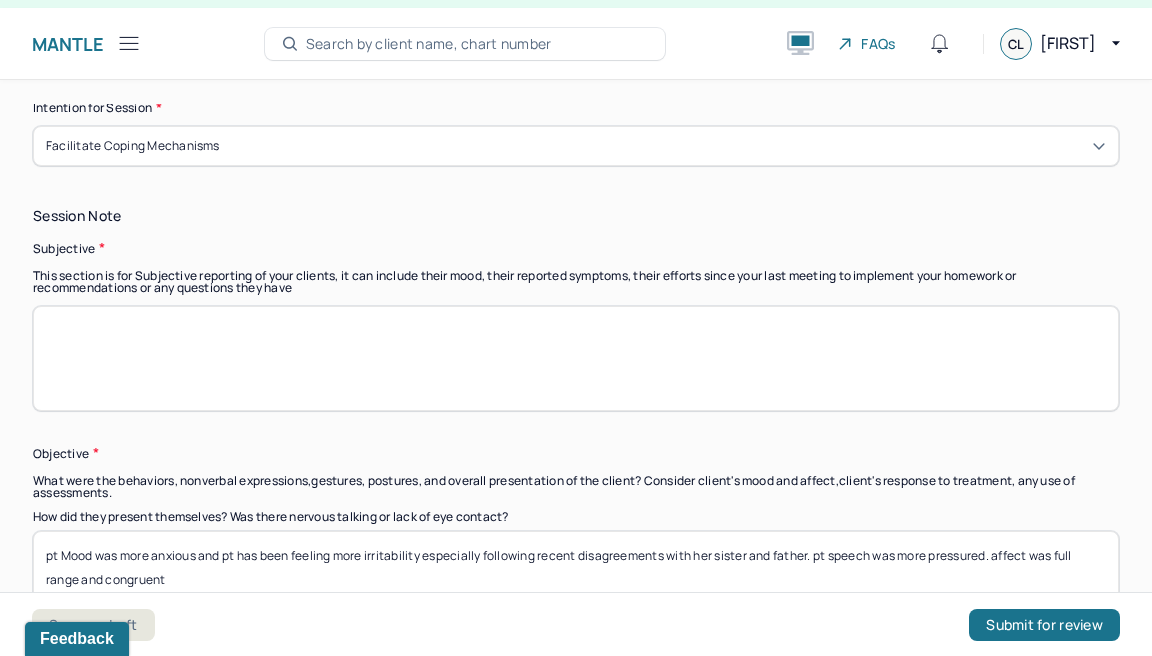 click at bounding box center (576, 358) 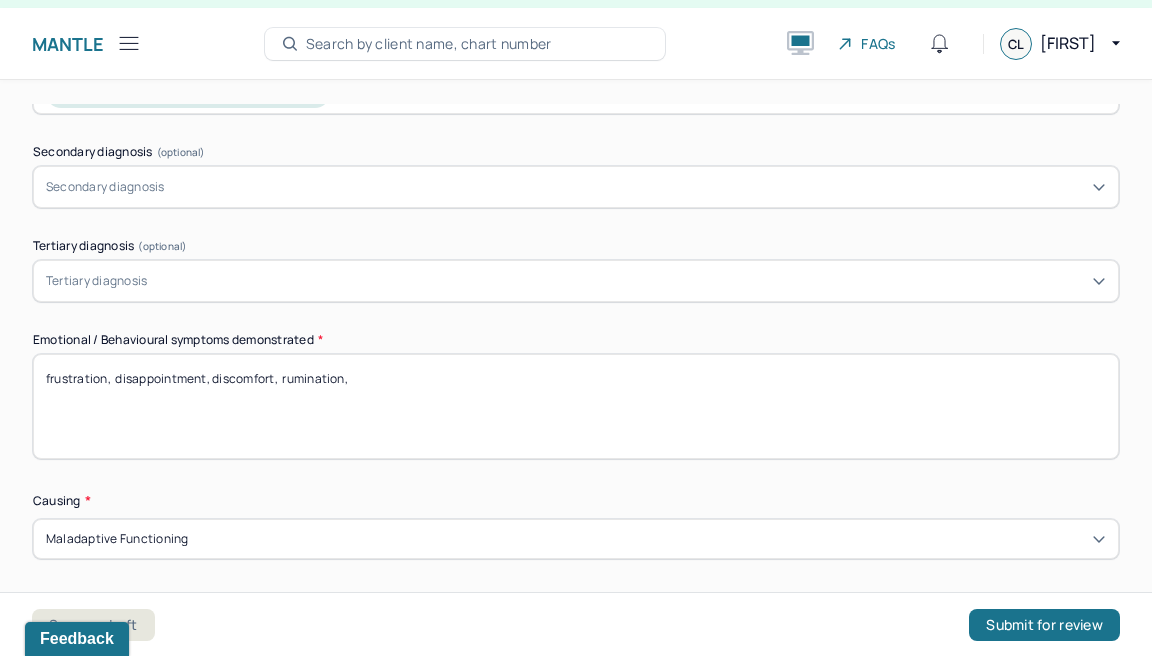 scroll, scrollTop: 828, scrollLeft: 0, axis: vertical 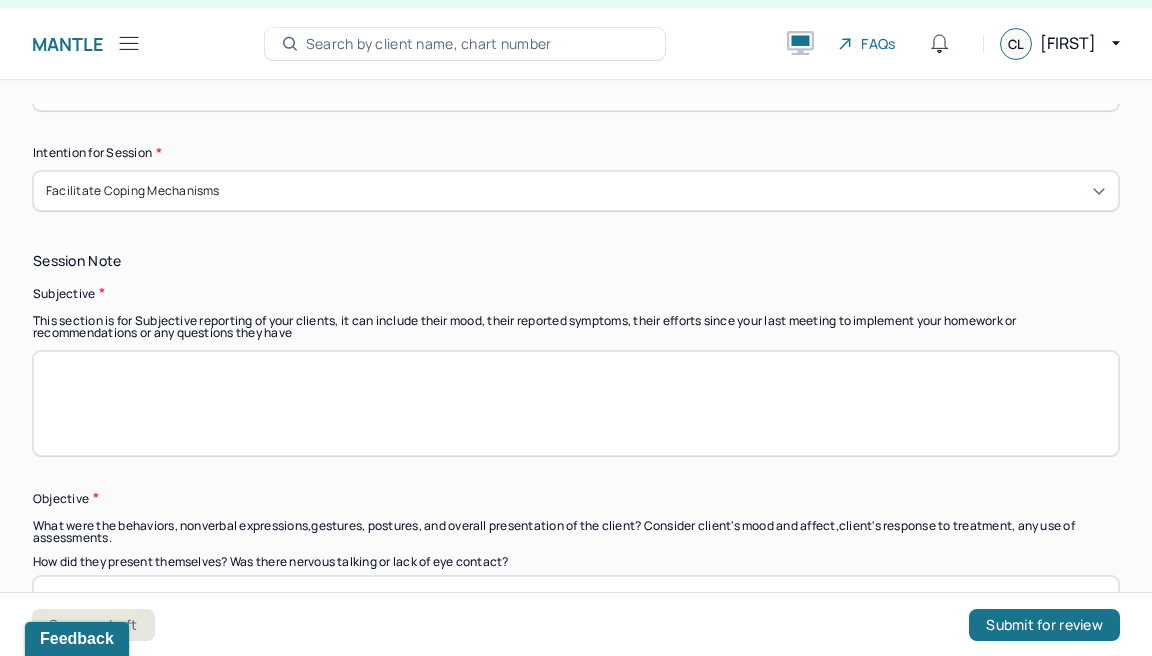 paste on "Pt reports that she recently got into a big disagreement with her sister when her sister made a comment that she was not contributing a significant amount to their mother‘s caregiving and claimed that their father would not notice a difference if she moved out. There were disagreements regarding the amount of sacrifice they each made for the family and her sister claimed that she was benefiting from this arrangement. Pt felt hurt and for the first time in a long time, she cried as a result of this conversation with her sister. Now feels more understood after her sister stayed for a few more days and started to see how difficult things are when taking care of their  mom with constant criticism and micromanaging from their father" 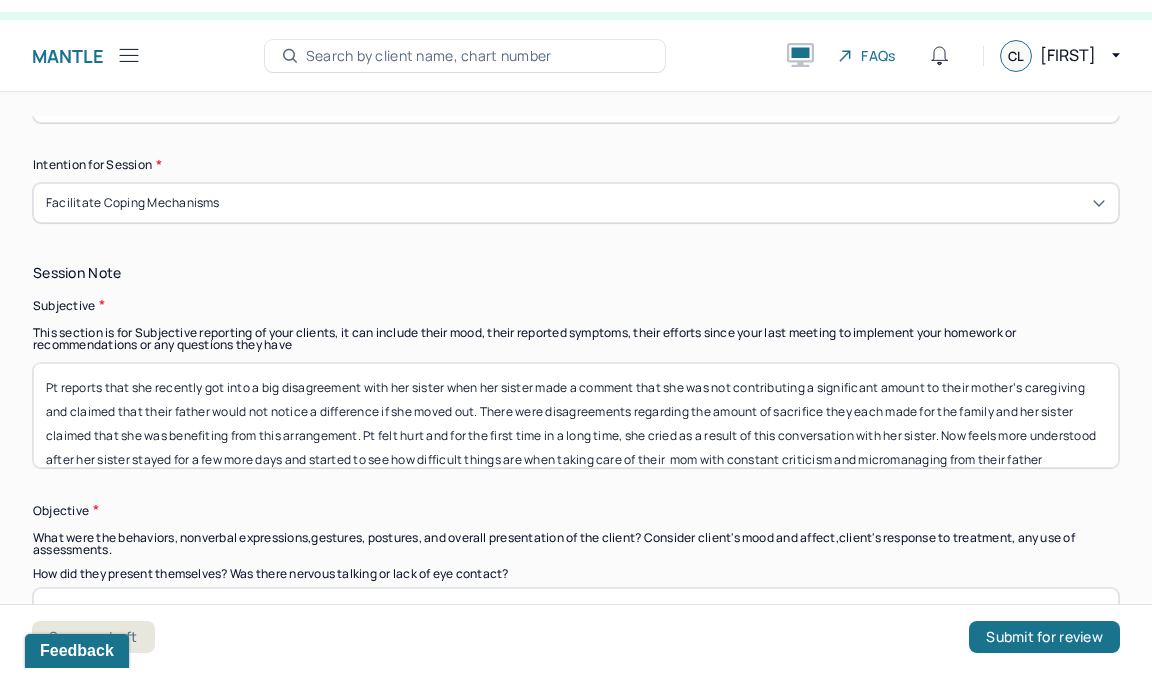scroll, scrollTop: 24, scrollLeft: 0, axis: vertical 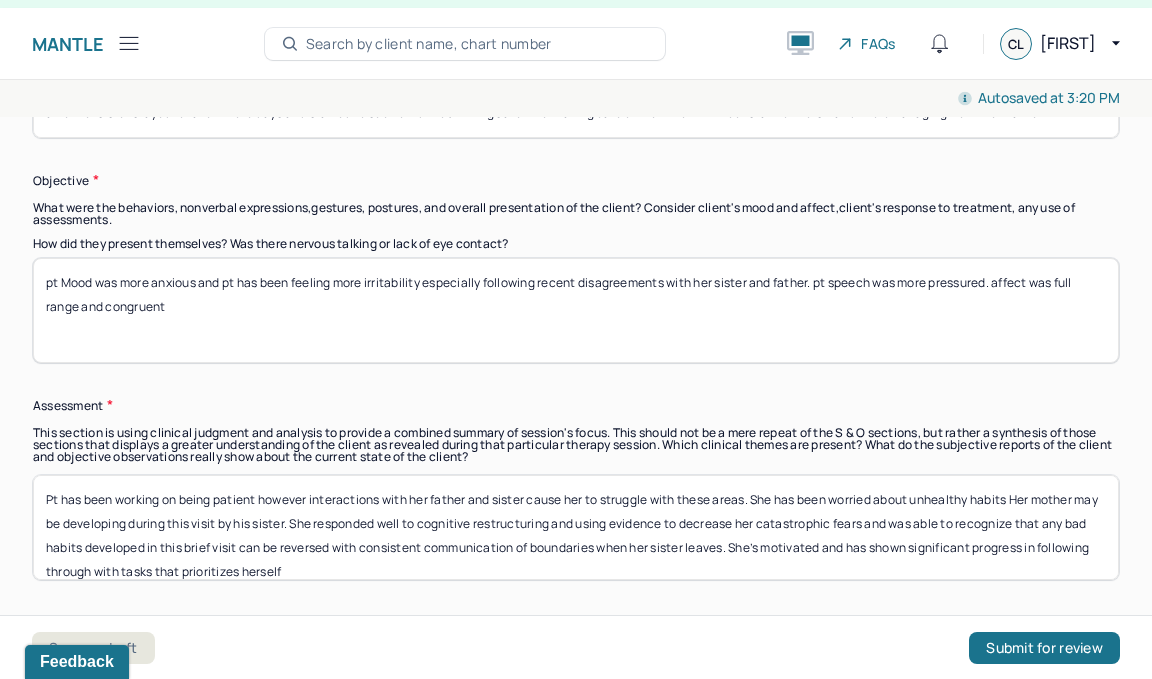 type on "Pt reports that she recently got into a big disagreement with her sister when her sister made a comment that she was not contributing a significant amount to their mother‘s caregiving and claimed that their father would not notice a difference if she moved out. There were disagreements regarding the amount of sacrifice they each made for the family and her sister claimed that she was benefiting from this arrangement. Pt felt hurt and for the first time in a long time, she cried as a result of this conversation with her sister. Now feels more understood after her sister stayed for a few more days and started to see how difficult things are when taking care of their  mom with constant criticism and micromanaging from their father" 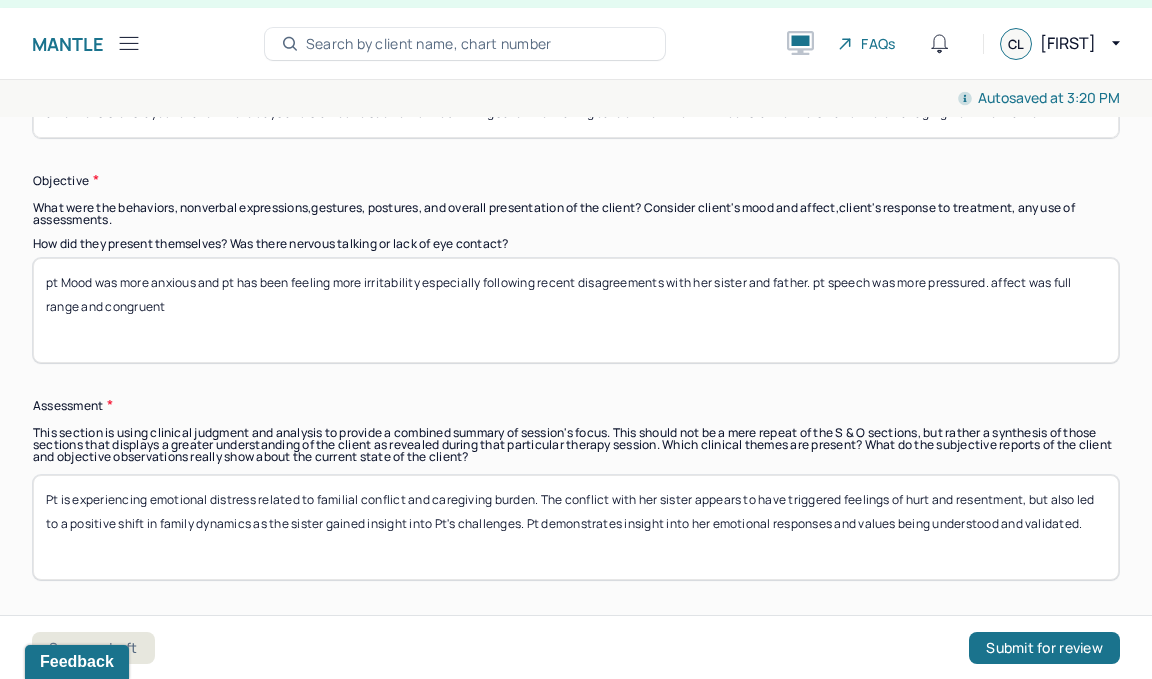 type on "Pt is experiencing emotional distress related to familial conflict and caregiving burden. The conflict with her sister appears to have triggered feelings of hurt and resentment, but also led to a positive shift in family dynamics as the sister gained insight into Pt's challenges. Pt demonstrates insight into her emotional responses and values being understood and validated." 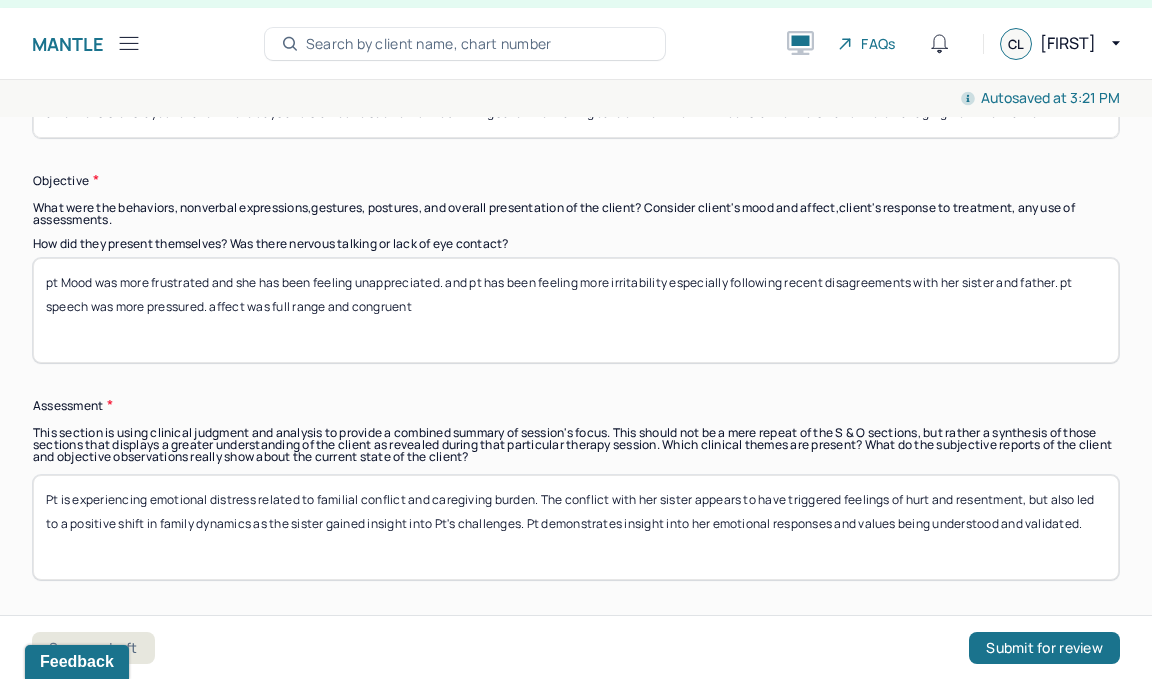 click on "pt Mood was more frustrated and she has been feeling unappreciated. and pt has been feeling more irritability especially following recent disagreements with her sister and father. pt speech was more pressured. affect was full range and congruent" at bounding box center (576, 310) 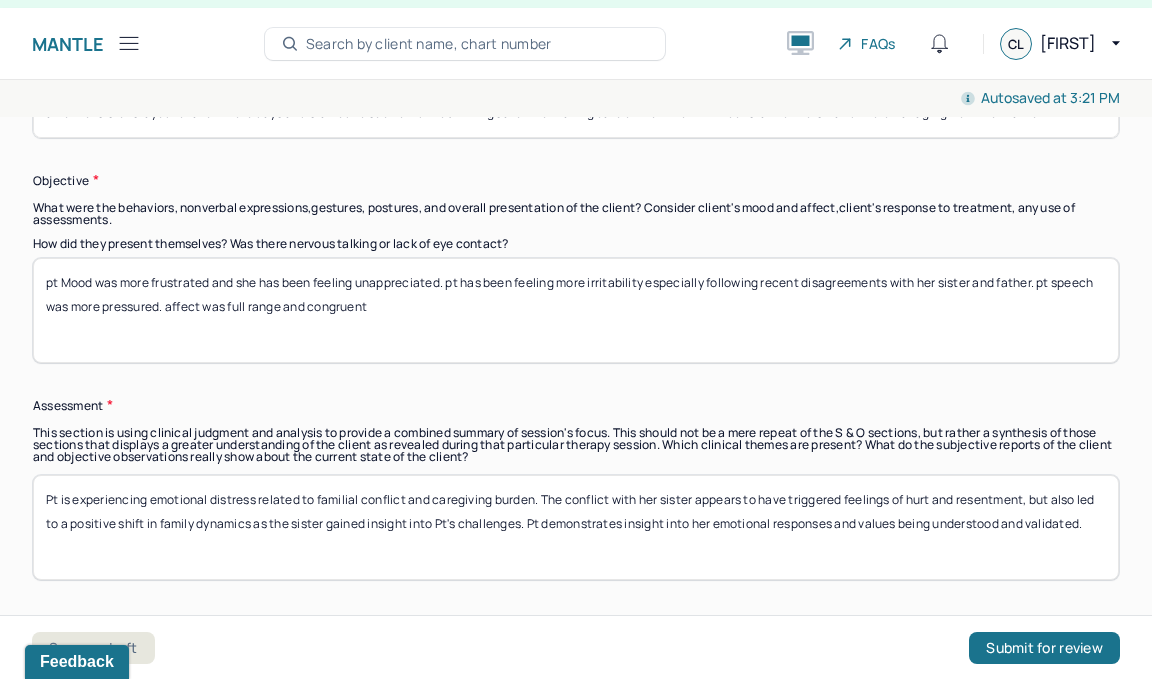 click on "pt Mood was more frustrated and she has been feeling unappreciated. pt has been feeling more irritability especially following recent disagreements with her sister and father. pt speech was more pressured. affect was full range and congruent" at bounding box center [576, 310] 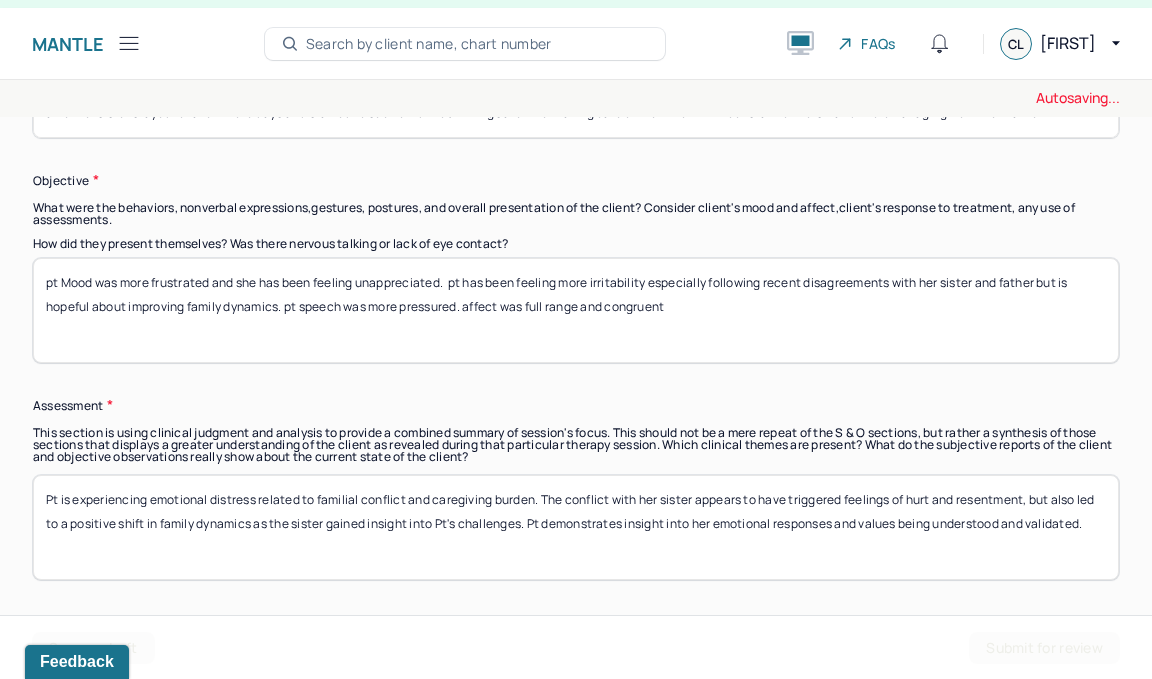 scroll, scrollTop: 1654, scrollLeft: 0, axis: vertical 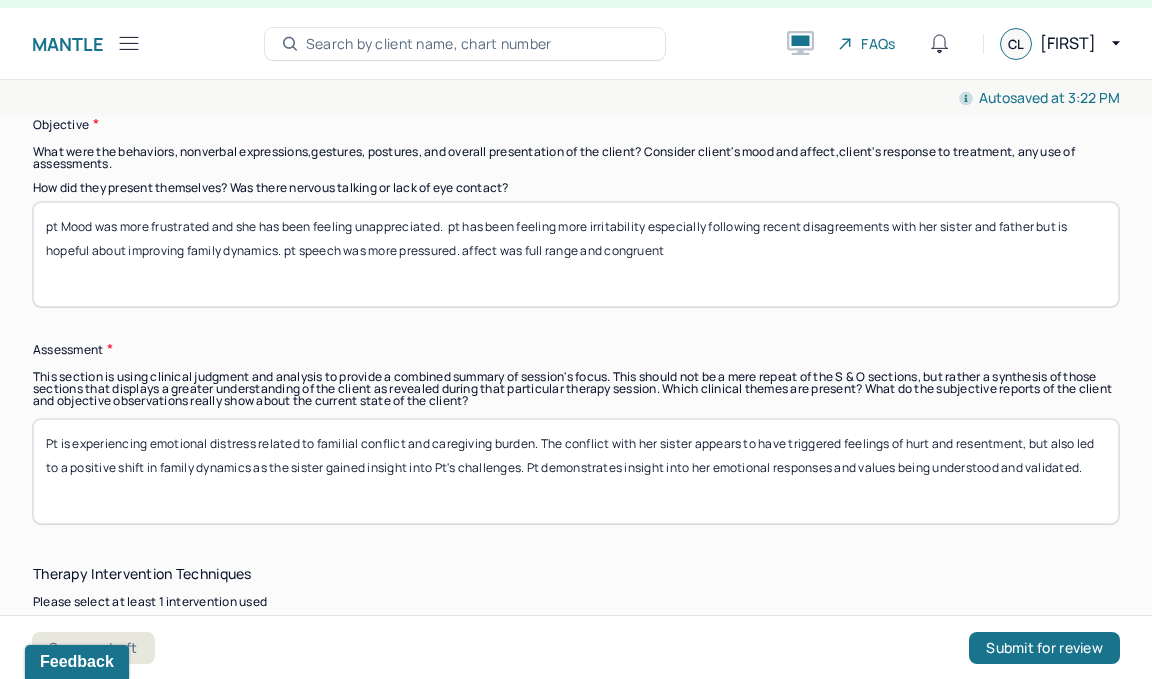 type on "pt Mood was more frustrated and she has been feeling unappreciated.  pt has been feeling more irritability especially following recent disagreements with her sister and father but is hopeful about improving family dynamics. pt speech was more pressured. affect was full range and congruent" 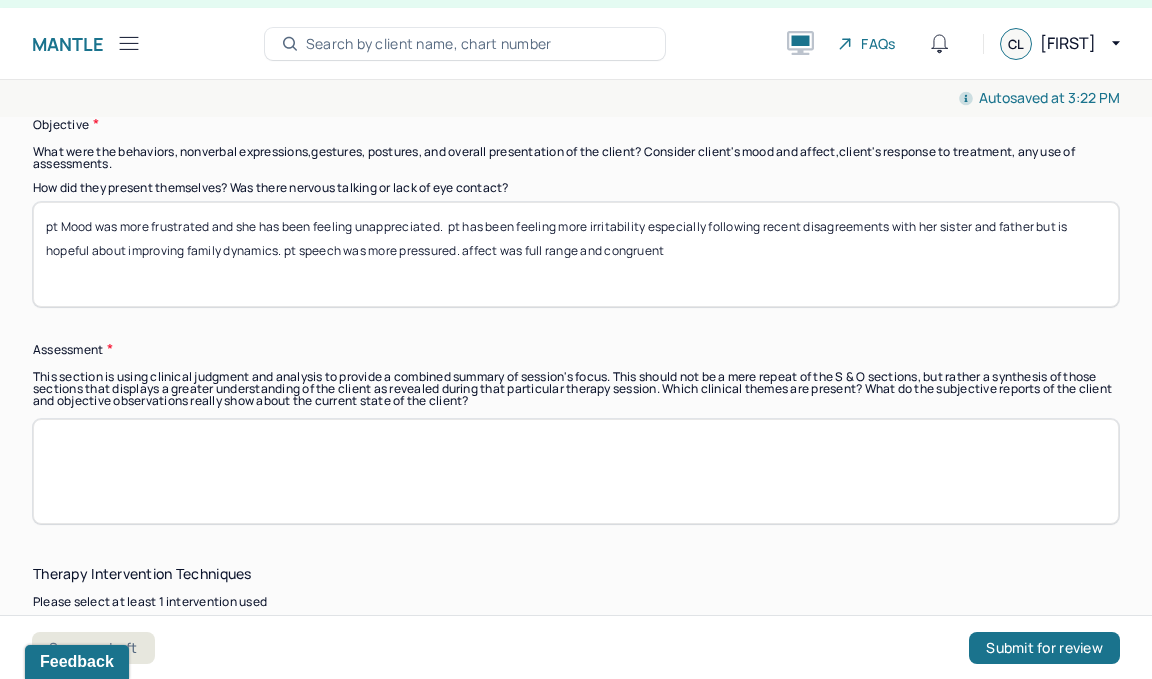 paste on "Pt is experiencing emotional distress related to familial conflict and caregiving burden. This is worsened by her sisters recently saying hurtful things to her which forces her to confront the perspective of her family that she is not helpful despite her experience of prioritizing her family until shes experiencing burn out. The conflict with her sister appears to have triggered feelings of hurt and resentment, but also led to a positive shift in family dynamics as the sister gained insight into her challenges after reflecting. Pt demonstrates insight into her emotional responses and values being understood and validated." 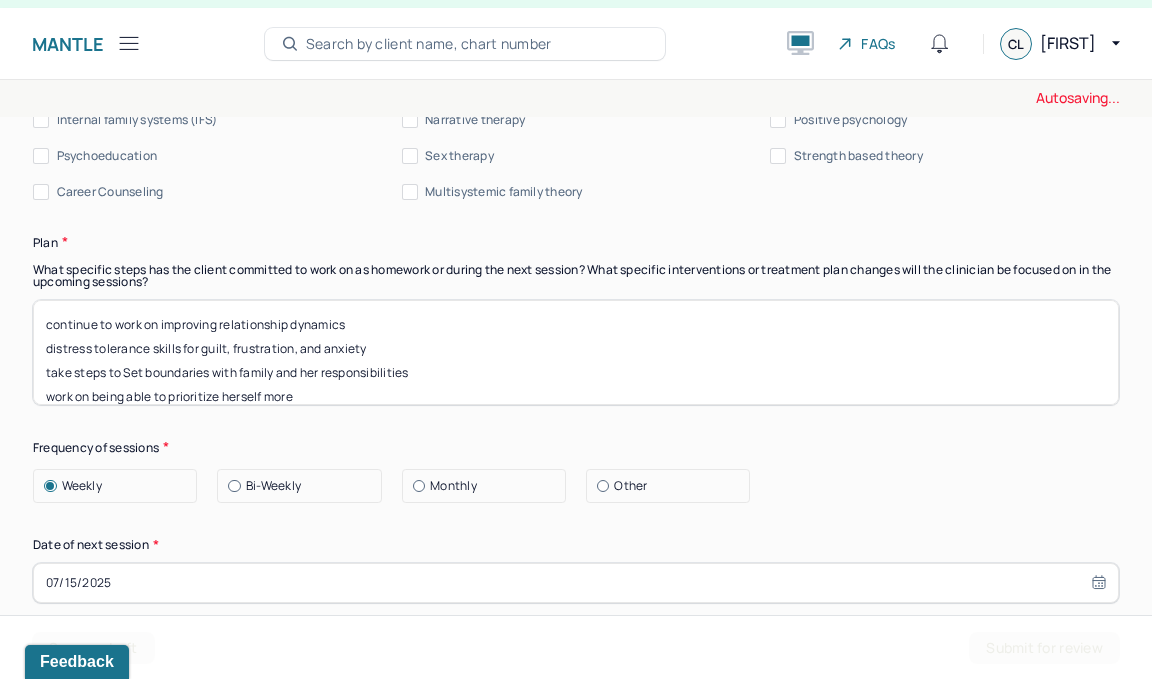 scroll, scrollTop: 2517, scrollLeft: 0, axis: vertical 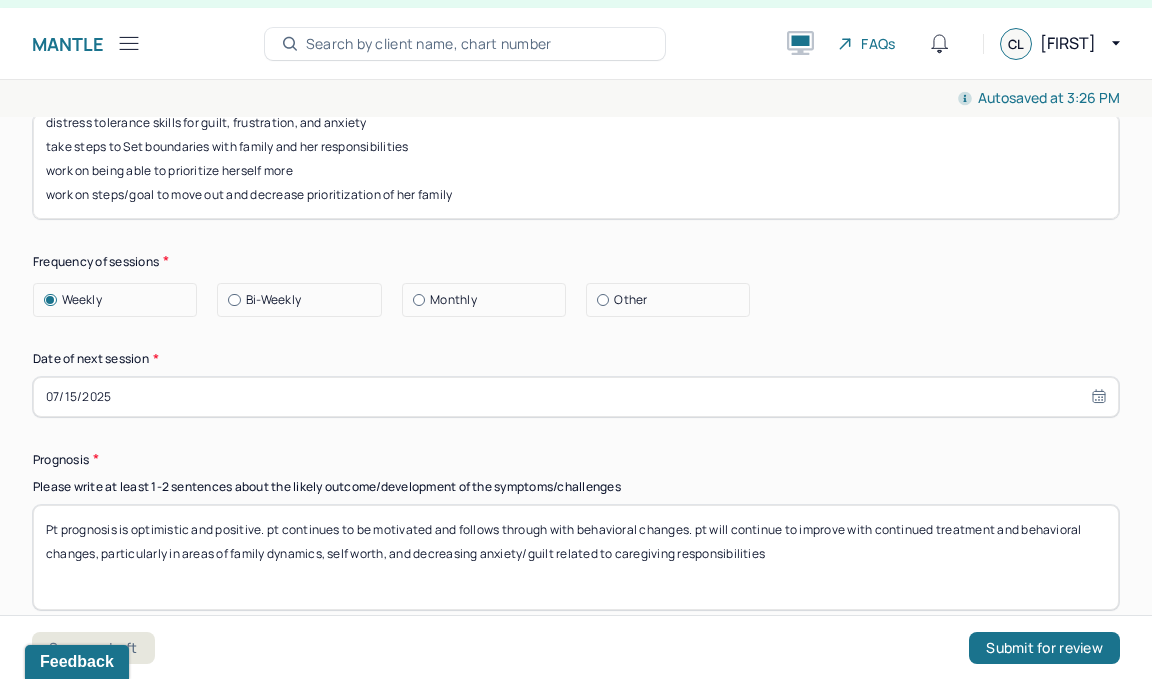 type on "Pt is experiencing emotional distress related to familial conflict and caregiving burden. This is worsened by her sisters recently saying hurtful things to her which forces her to confront the perspective of her family that she is not helpful despite her experience of prioritizing her family until shes experiencing burn out. The conflict with her sister appears to have triggered feelings of hurt and resentment, but also led to a positive shift in family dynamics as the sister gained insight into her challenges after reflecting. Pt demonstrates insight into her emotional responses and values being understood and validated." 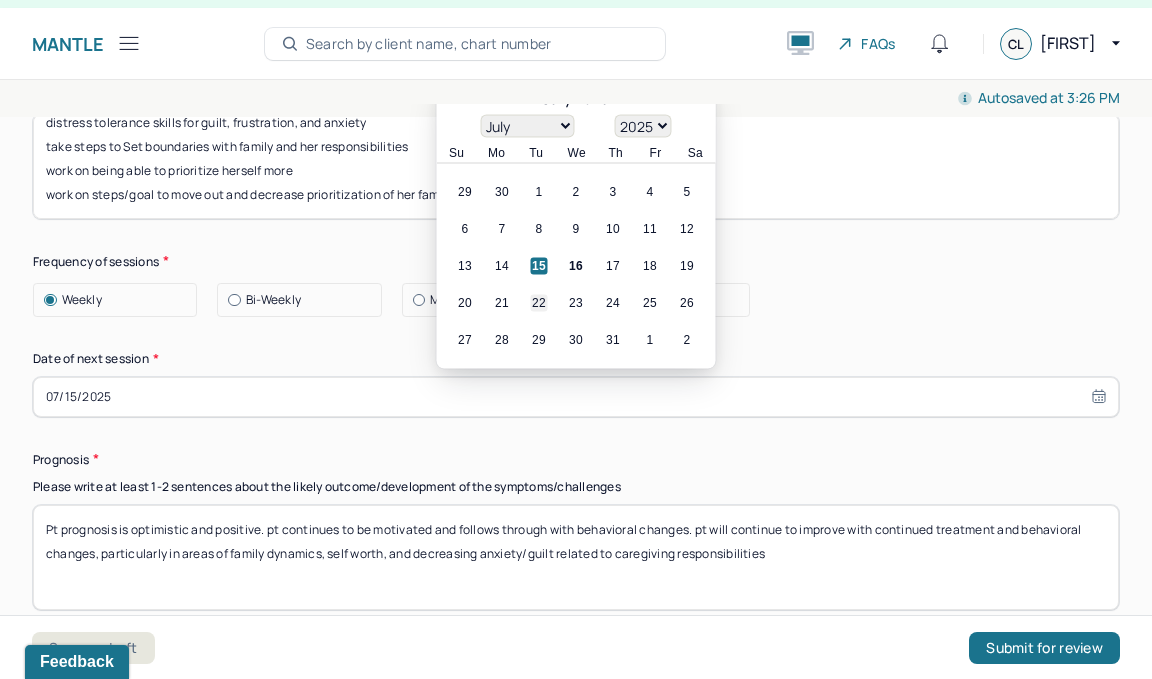 click on "22" at bounding box center [539, 302] 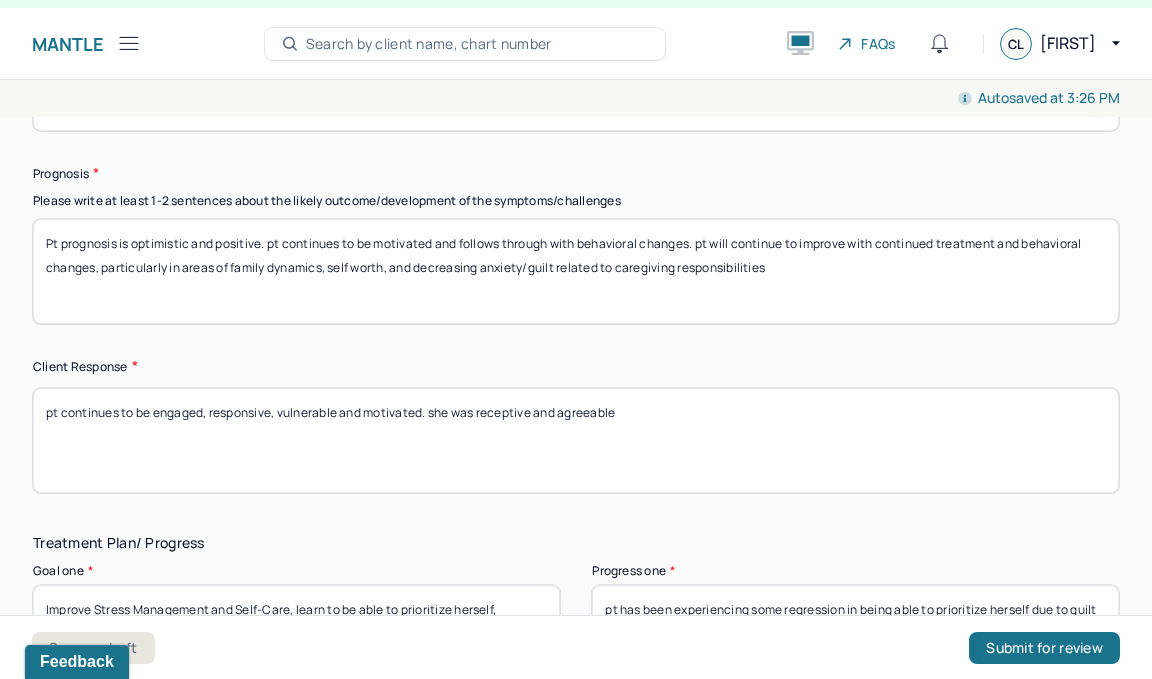 scroll, scrollTop: 2947, scrollLeft: 0, axis: vertical 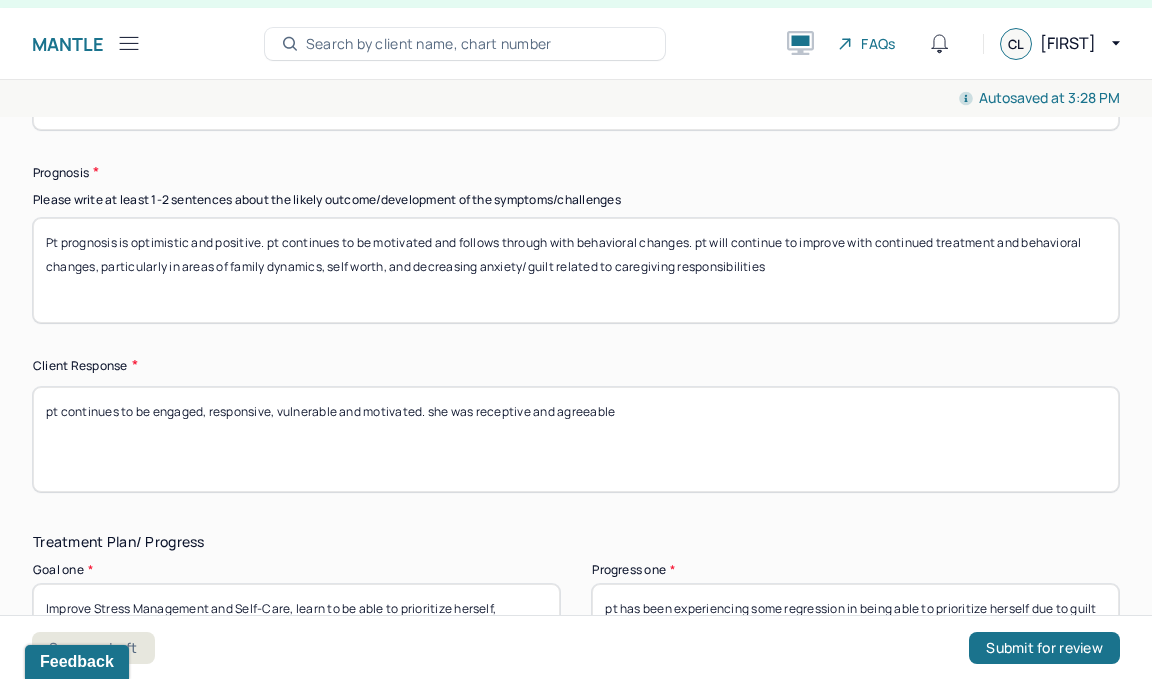 click on "Pt prognosis is optimistic and positive. pt continues to be motivated and follows through with behavioral changes. pt will continue to improve with continued treatment and behavioral changes, particularly in areas of family dynamics, self worth, and decreasing anxiety/guilt related to caregiving responsibilities" at bounding box center [576, 270] 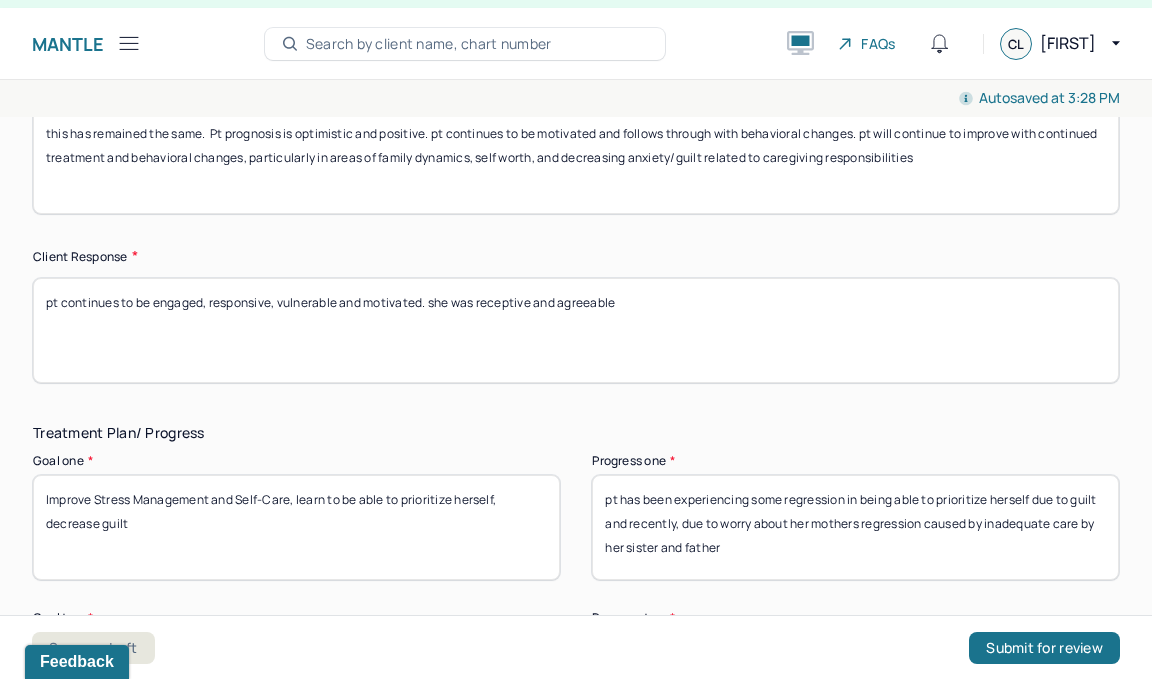 scroll, scrollTop: 3061, scrollLeft: 0, axis: vertical 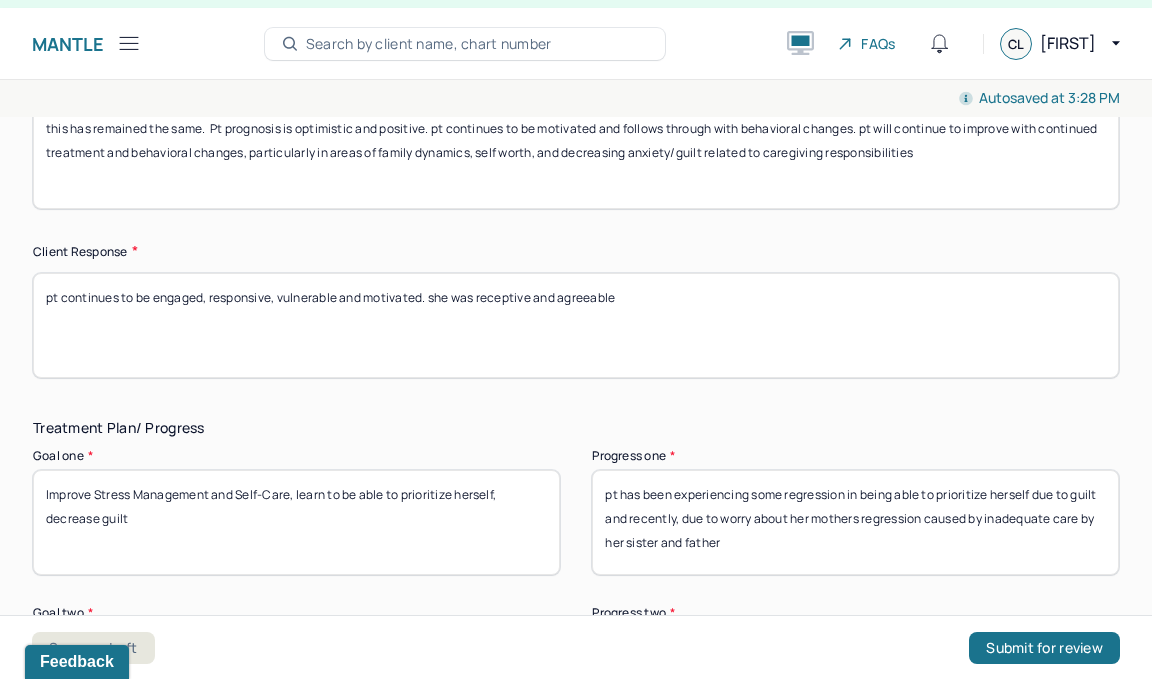 type on "this has remained the same.  Pt prognosis is optimistic and positive. pt continues to be motivated and follows through with behavioral changes. pt will continue to improve with continued treatment and behavioral changes, particularly in areas of family dynamics, self worth, and decreasing anxiety/guilt related to caregiving responsibilities" 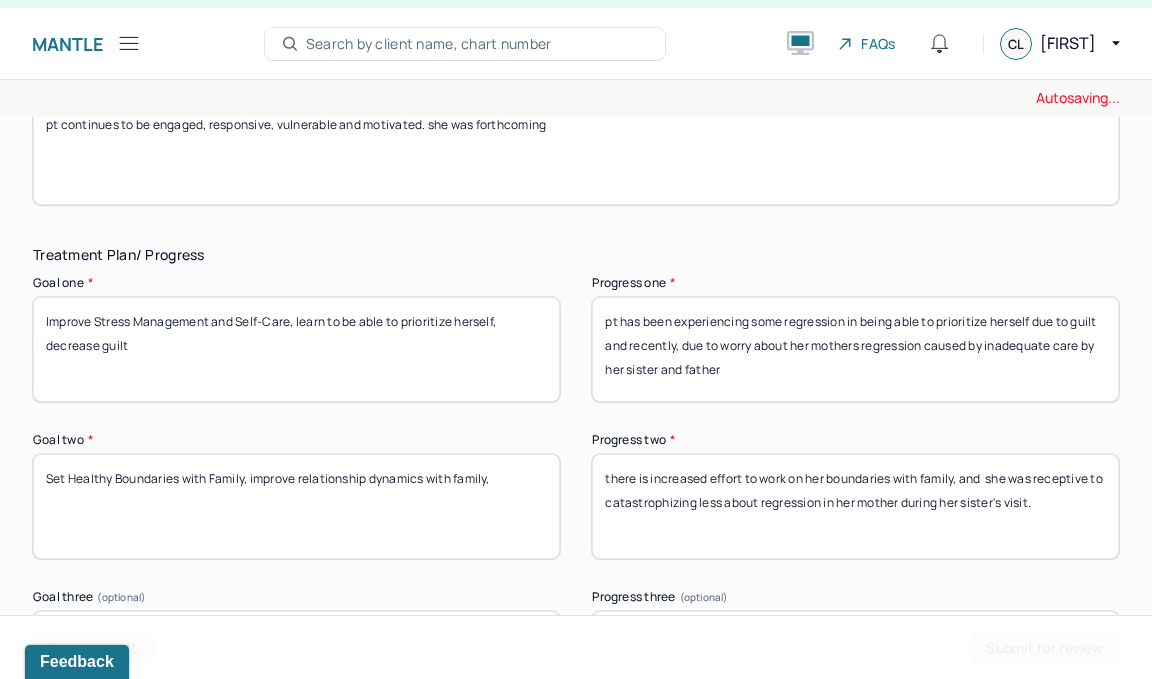 scroll, scrollTop: 3235, scrollLeft: 0, axis: vertical 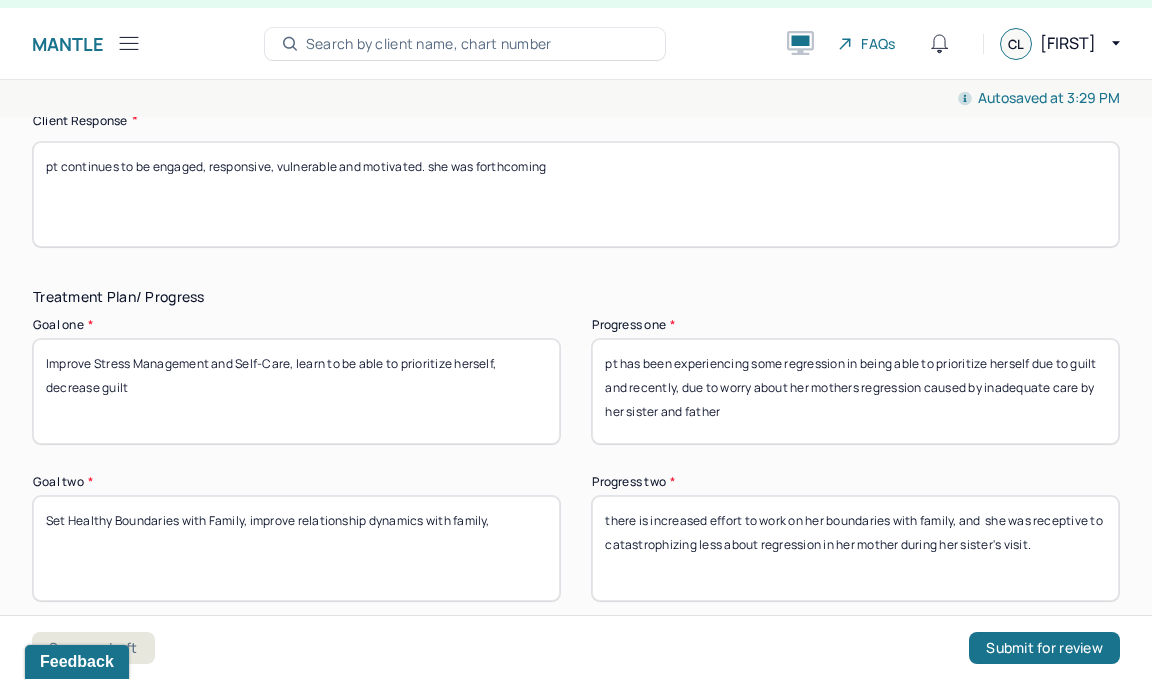 type on "pt continues to be engaged, responsive, vulnerable and motivated. she was forthcoming" 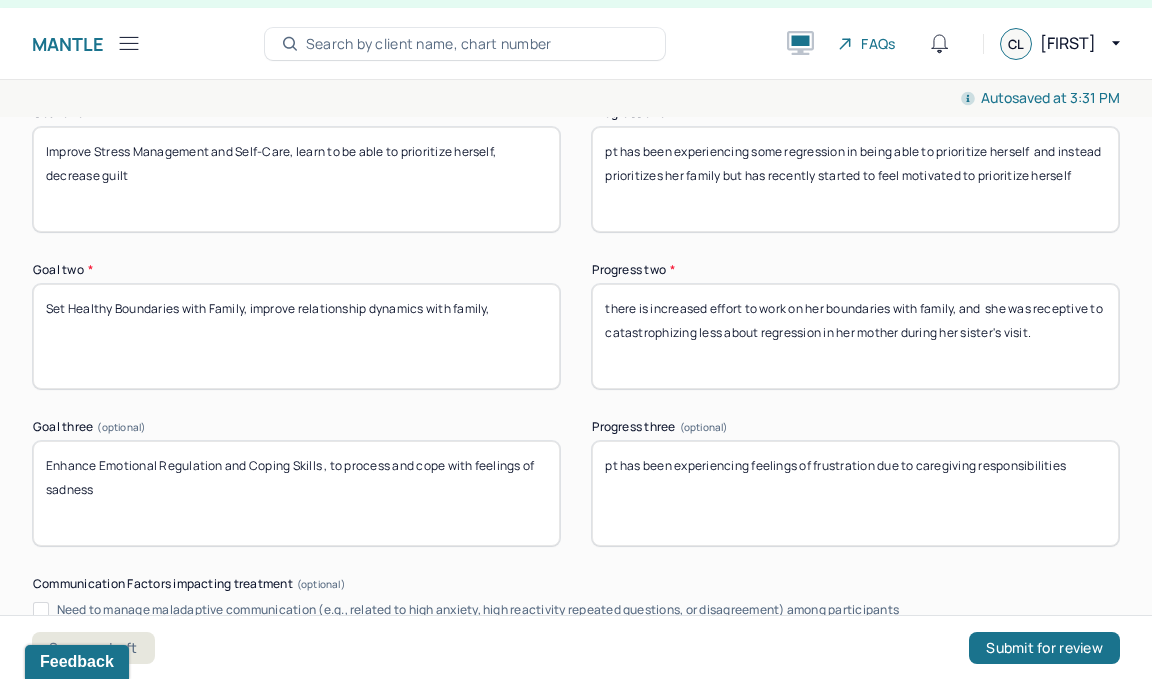 scroll, scrollTop: 3405, scrollLeft: 0, axis: vertical 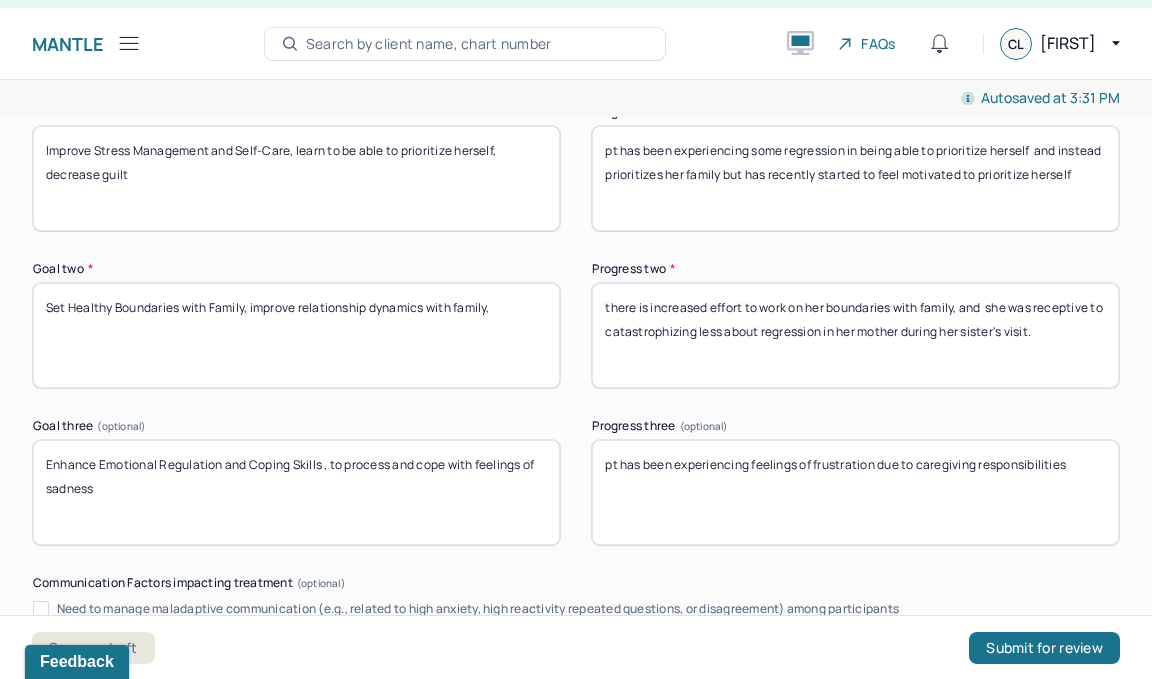 type on "pt has been experiencing some regression in being able to prioritize herself  and instead prioritizes her family but has recently started to feel motivated to prioritize herself" 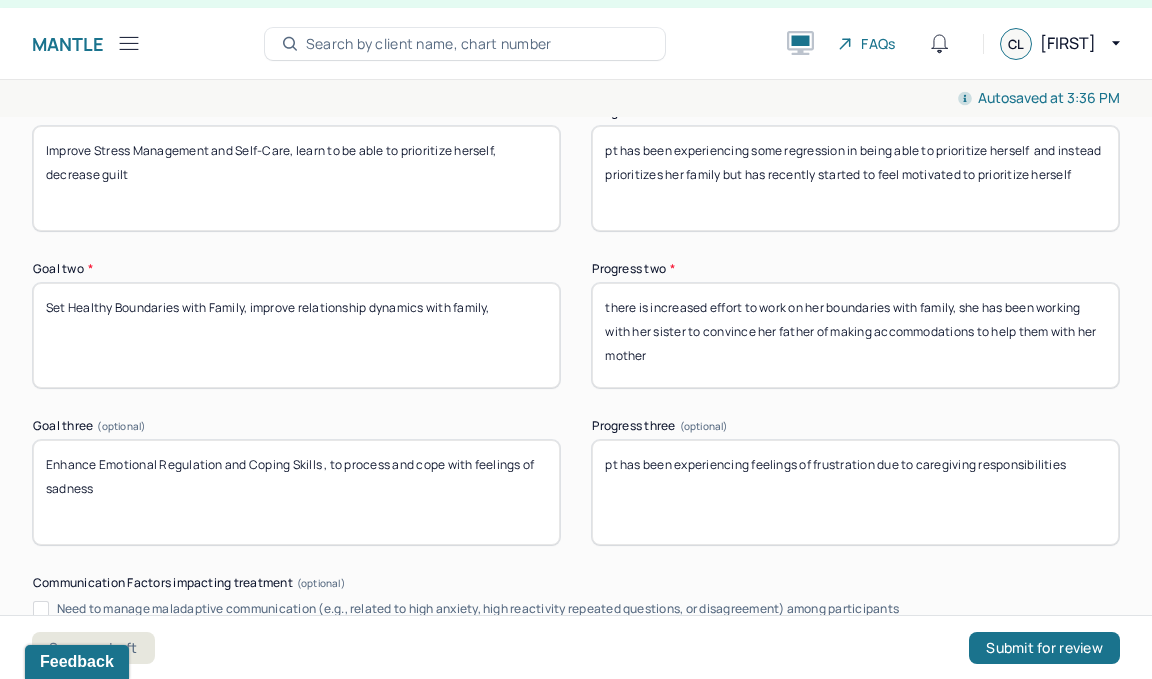 type on "there is increased effort to work on her boundaries with family, she has been working with her sister to convince her father of making accommodations to help them with her mother" 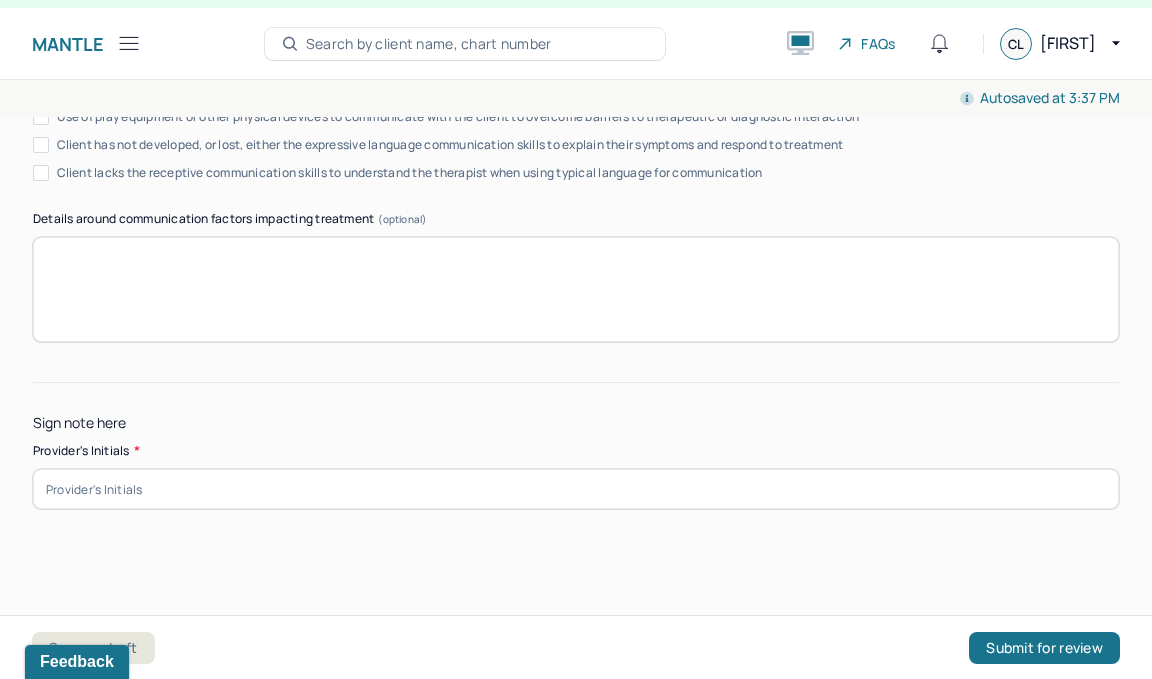 scroll, scrollTop: 3980, scrollLeft: 0, axis: vertical 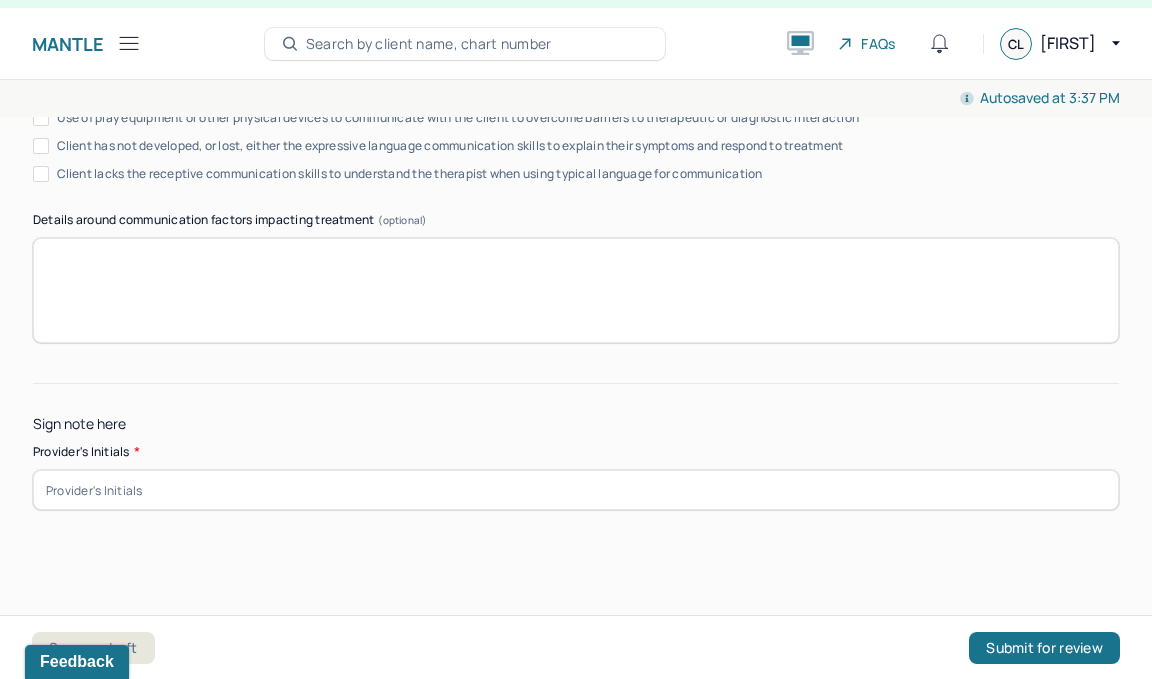 type on "pt has been experiencing feelings of frustration due to caregiving responsibilities. she has been experiencing improvements in her mood due to dog sitting and being away from her family for some time" 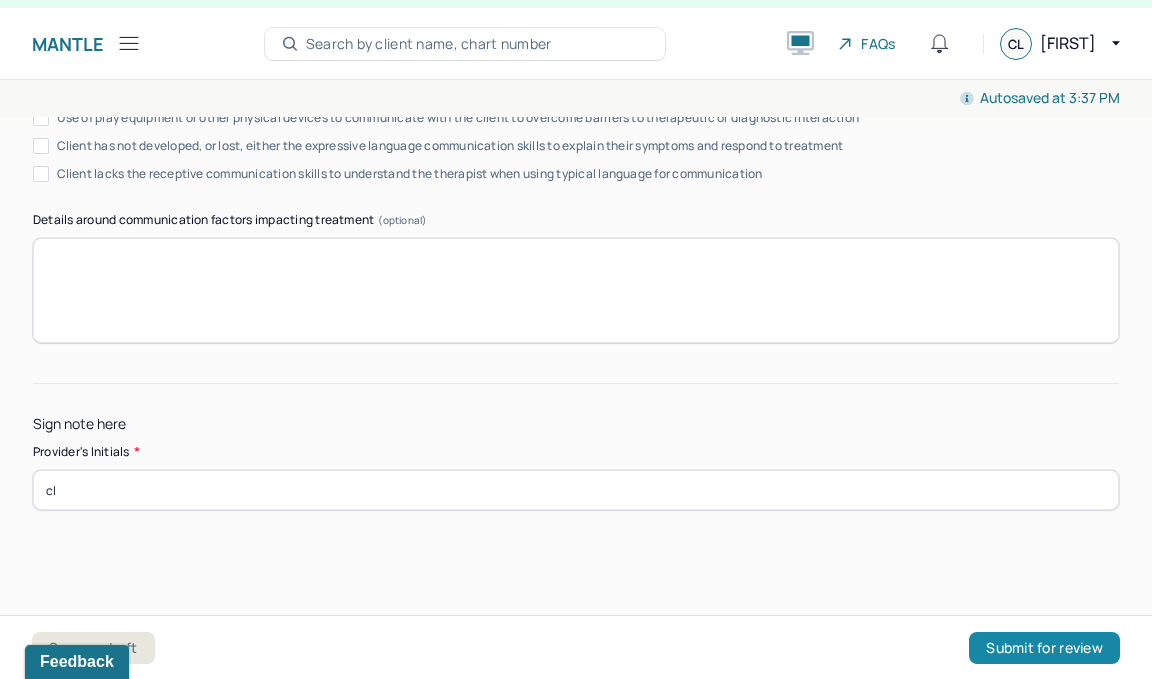type on "cl" 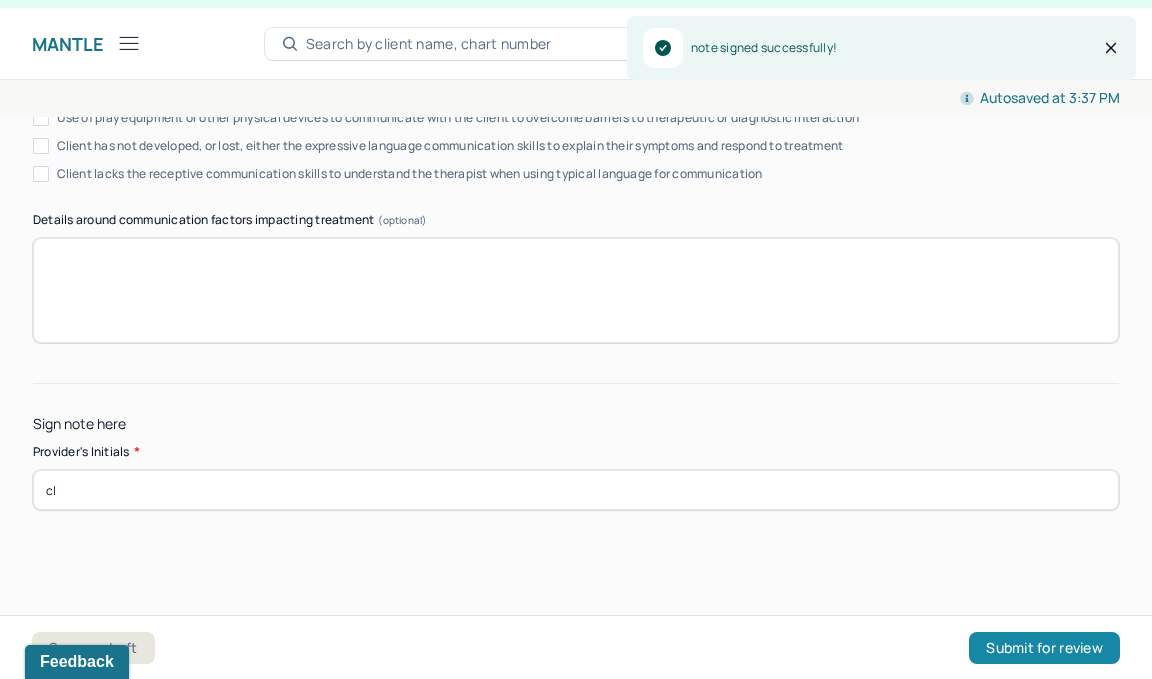 scroll, scrollTop: 0, scrollLeft: 0, axis: both 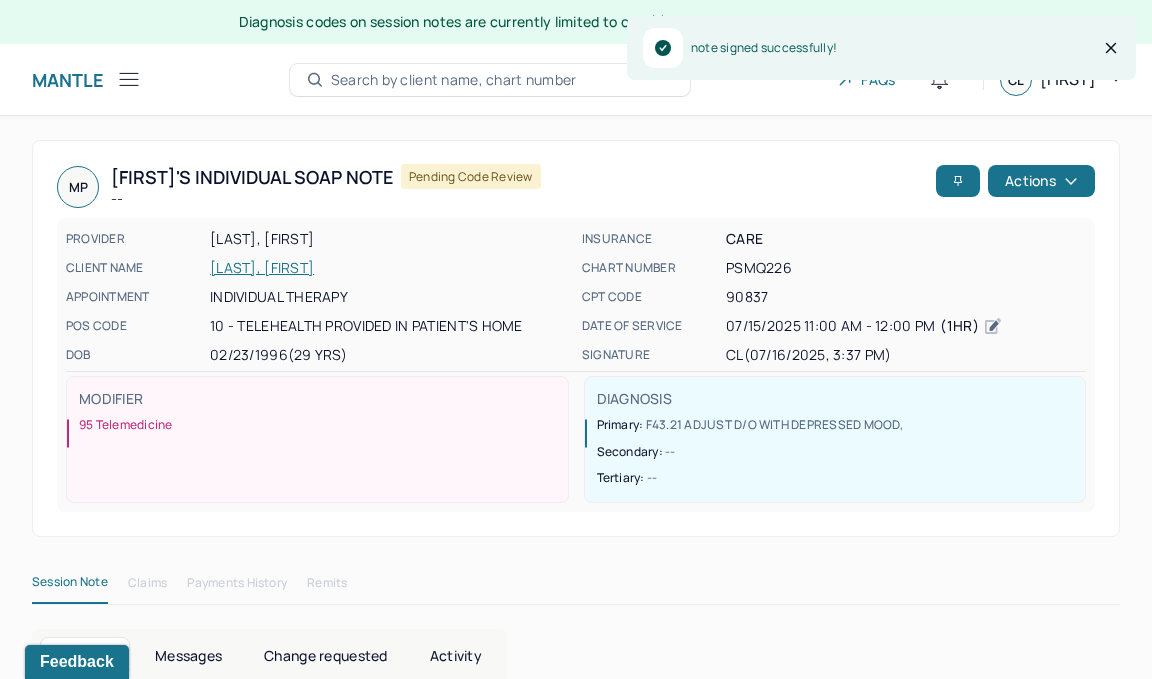 click 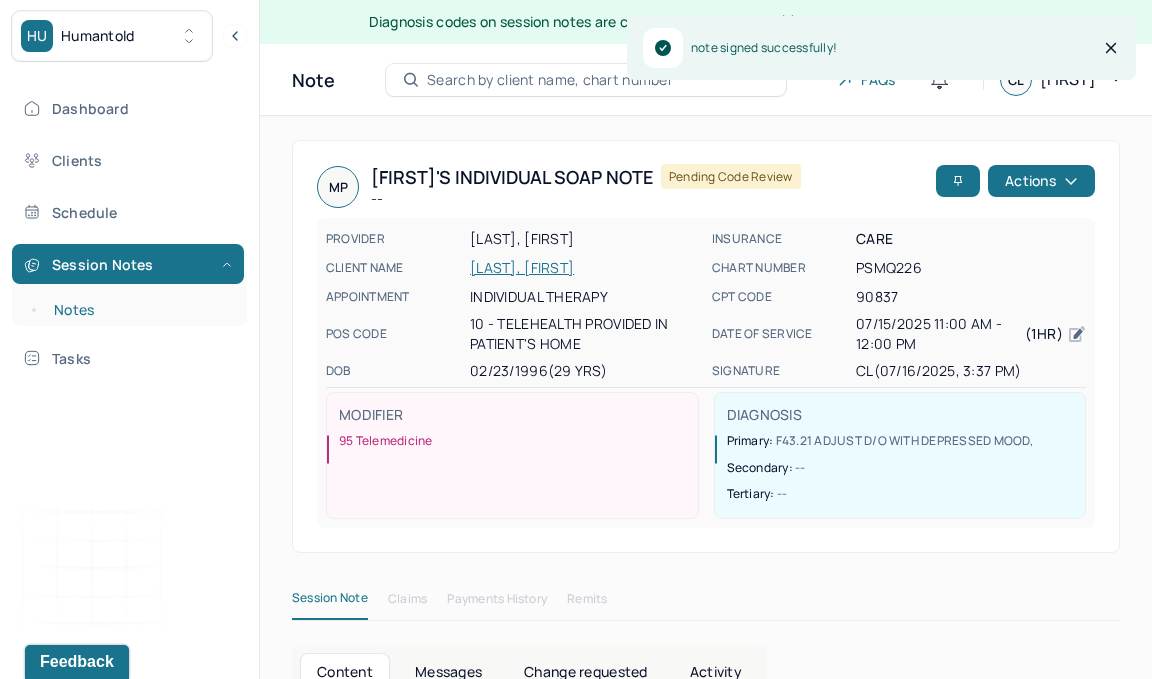 click on "Notes" at bounding box center [139, 310] 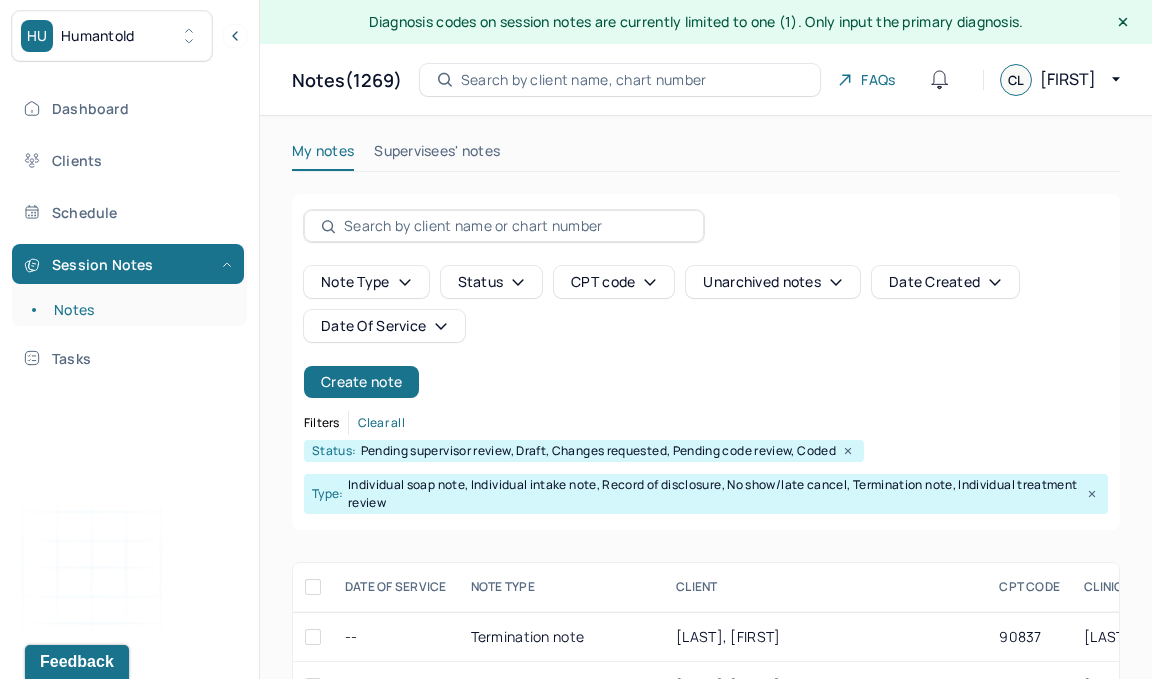 scroll, scrollTop: 205, scrollLeft: 0, axis: vertical 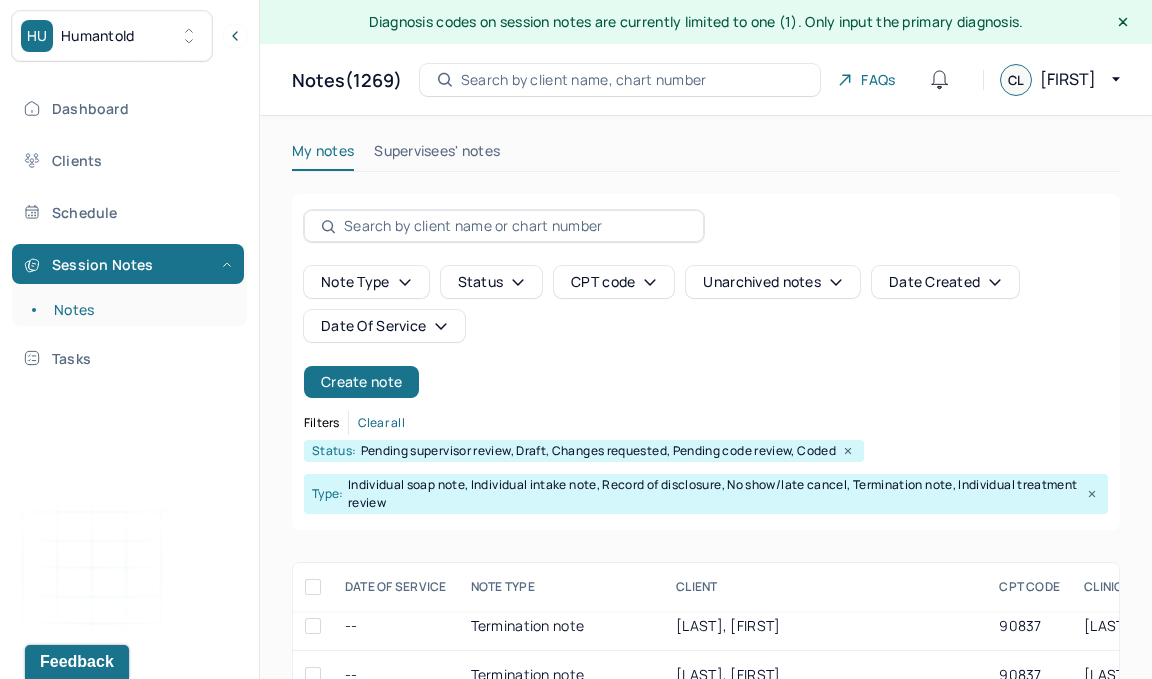 click on "SHRESTHA, BEEVA" at bounding box center [825, 724] 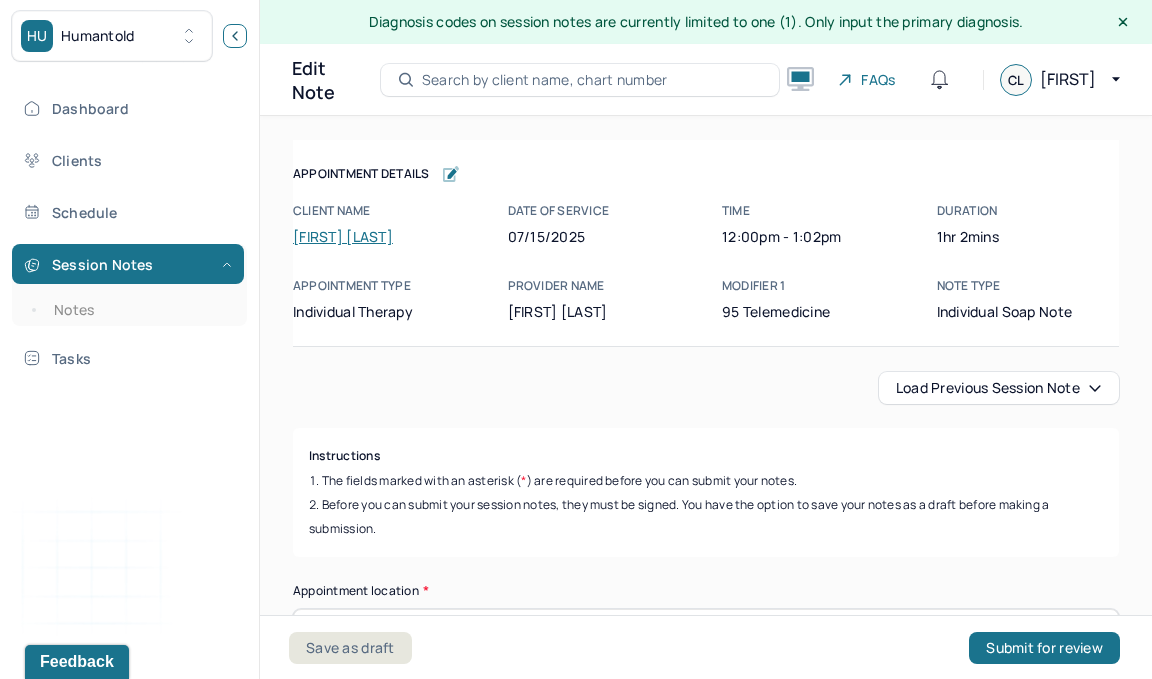 click at bounding box center [235, 36] 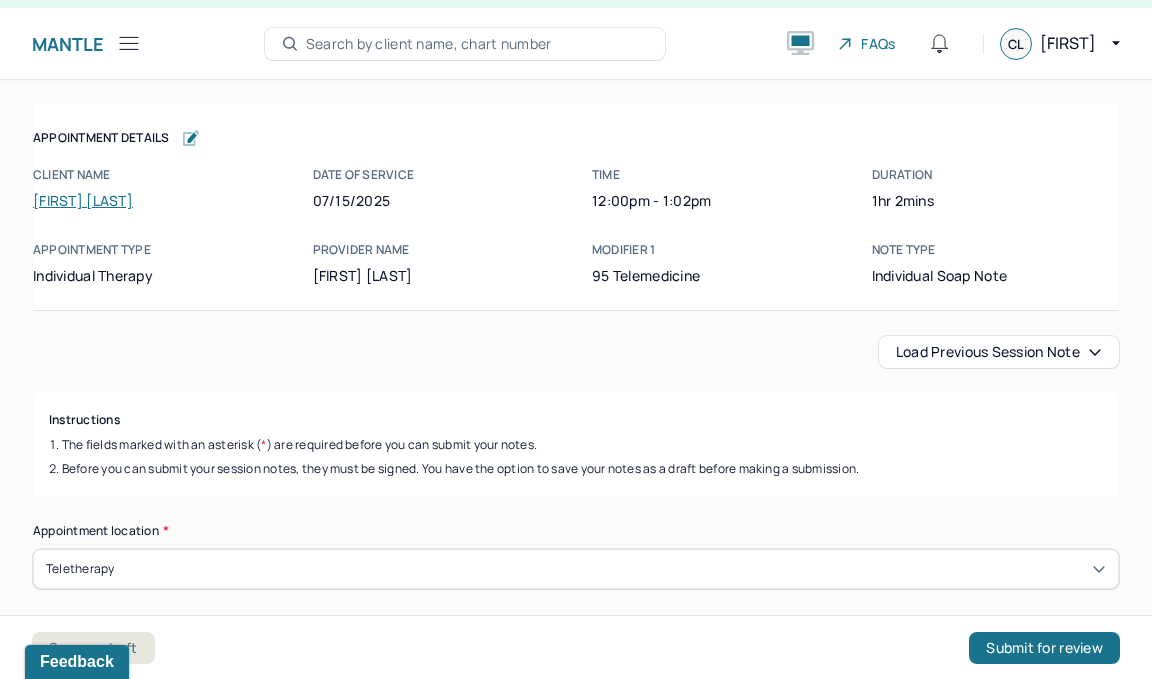 scroll, scrollTop: 36, scrollLeft: 0, axis: vertical 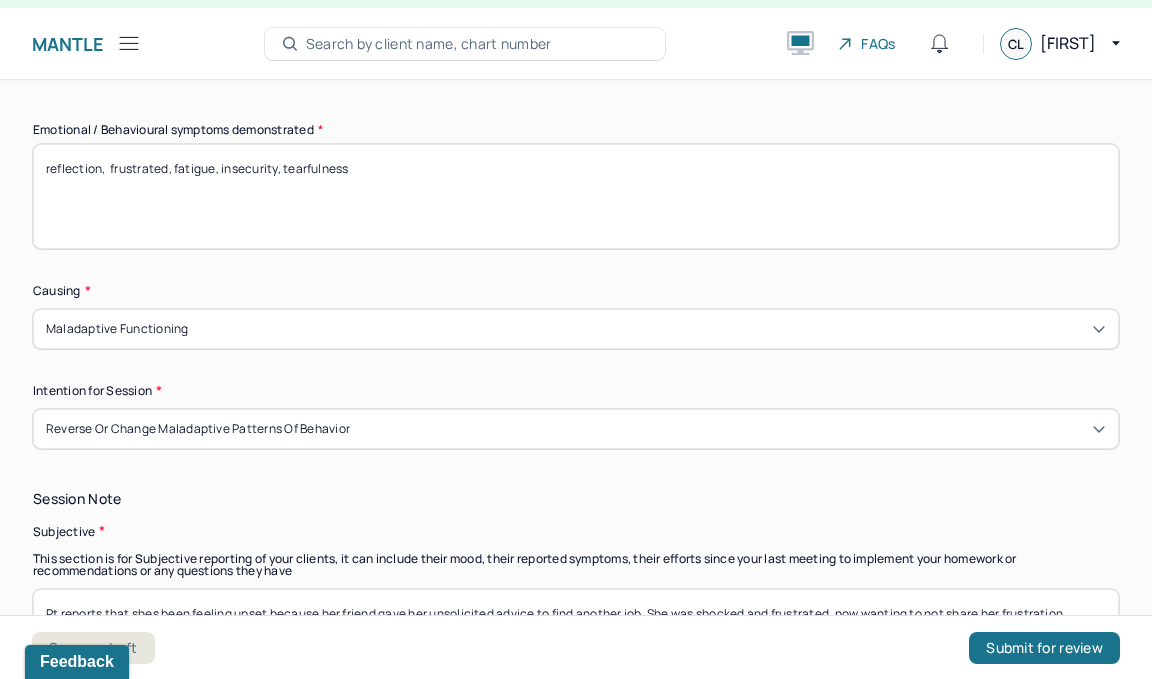 click on "reflection,  frustrated, fatigue, insecurity, tearfulness" at bounding box center (576, 196) 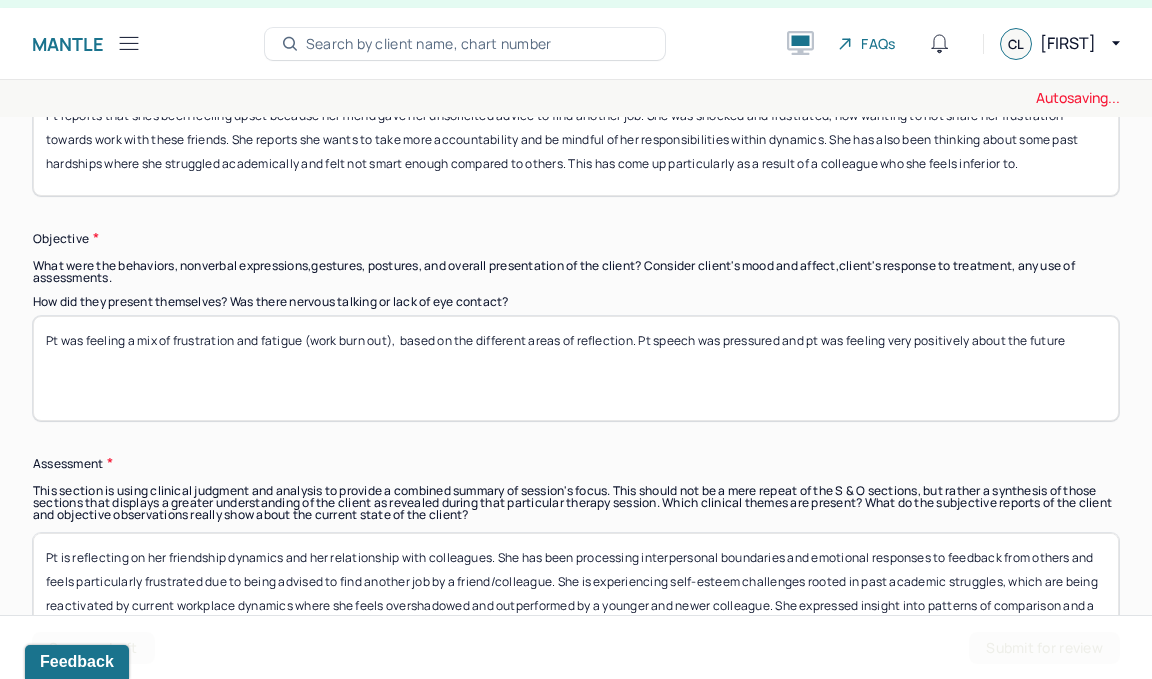 scroll, scrollTop: 1549, scrollLeft: 0, axis: vertical 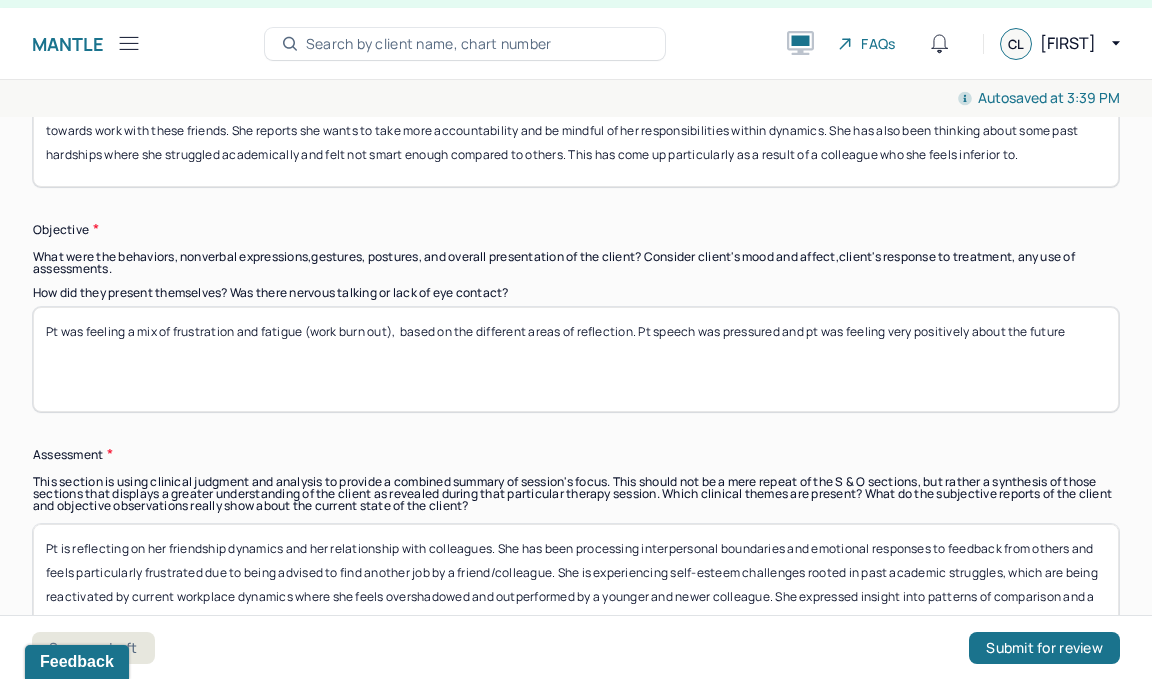 type on "reflection,  frustrated, fatigue, insecurity, tearfulness, self consciousness" 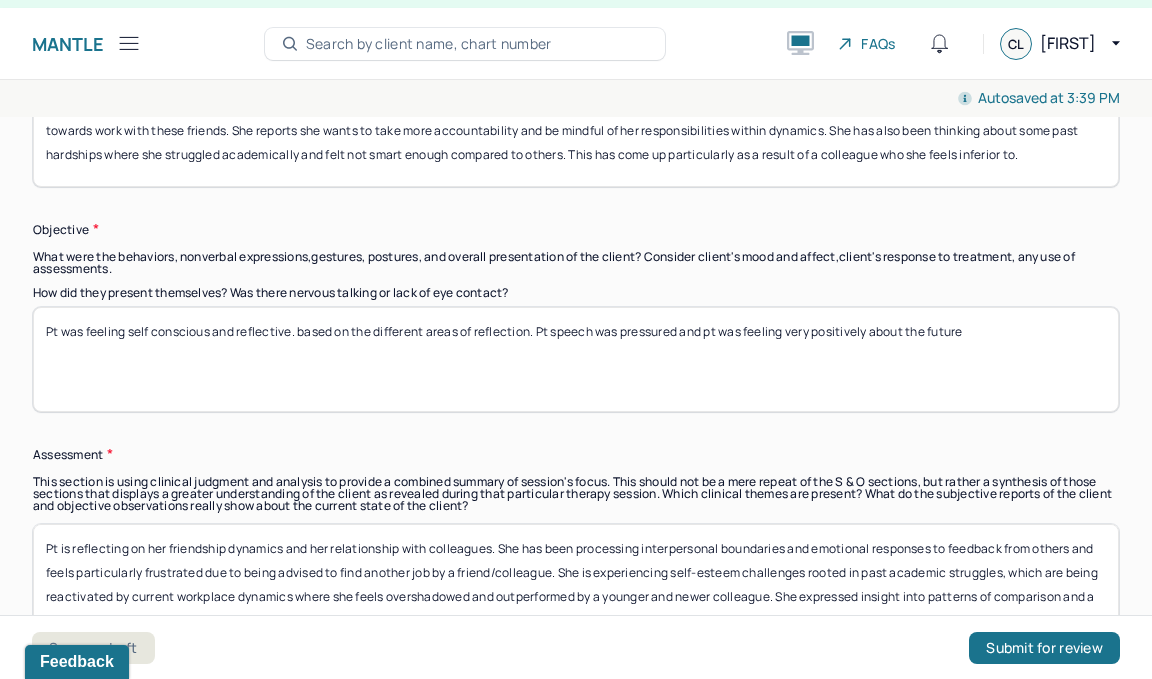 drag, startPoint x: 544, startPoint y: 330, endPoint x: 302, endPoint y: 320, distance: 242.20653 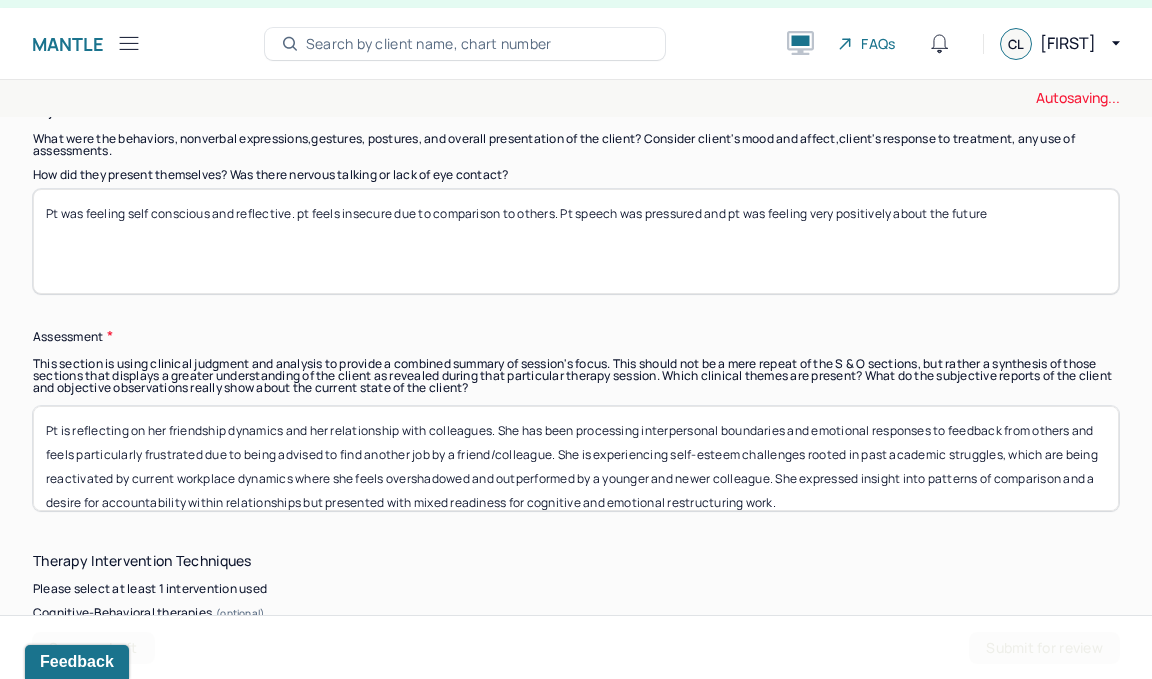 scroll, scrollTop: 1668, scrollLeft: 0, axis: vertical 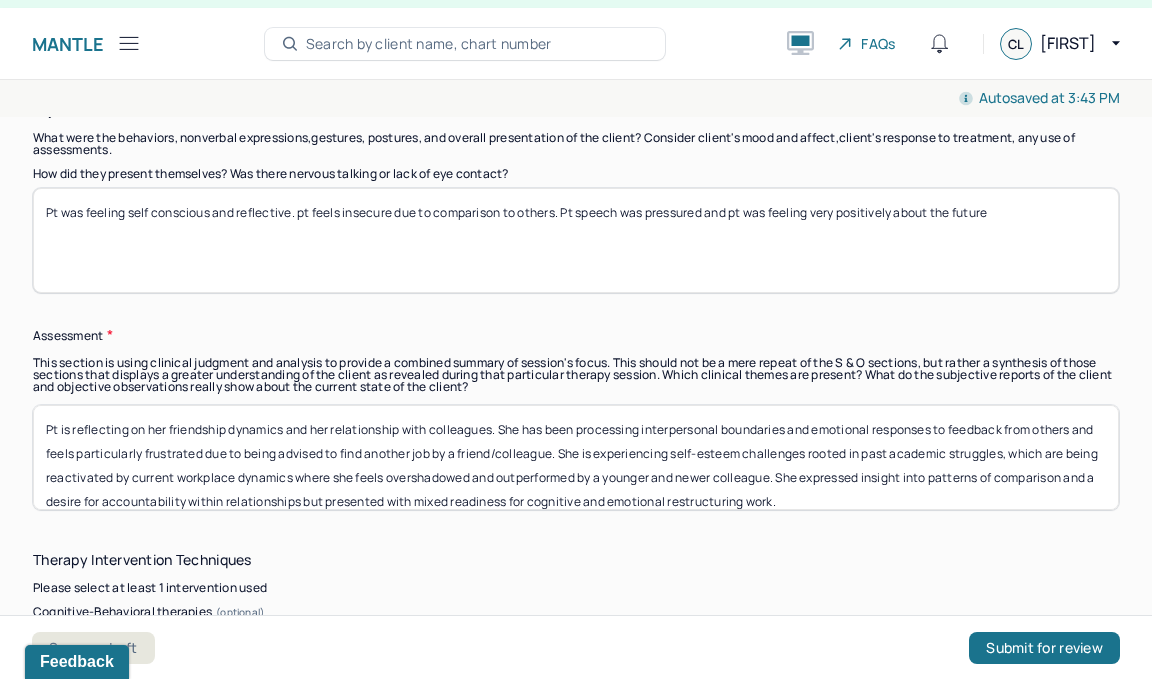 drag, startPoint x: 1032, startPoint y: 223, endPoint x: 759, endPoint y: 211, distance: 273.2636 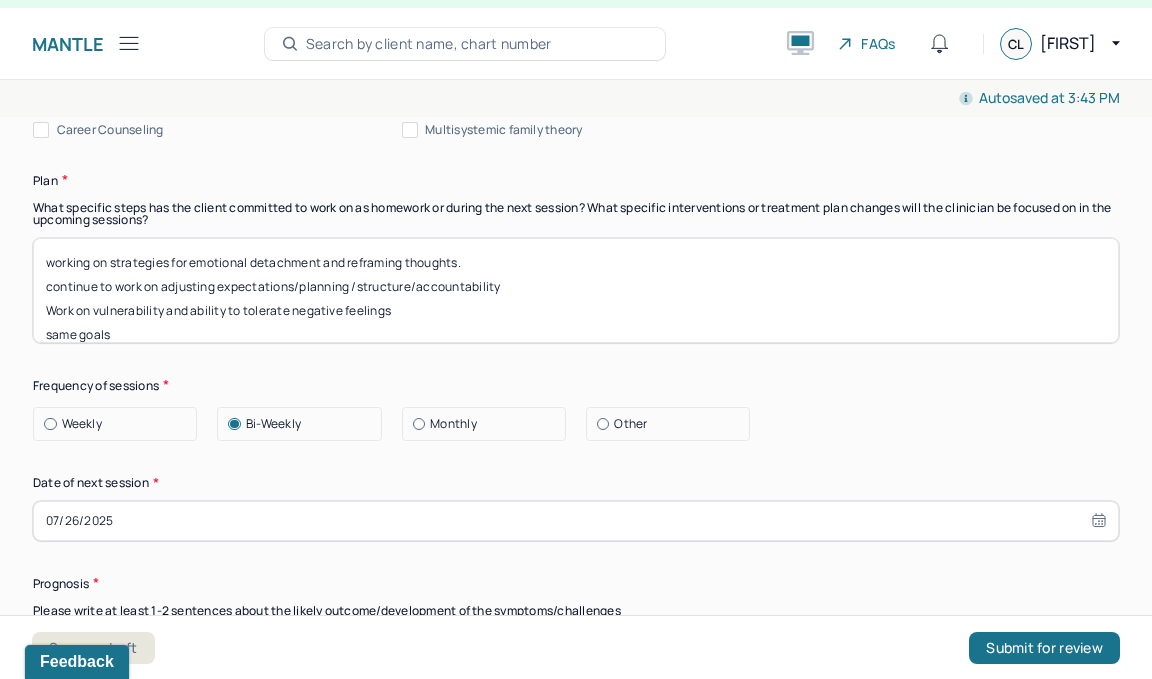 scroll, scrollTop: 2537, scrollLeft: 0, axis: vertical 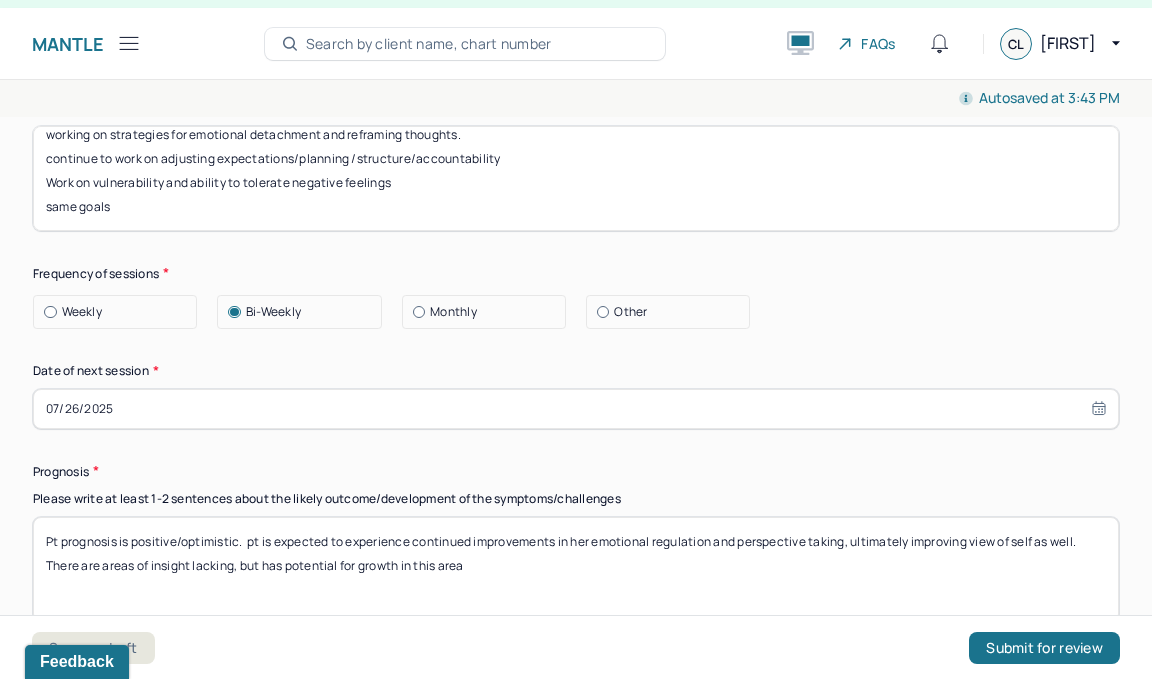 type on "Pt was feeling self conscious and reflective.  pt feels insecure due to comparison to others. Pt speech was pressured and pt affect was full range" 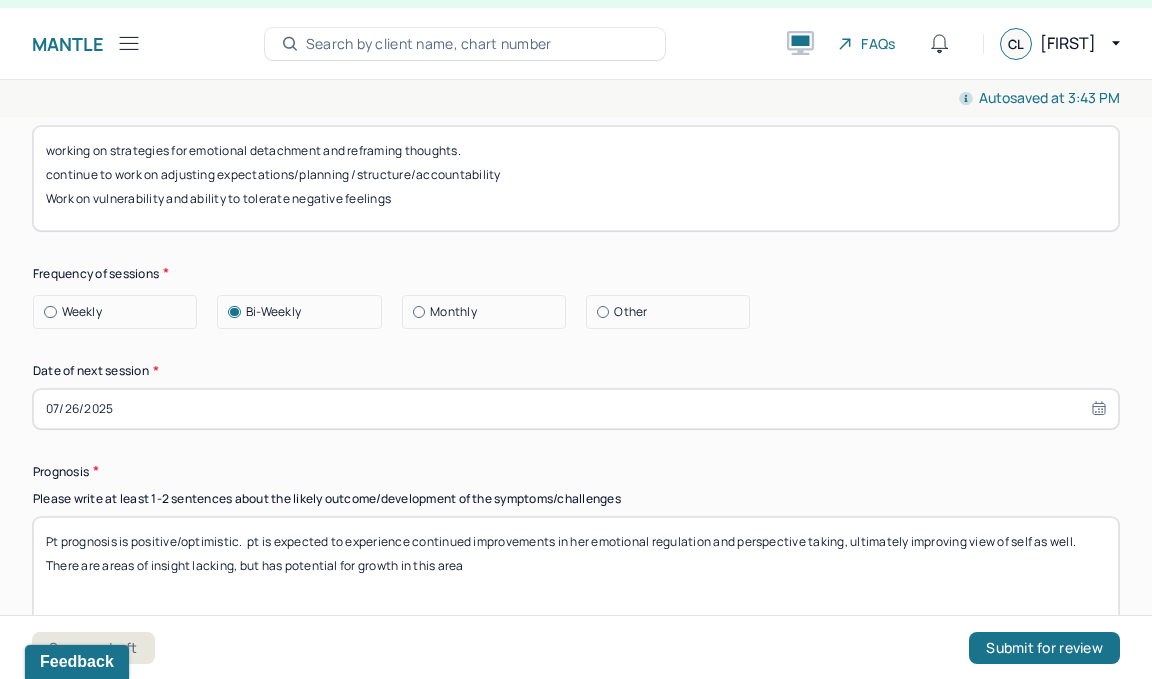 scroll, scrollTop: 1, scrollLeft: 0, axis: vertical 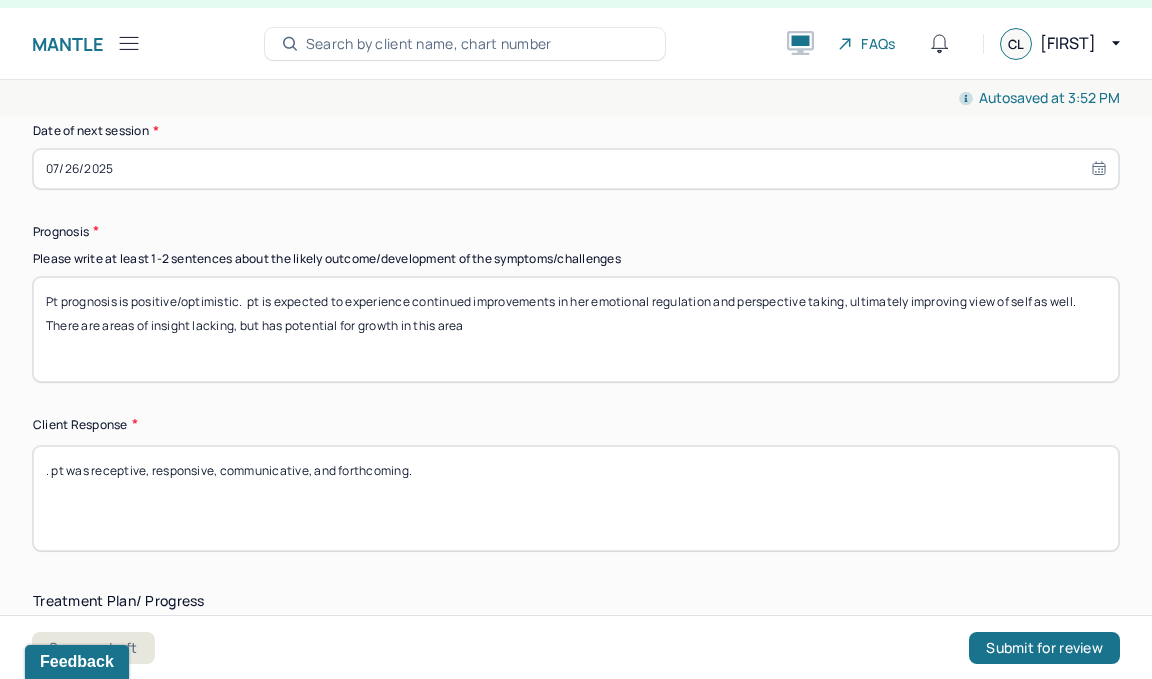 type on "working on strategies for emotional detachment and reframing thoughts.
continue to work on adjusting expectations/planning /structure/accountability
Work on vulnerability and ability to tolerate negative feelings
work through insecurities/self consciousness" 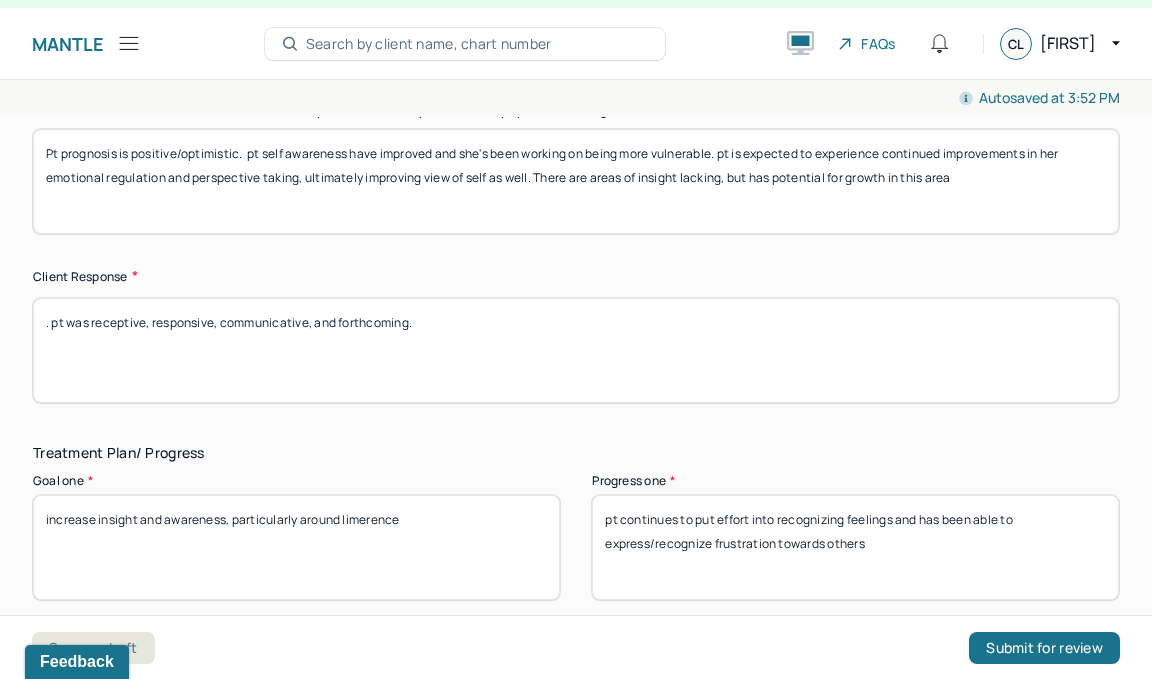 scroll, scrollTop: 3040, scrollLeft: 0, axis: vertical 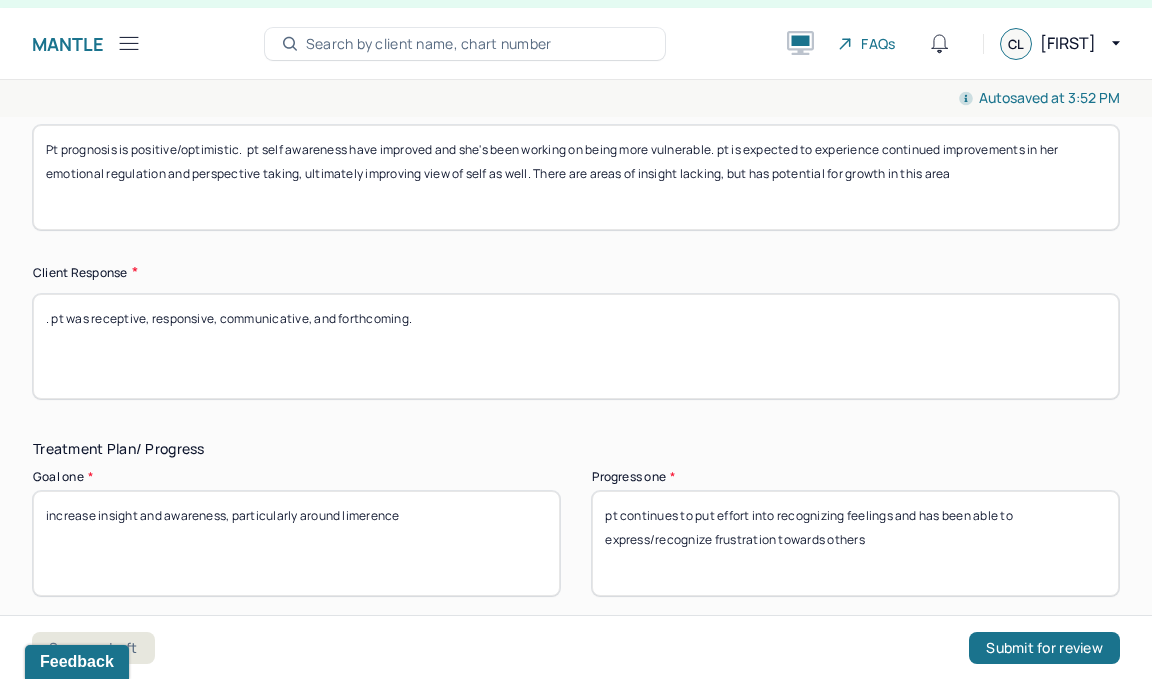 type on "Pt prognosis is positive/optimistic.  pt self awareness have improved and she's been working on being more vulnerable. pt is expected to experience continued improvements in her emotional regulation and perspective taking, ultimately improving view of self as well. There are areas of insight lacking, but has potential for growth in this area" 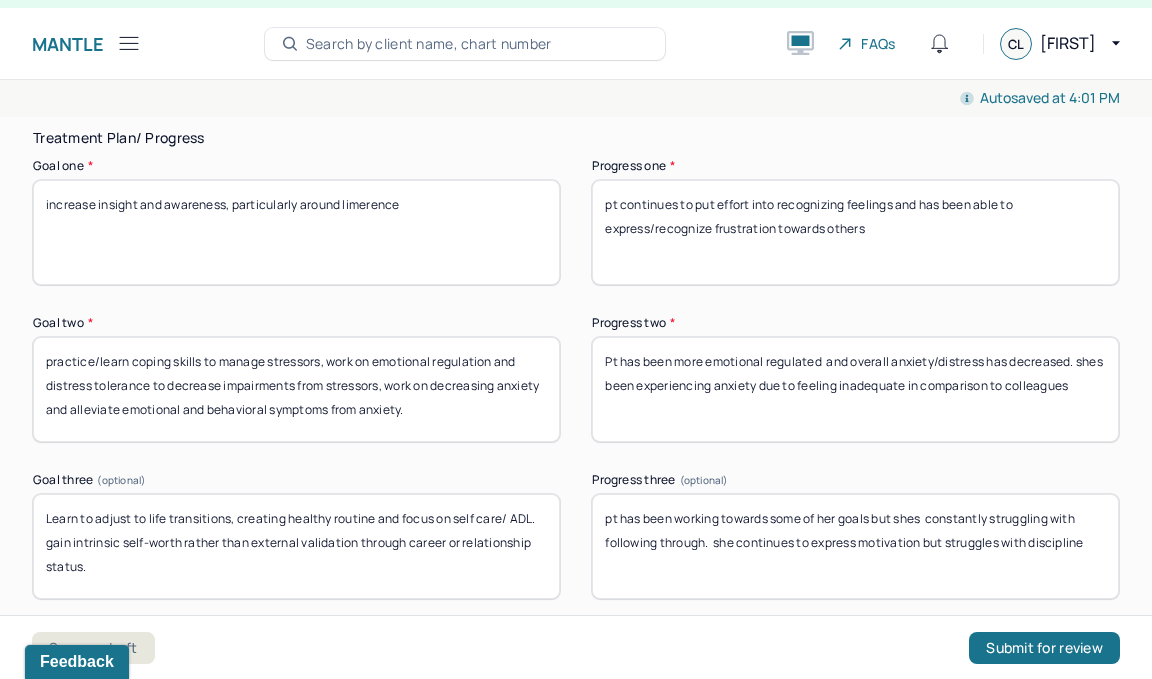 scroll, scrollTop: 3353, scrollLeft: 0, axis: vertical 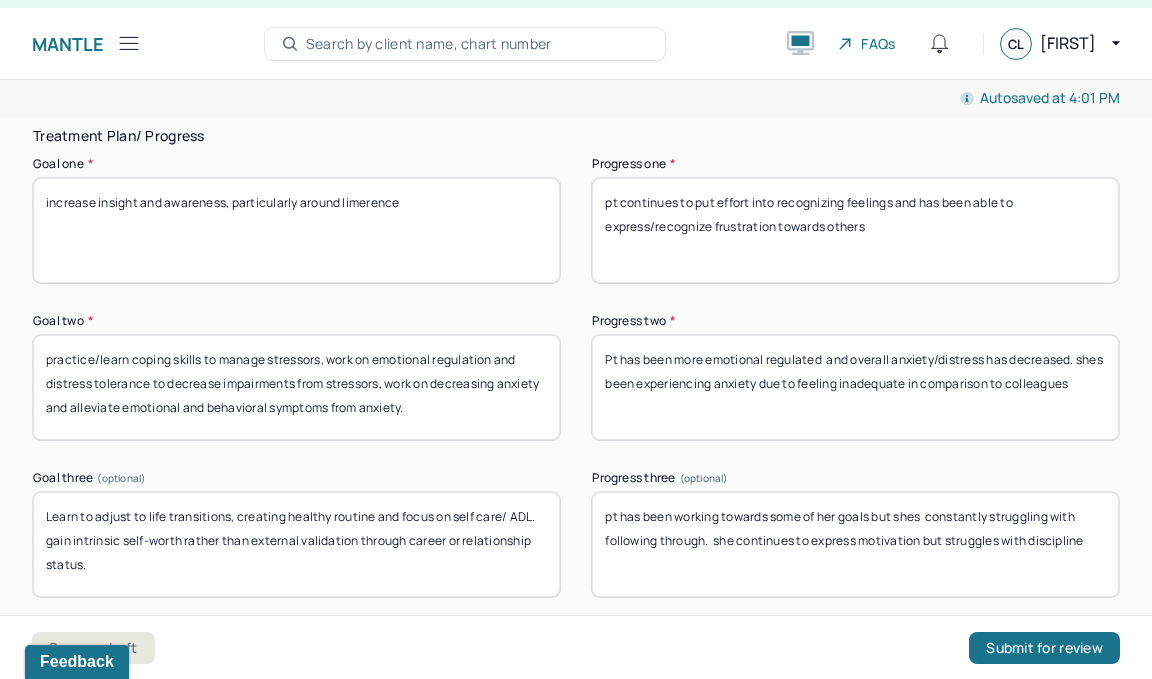 type on ". pt was receptive, responsive, communicative, and forthcoming.  she's been more vulnerable and motivated" 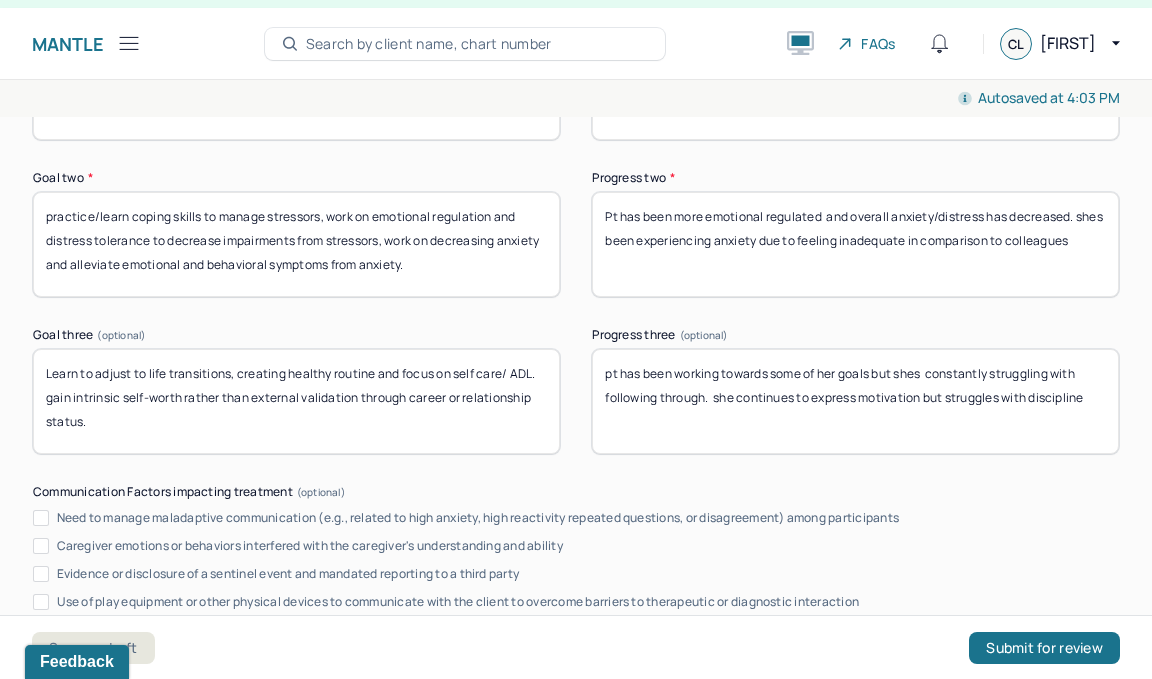 scroll, scrollTop: 3504, scrollLeft: 0, axis: vertical 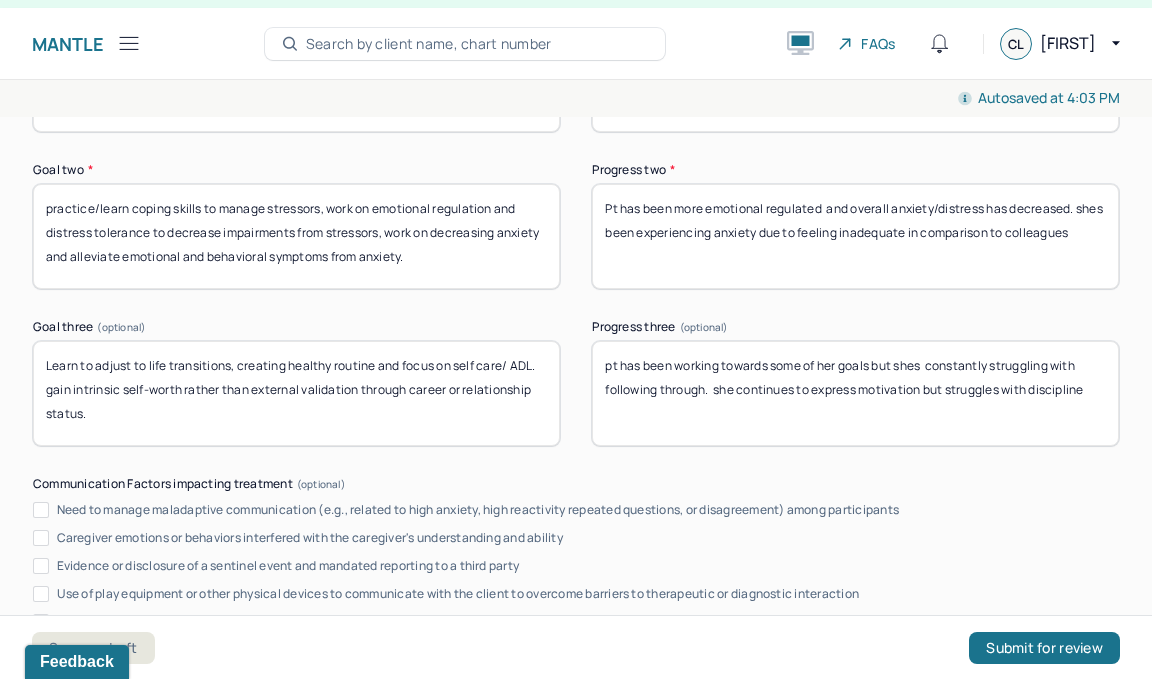 type on "pt continues to put effort into recognizing feelings and has been able to tap into more difficult emotions" 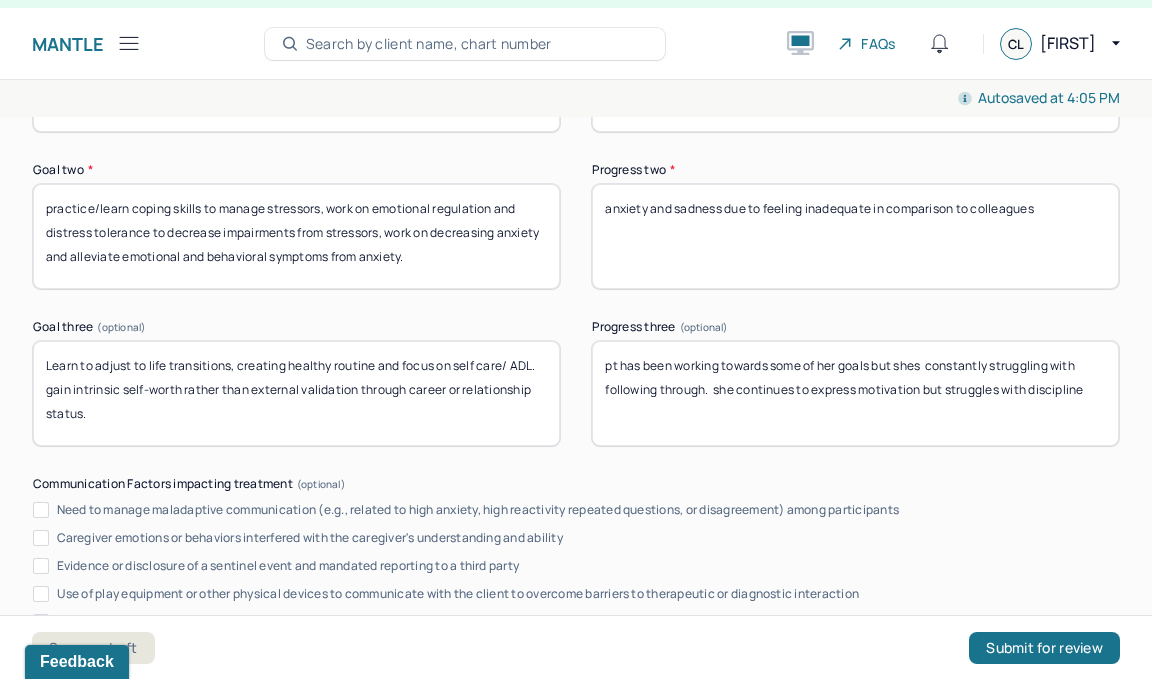 type on "anxiety and sadness due to feeling inadequate in comparison to colleagues" 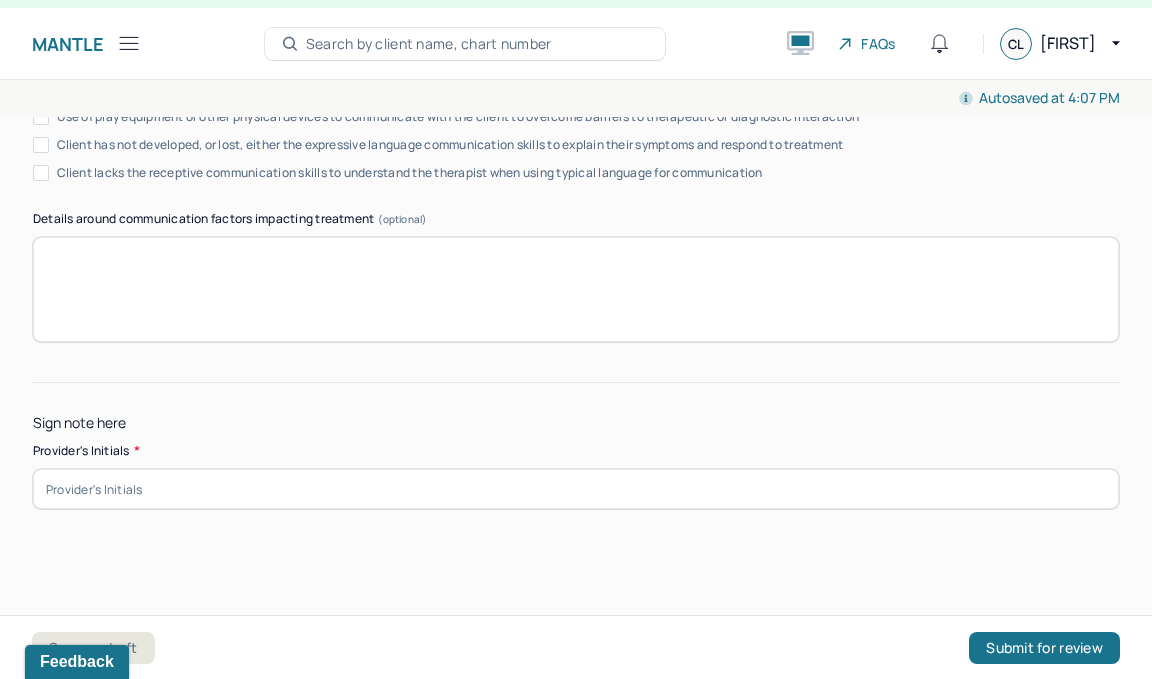 scroll, scrollTop: 3980, scrollLeft: 0, axis: vertical 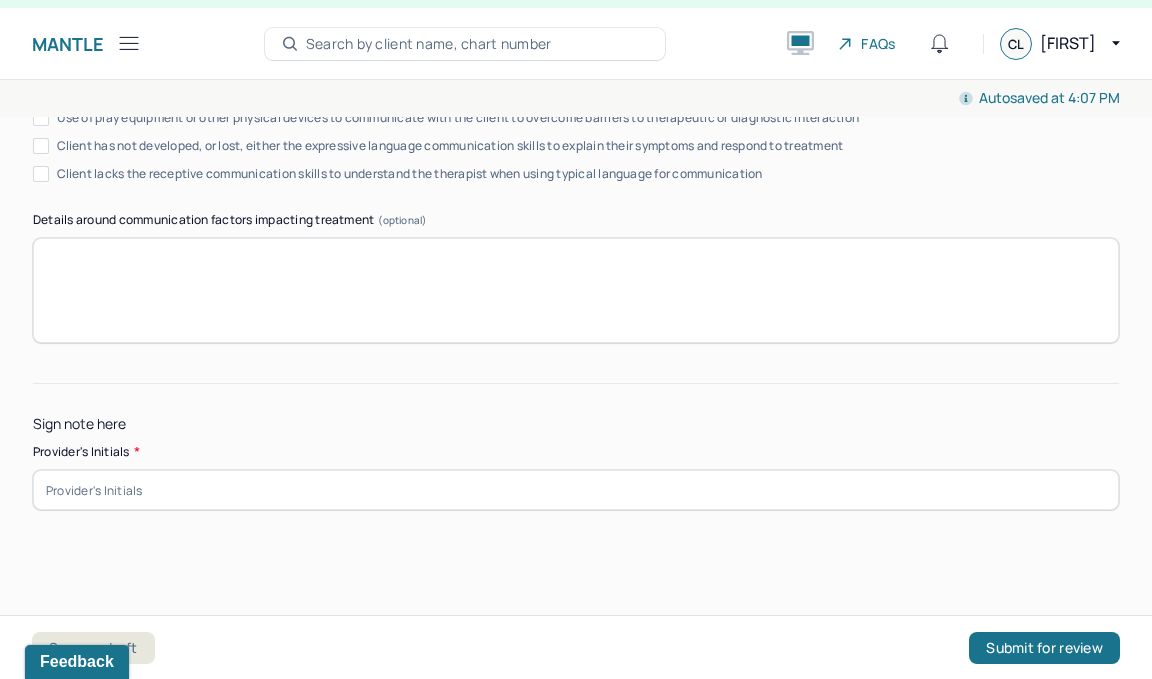 type on "pt has been working towards some of her goals but shes  constantly struggling with following through.  she continues to express motivation but struggles with discipline. she has been feeling motivated in working towards her goals with her career to decrease feelings of self criticism" 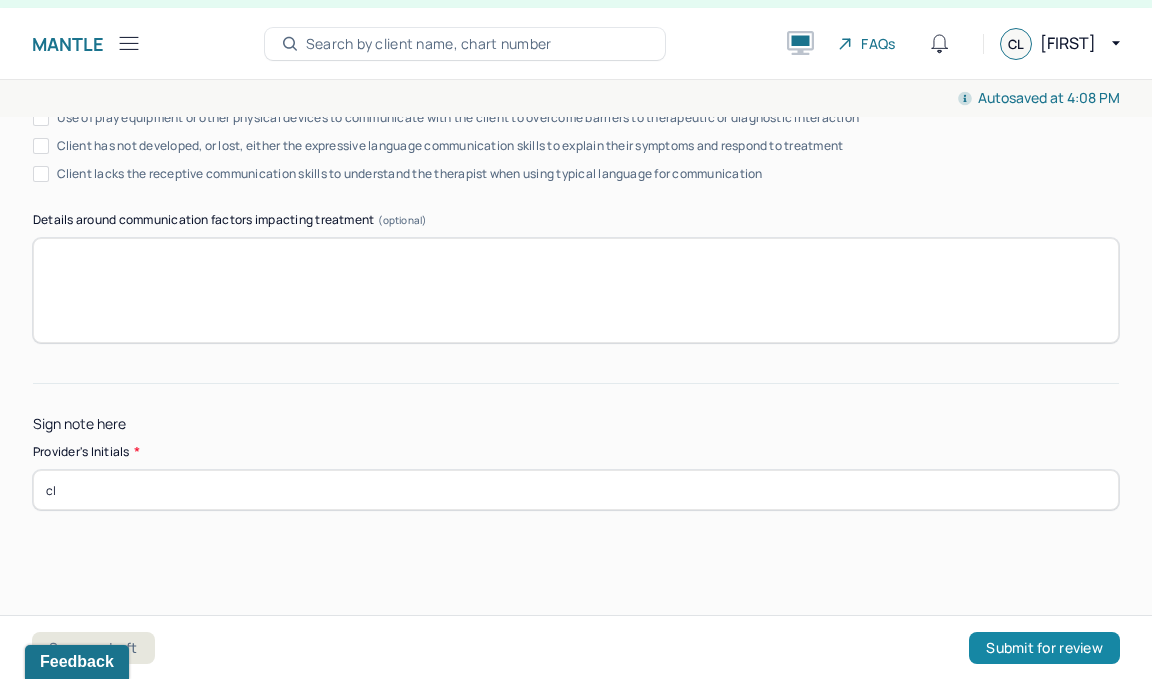 type on "cl" 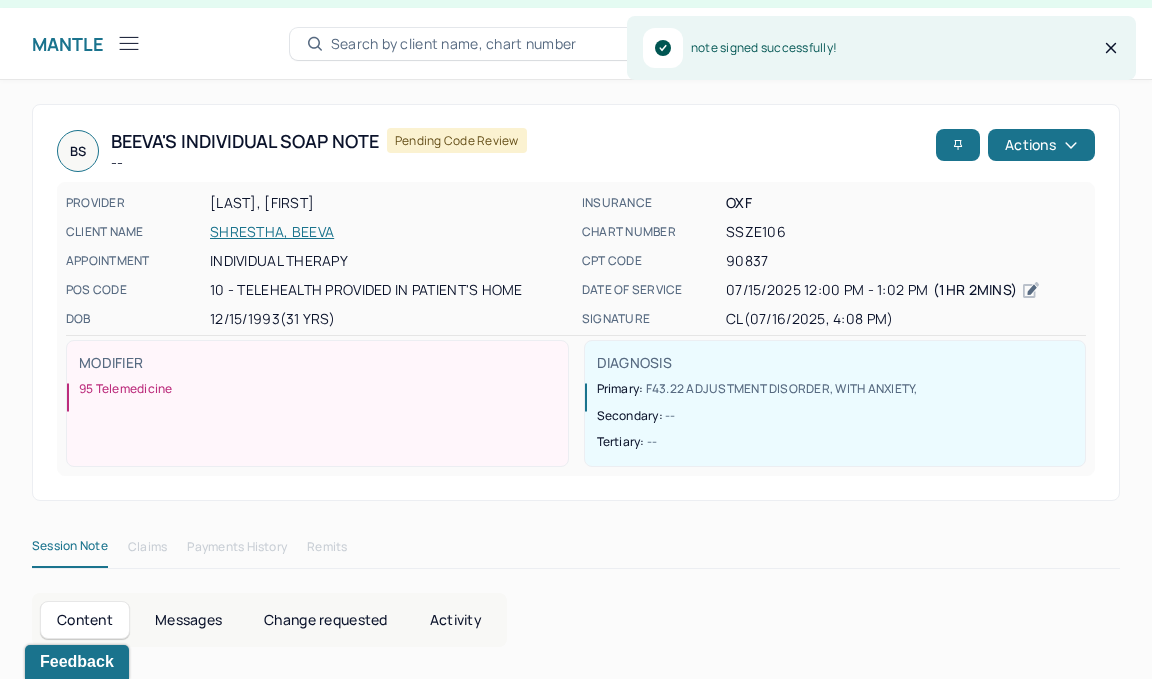click 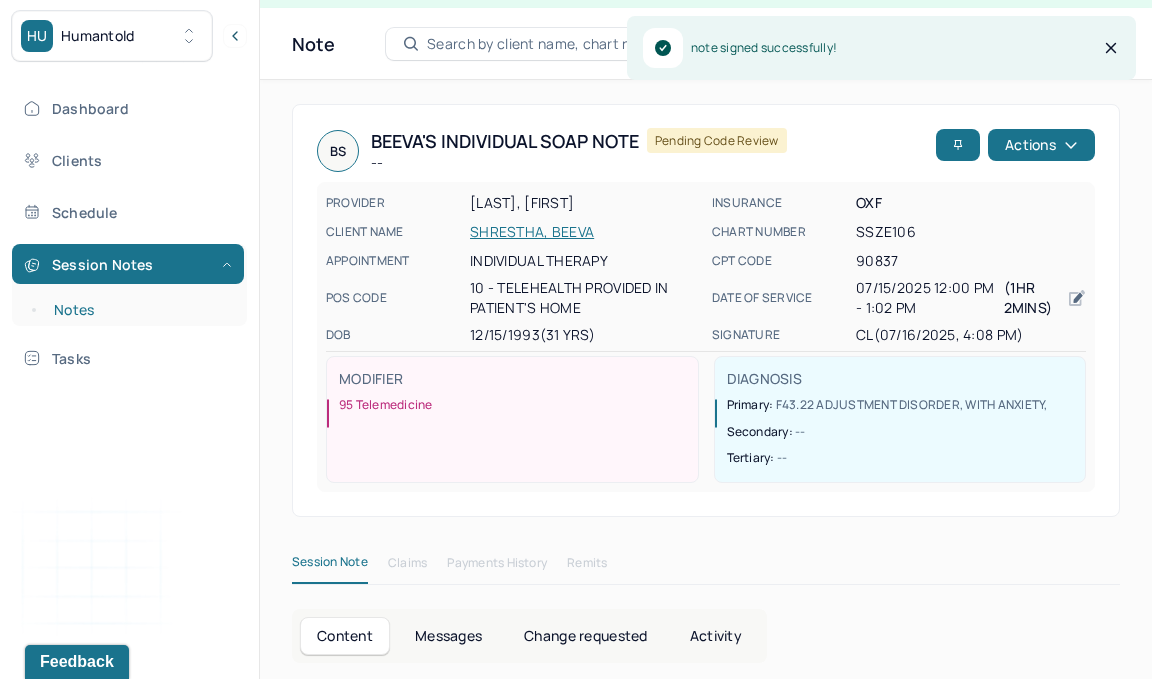 click on "Notes" at bounding box center [139, 310] 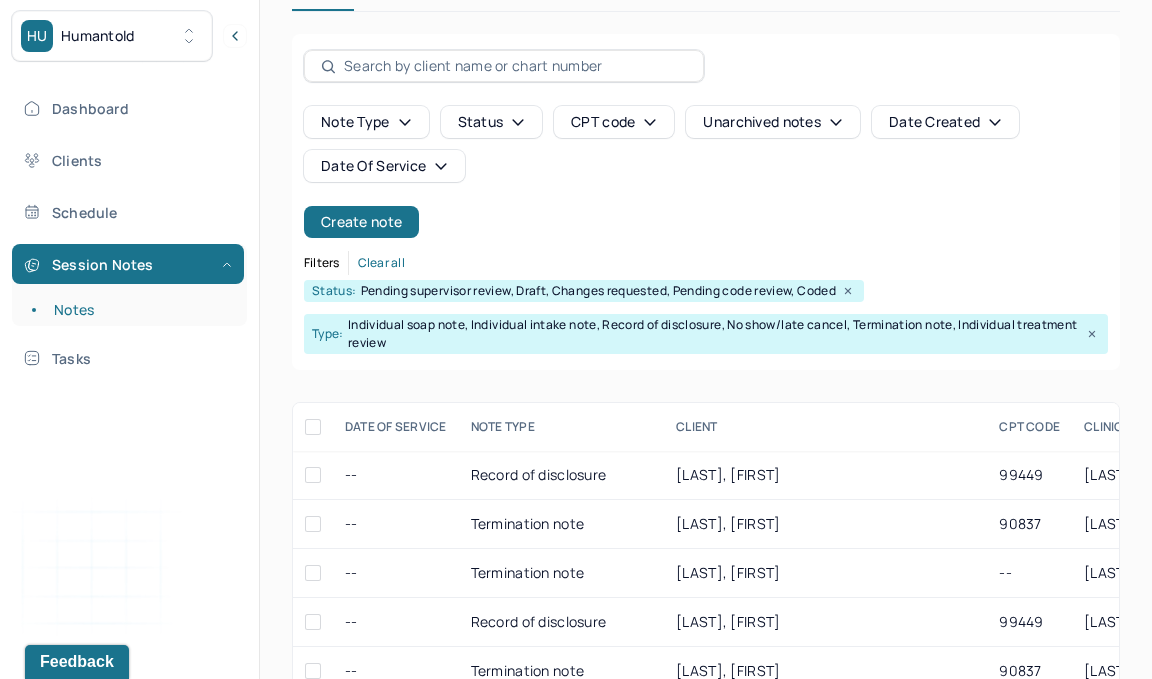 scroll, scrollTop: 164, scrollLeft: 0, axis: vertical 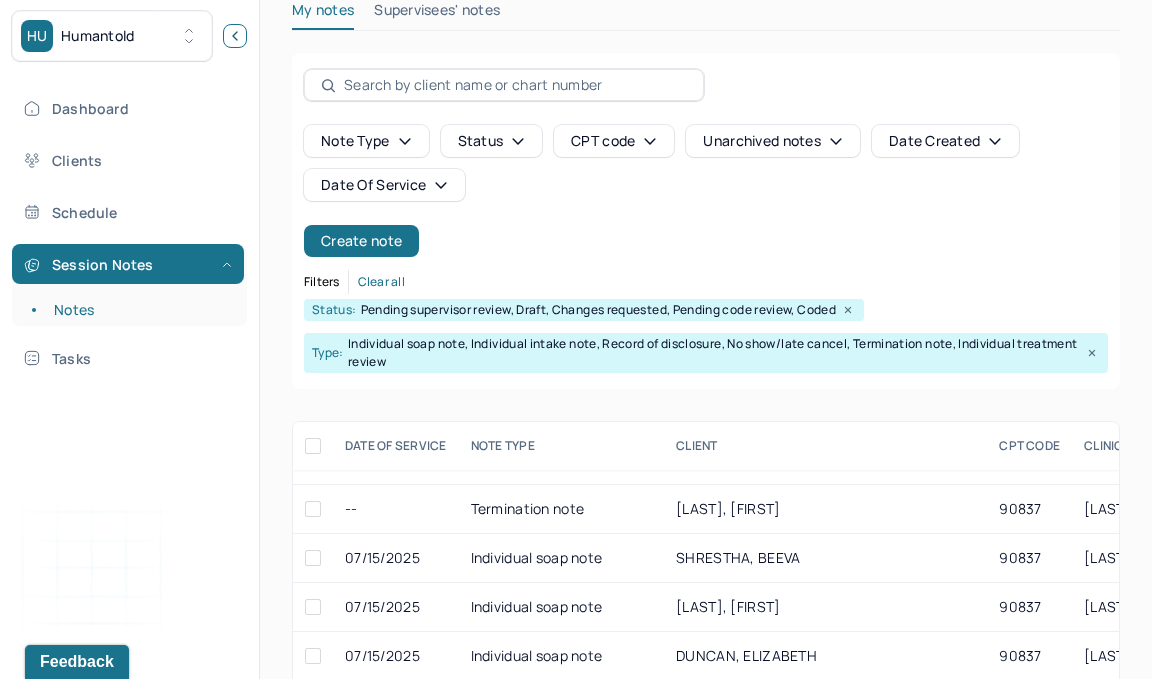 click at bounding box center (235, 36) 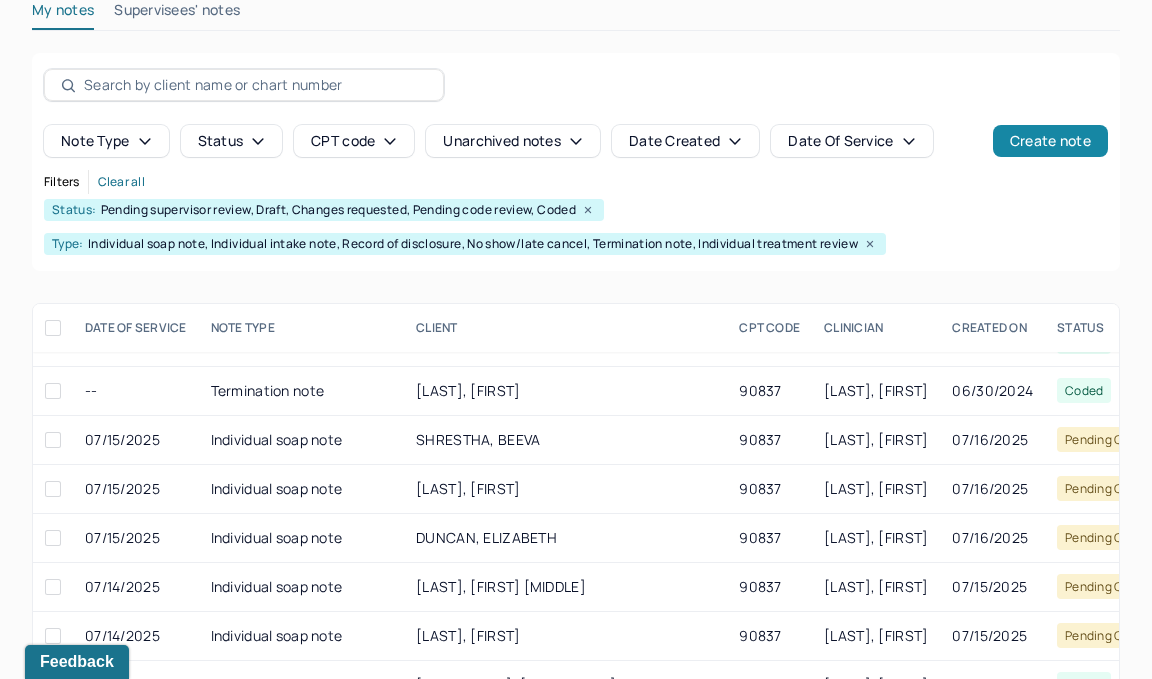 click on "Create note" at bounding box center (1050, 141) 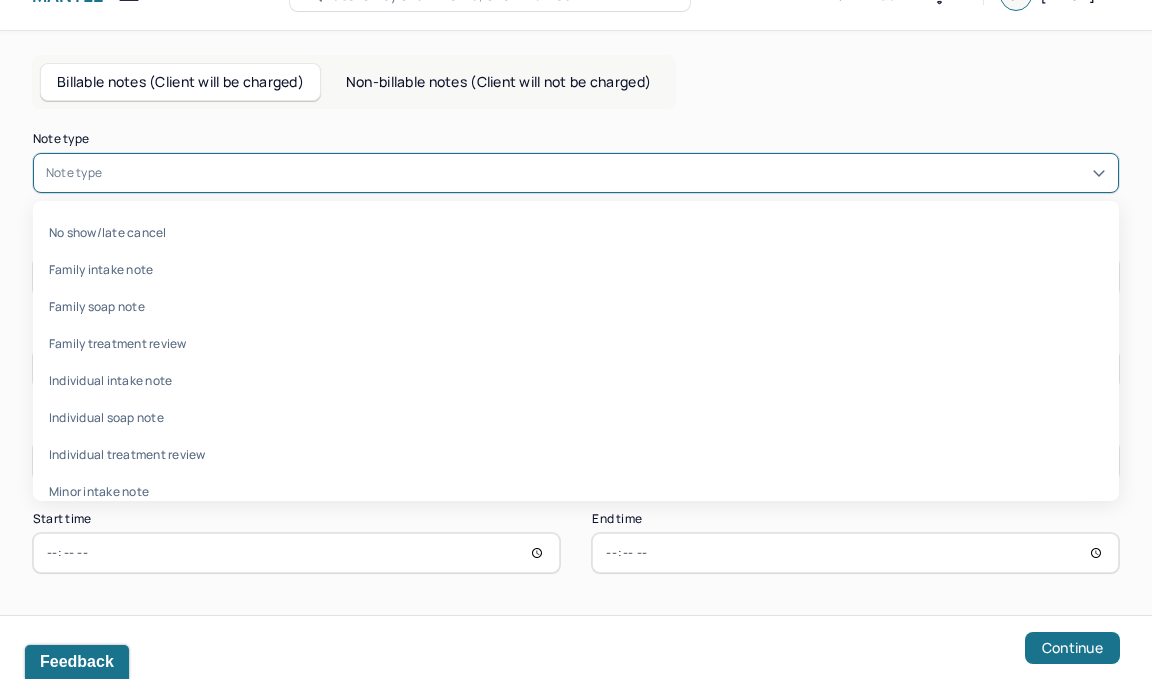 click on "Note type" at bounding box center [576, 173] 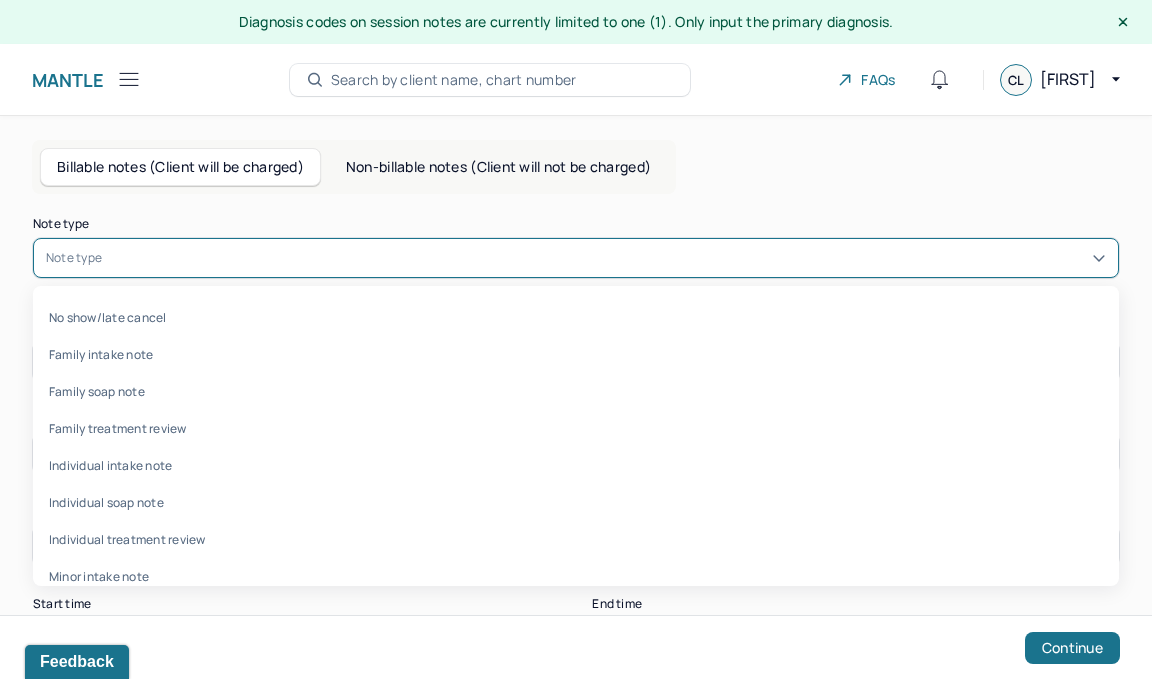 scroll, scrollTop: 0, scrollLeft: 0, axis: both 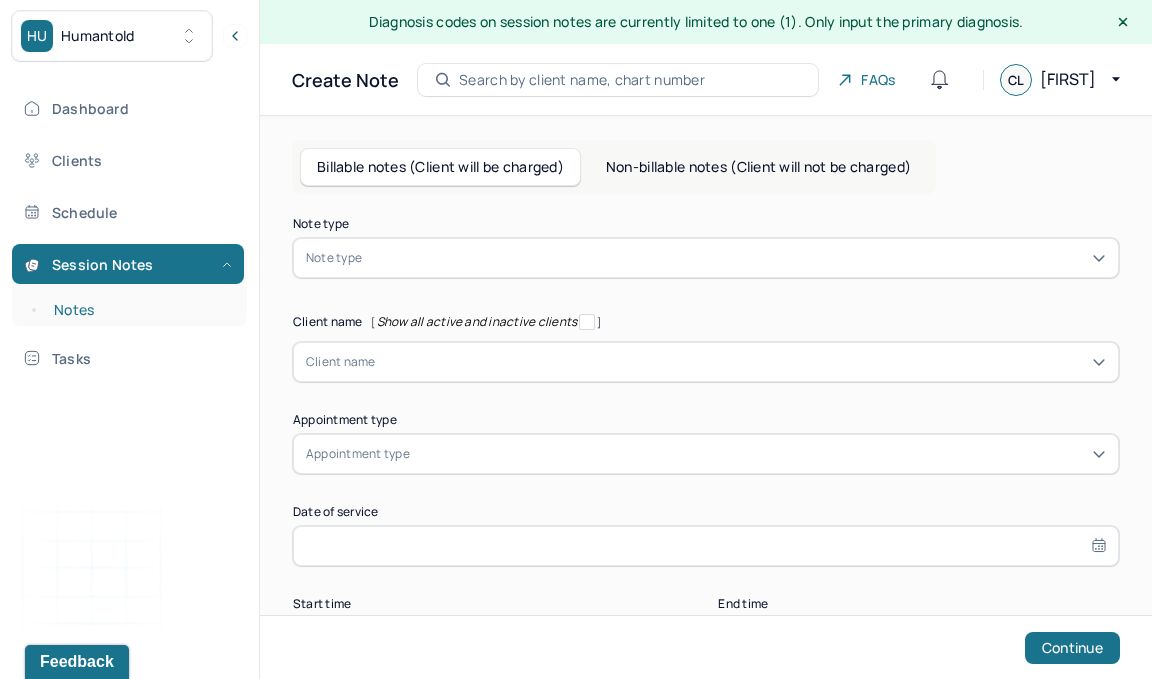click on "Notes" at bounding box center [139, 310] 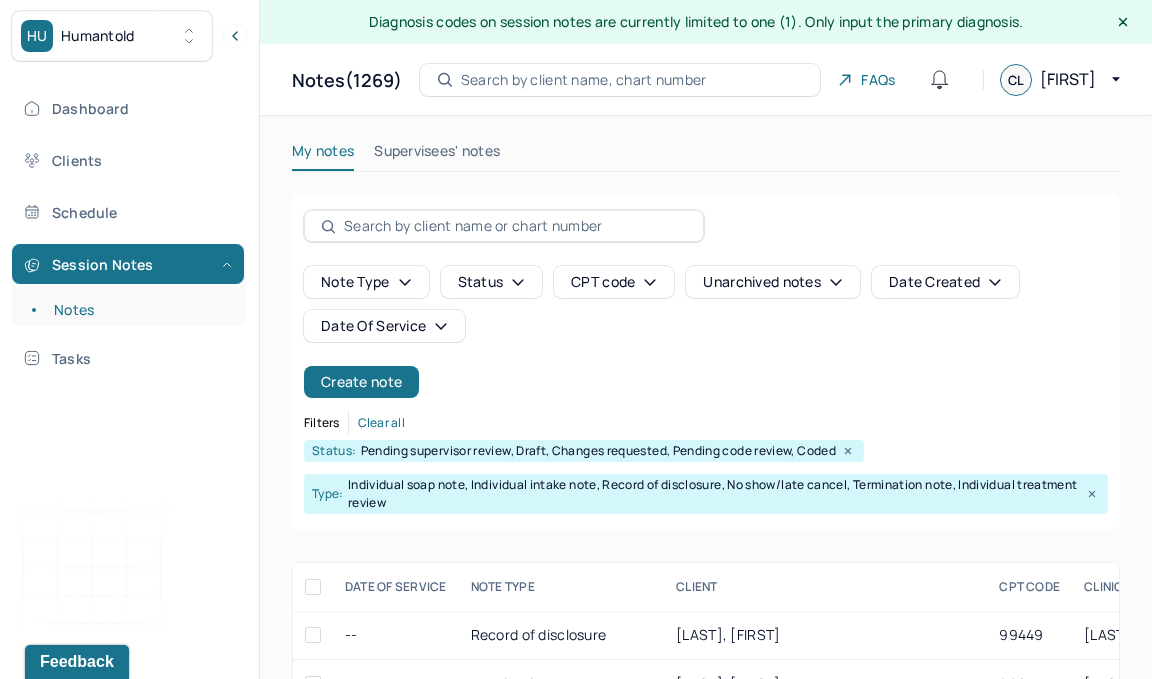 click at bounding box center (515, 226) 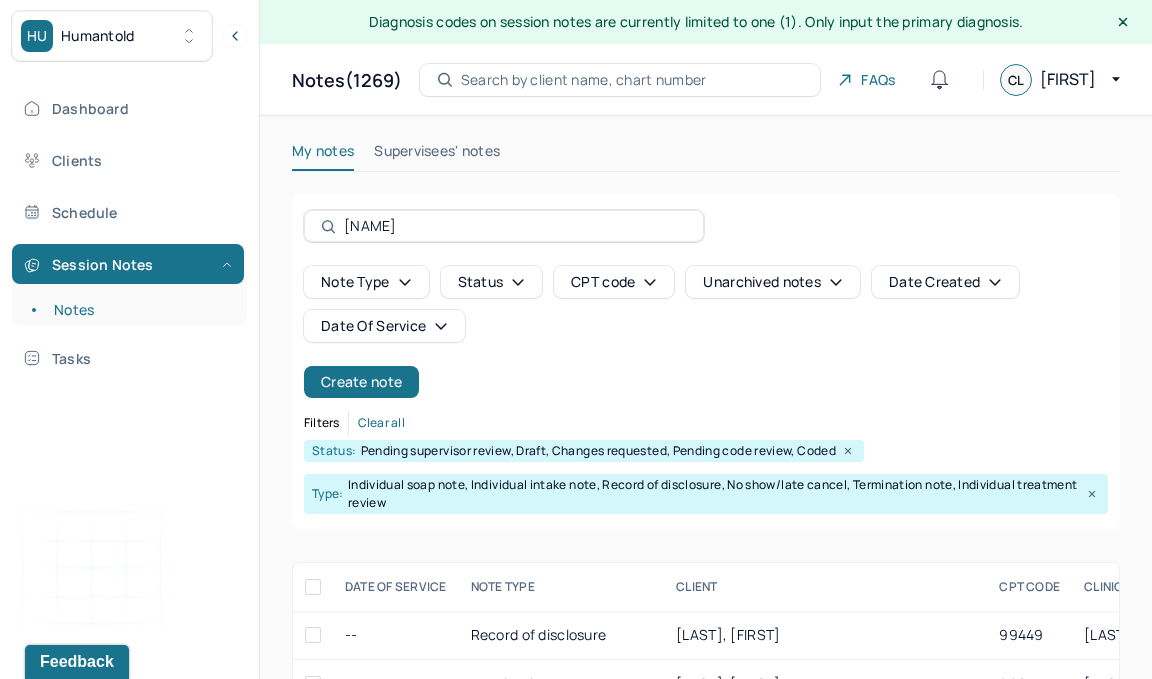type on "[NAME]" 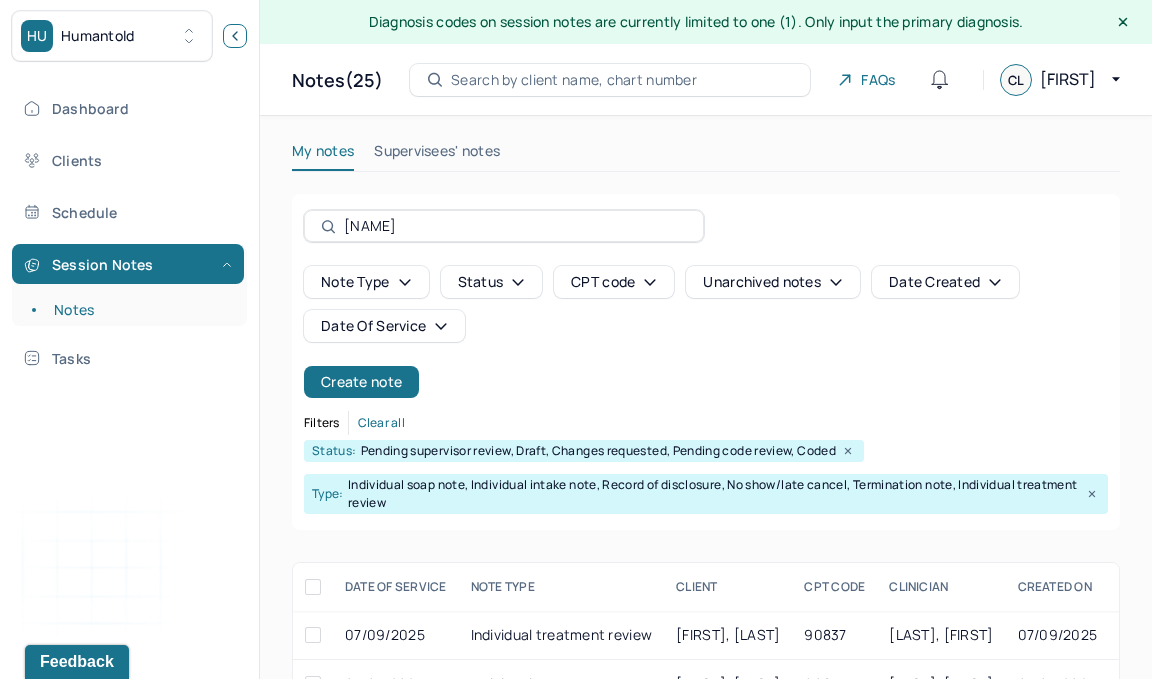click at bounding box center [235, 36] 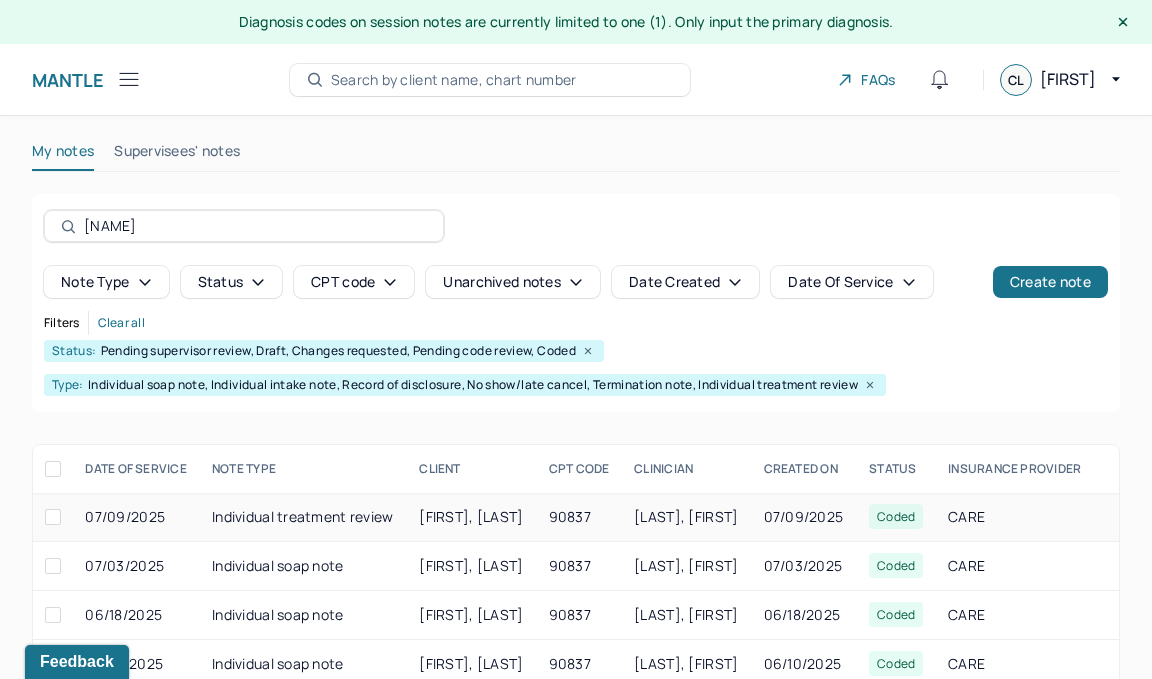 scroll, scrollTop: 0, scrollLeft: 0, axis: both 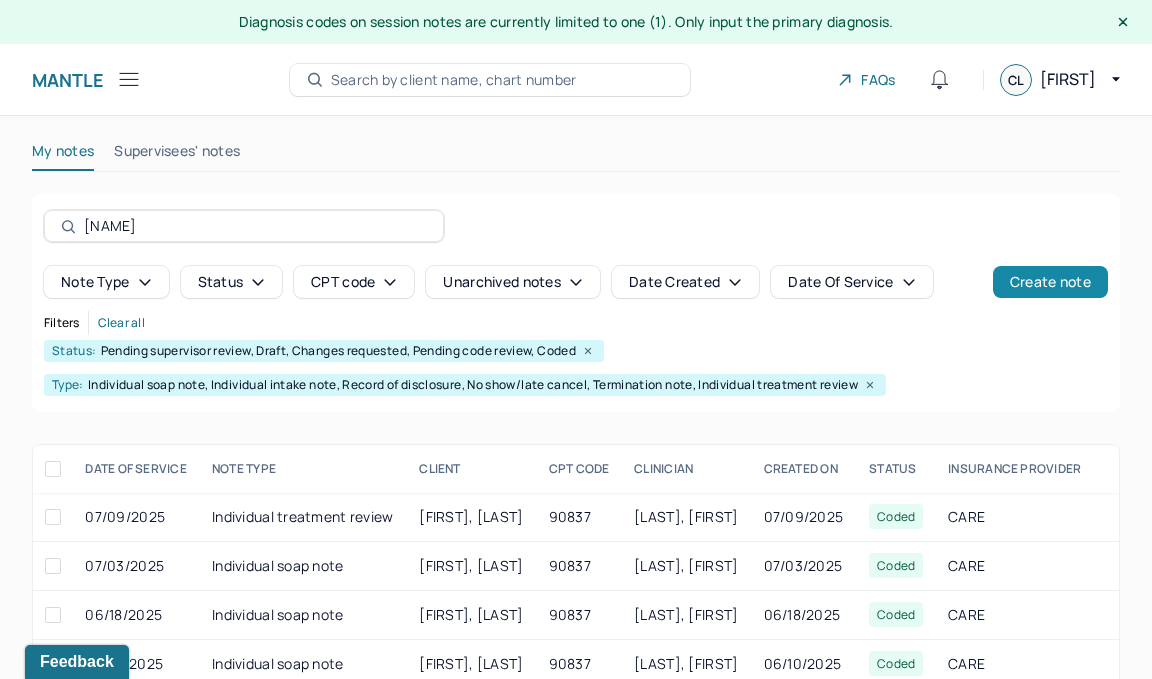 click on "Create note" at bounding box center [1050, 282] 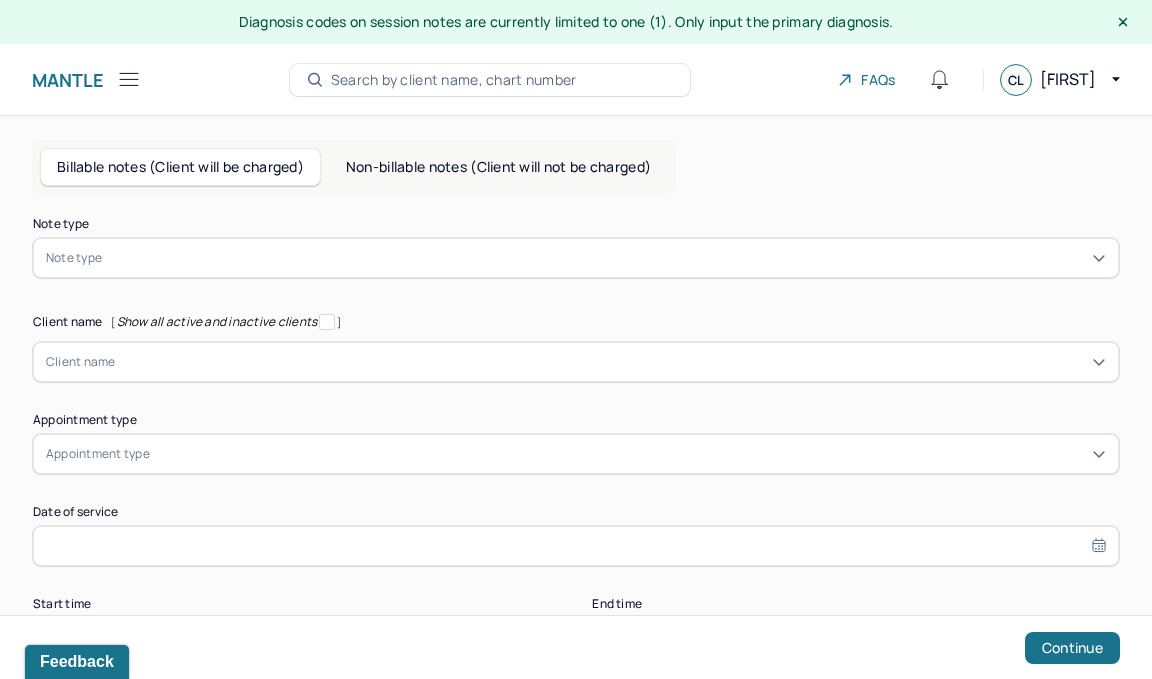 click at bounding box center [606, 258] 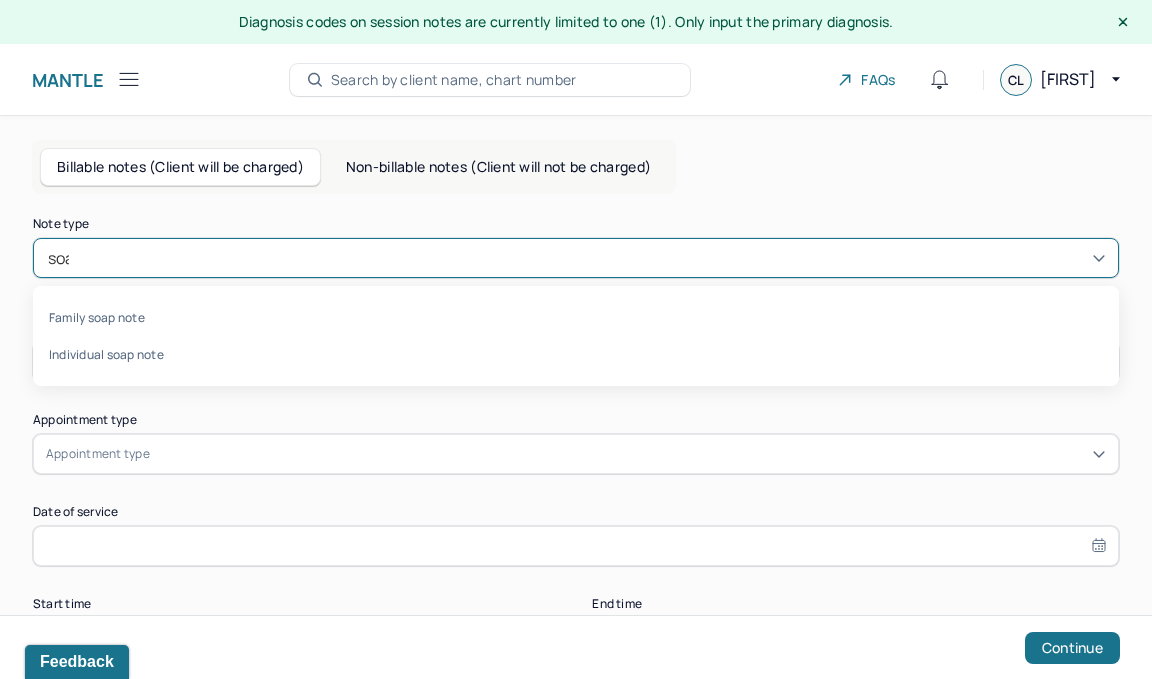type on "soap" 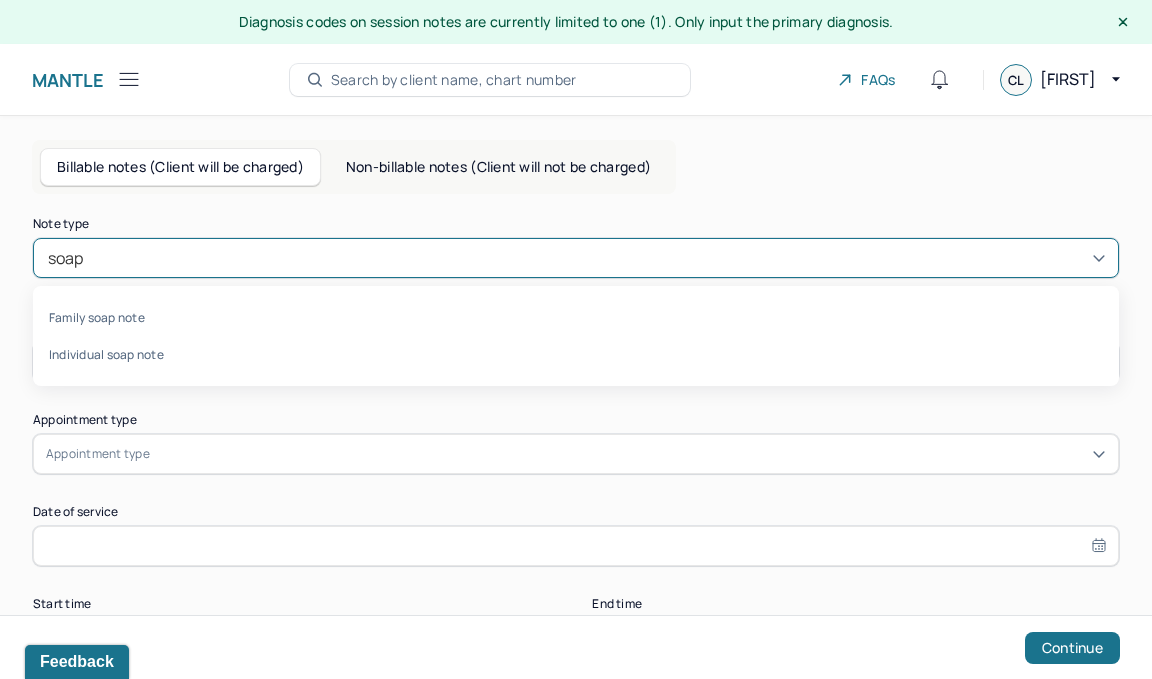 click on "Family soap note Individual soap note" at bounding box center (576, 336) 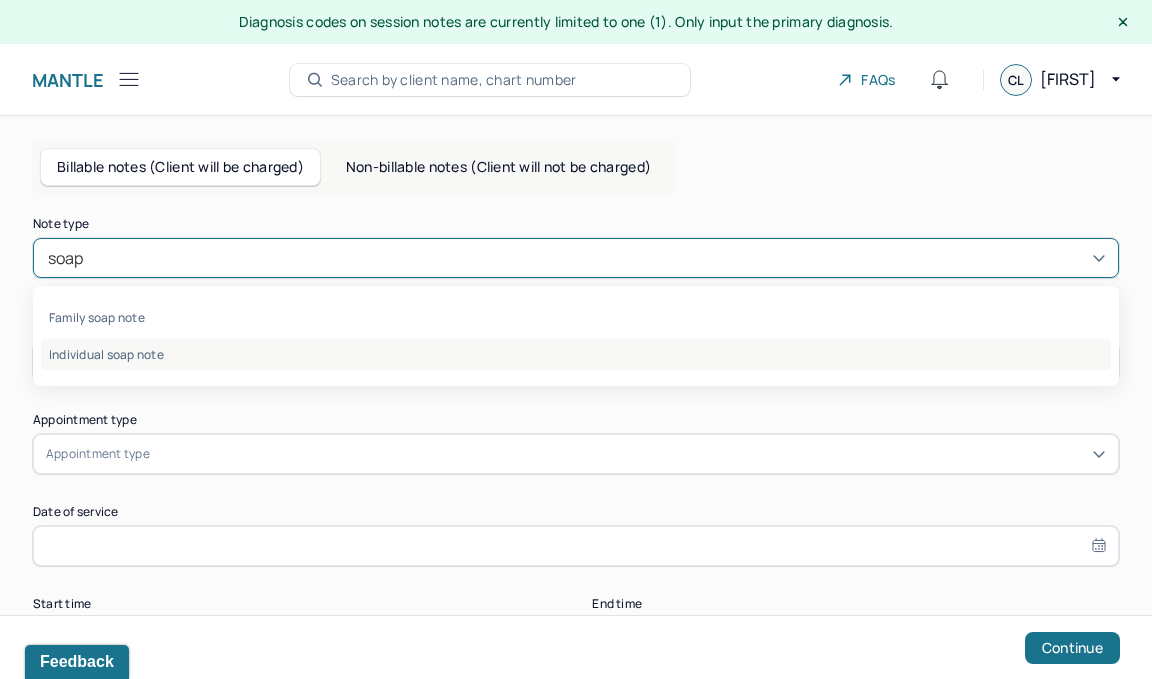 click on "Individual soap note" at bounding box center [576, 354] 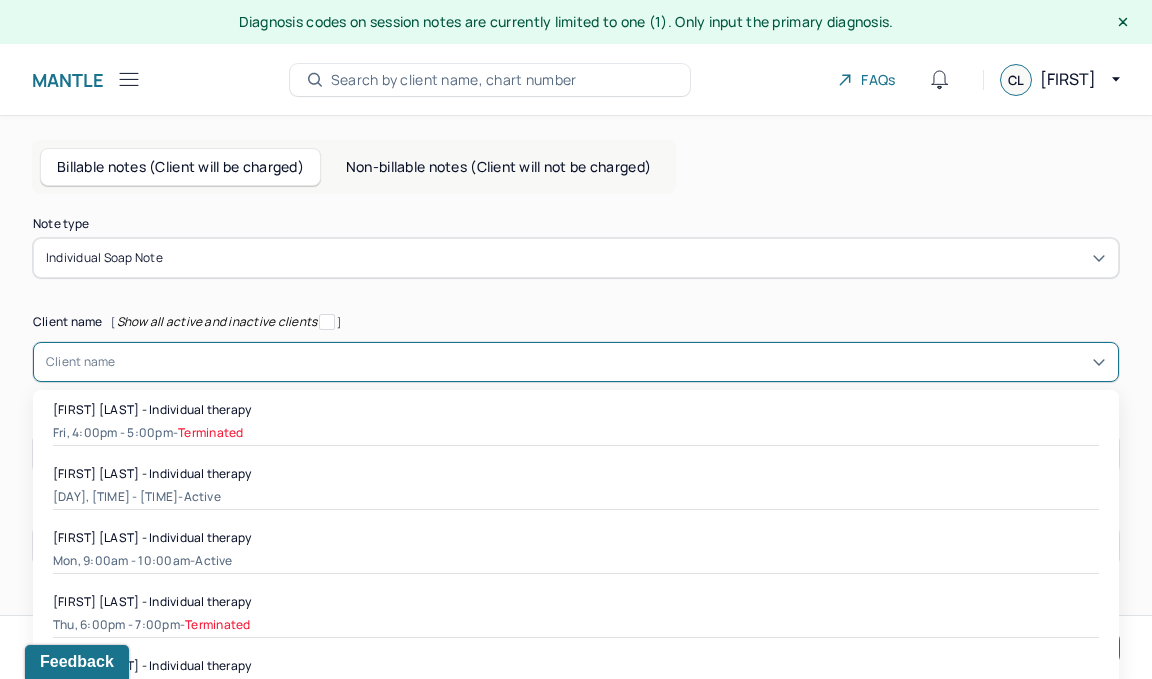 scroll, scrollTop: 20, scrollLeft: 0, axis: vertical 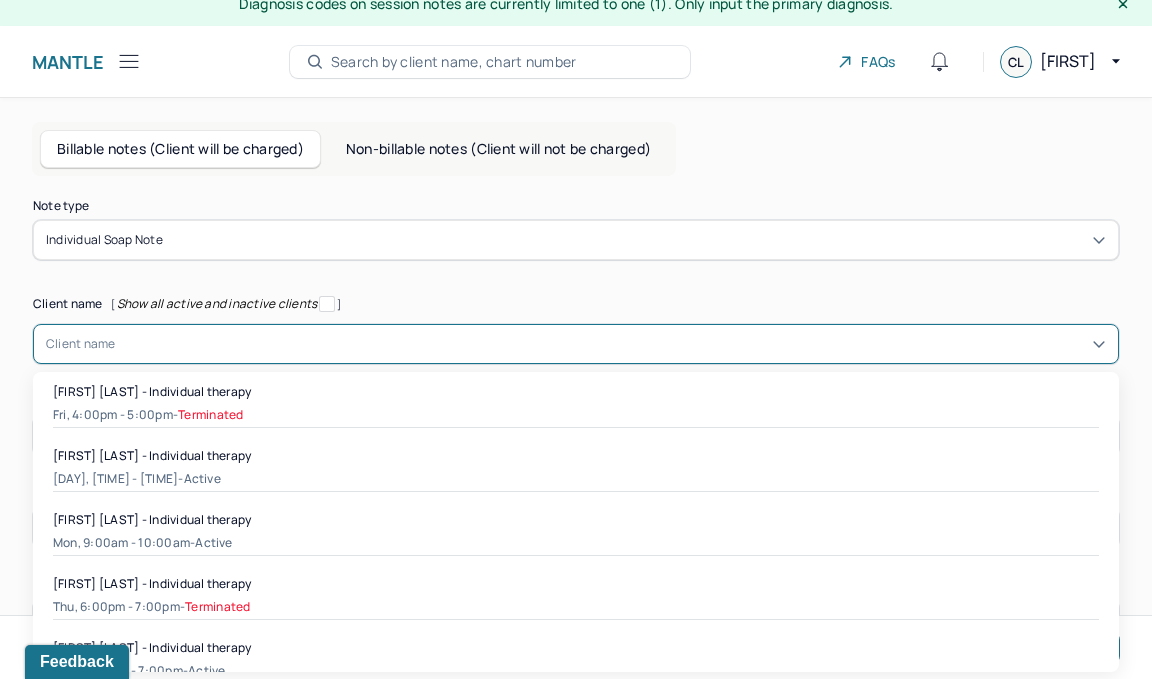 click at bounding box center [611, 344] 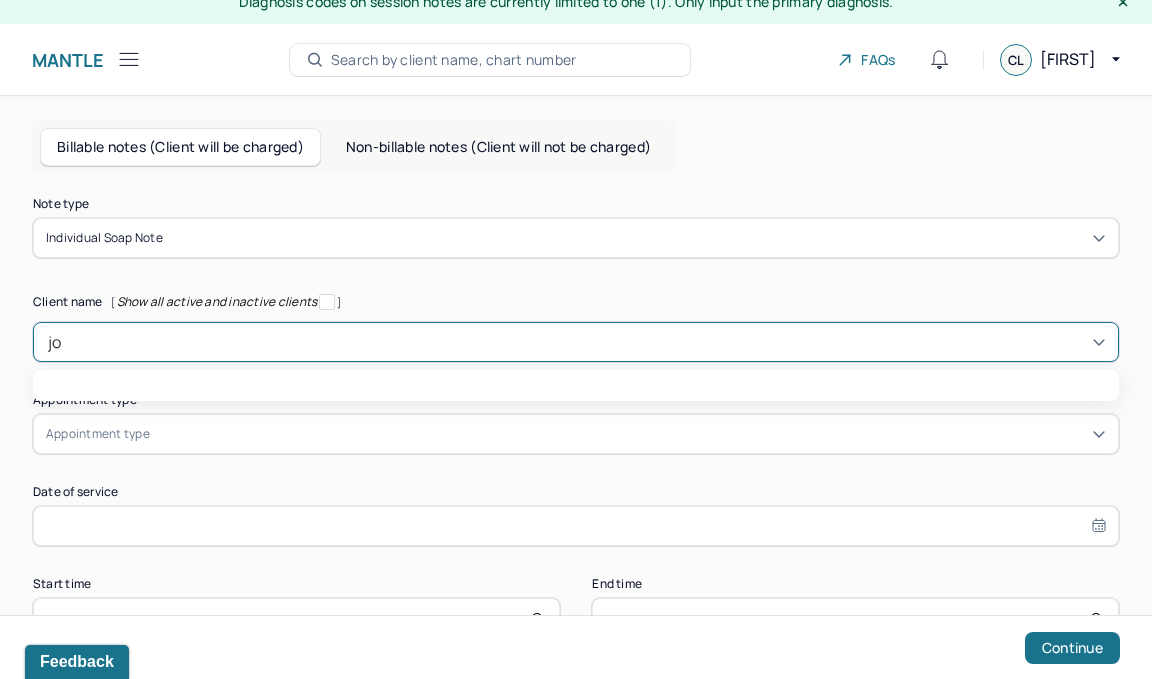 type on "[NAME]" 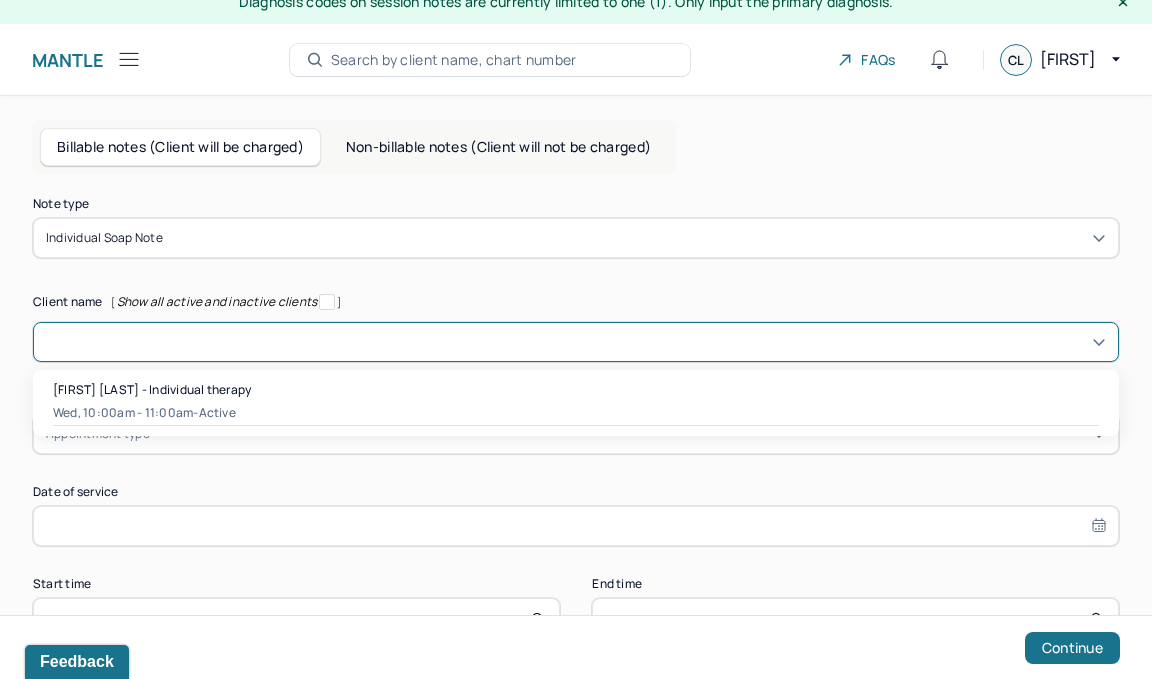 click at bounding box center [576, 342] 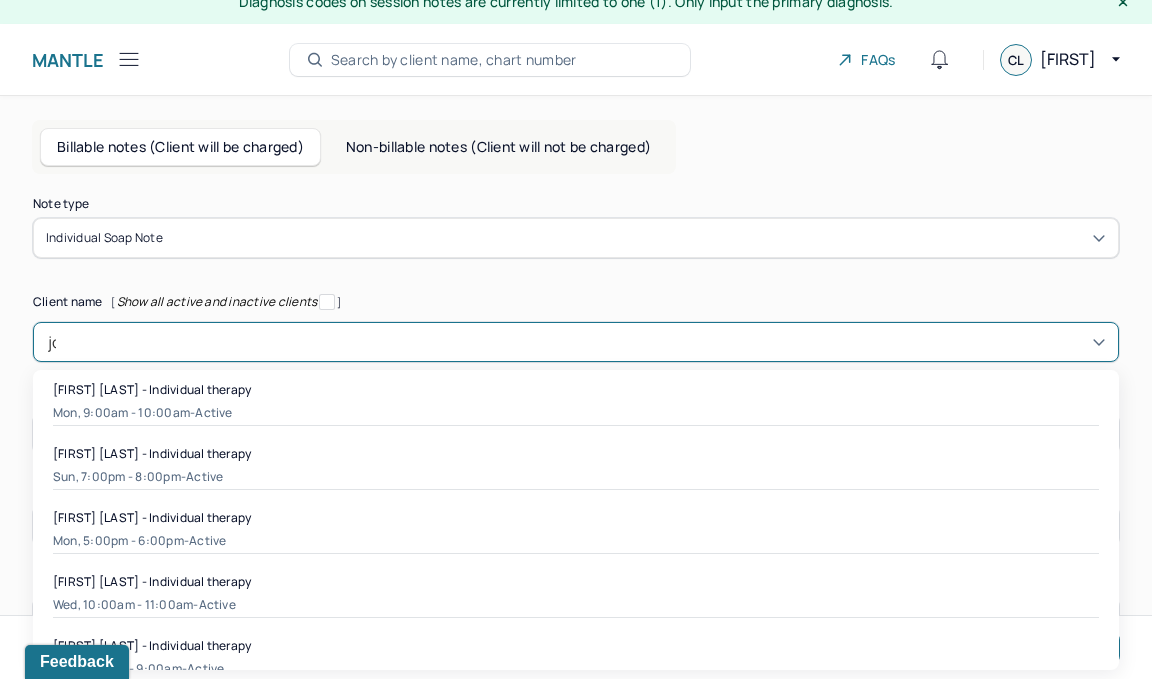 type on "[NAME]" 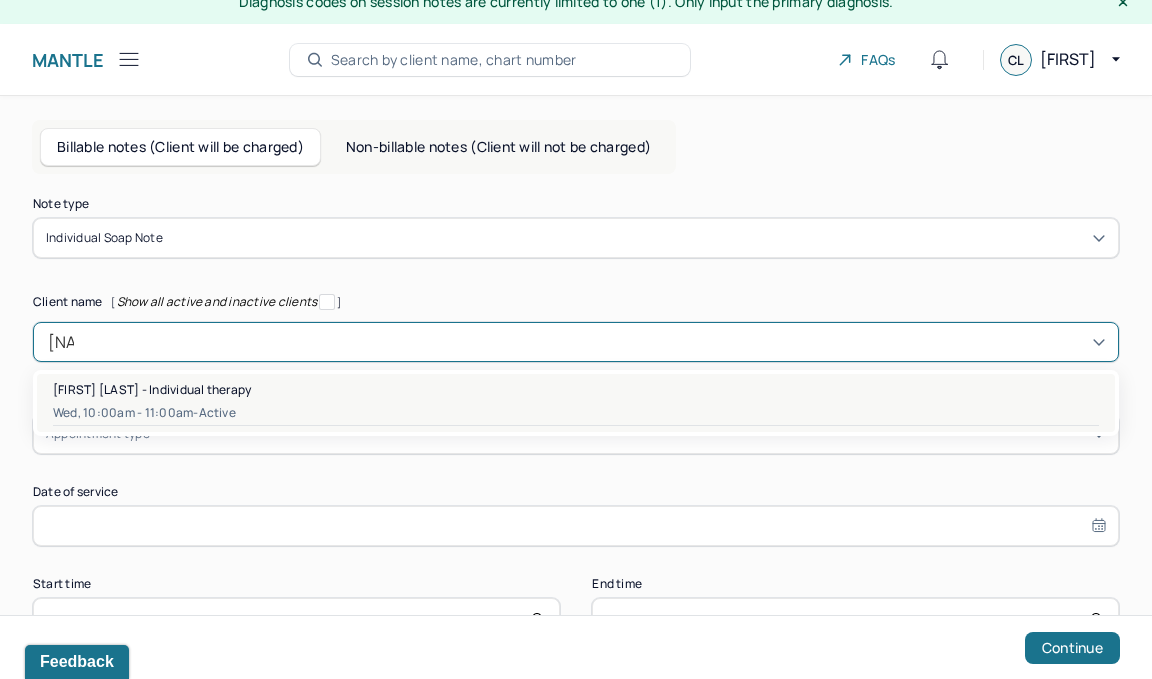 click on "Wed, 10:00am - 11:00am  -  active" at bounding box center (576, 413) 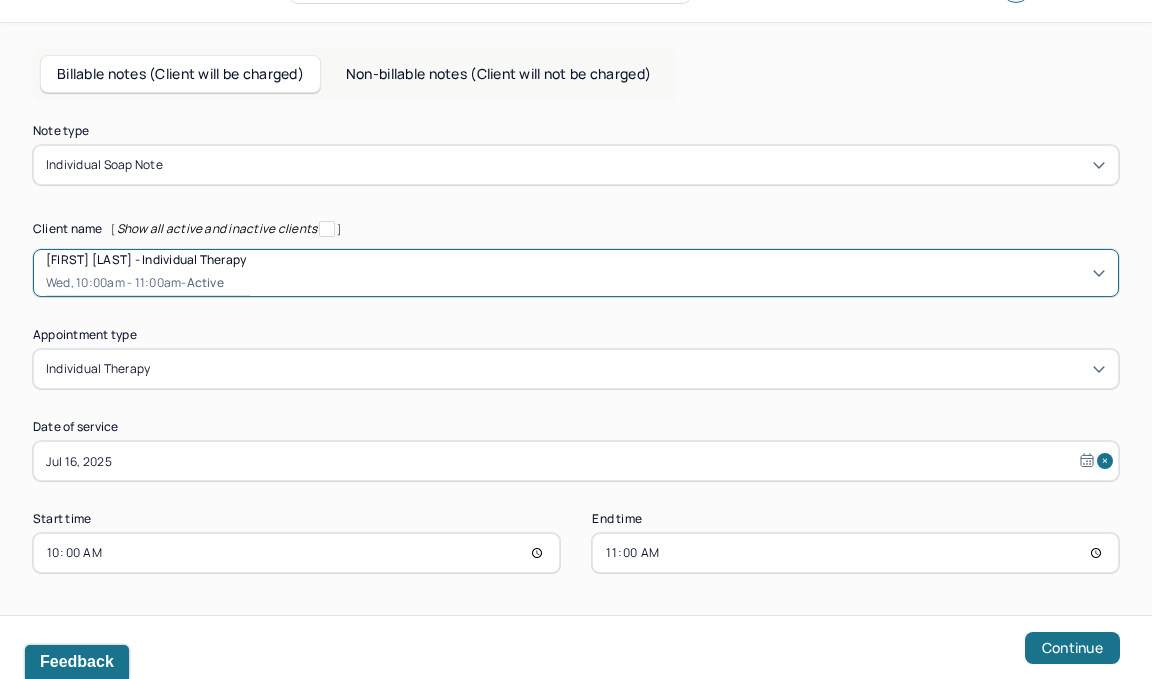 scroll, scrollTop: 141, scrollLeft: 0, axis: vertical 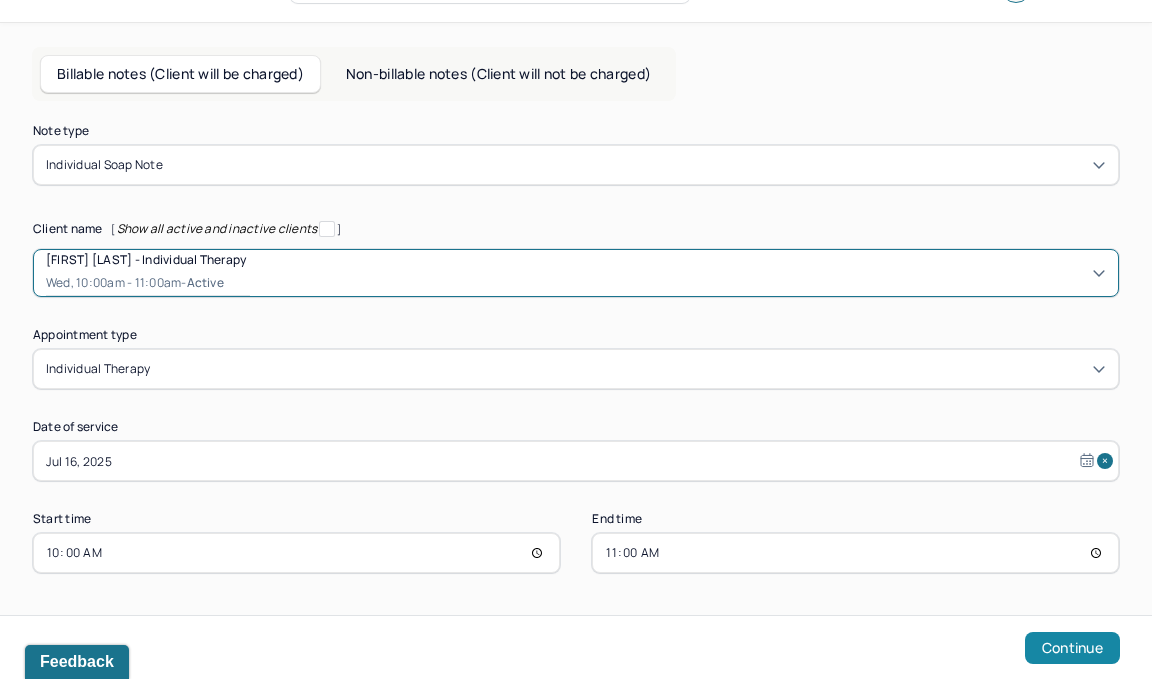 click on "Continue" at bounding box center [1072, 648] 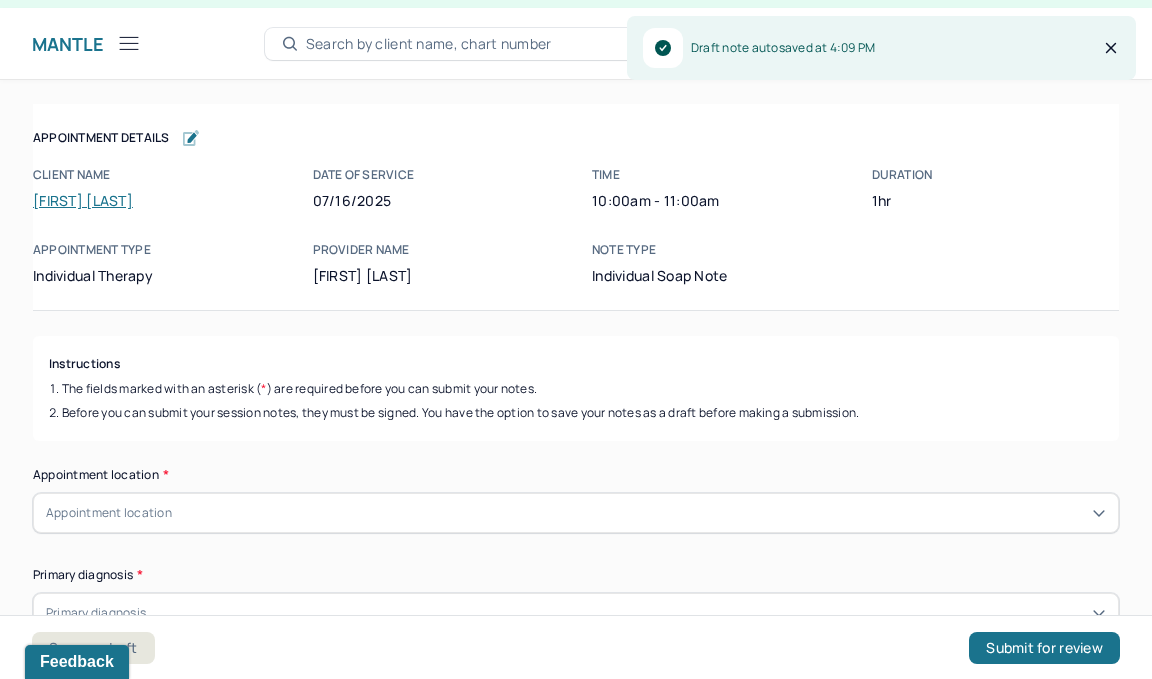 scroll, scrollTop: 36, scrollLeft: 0, axis: vertical 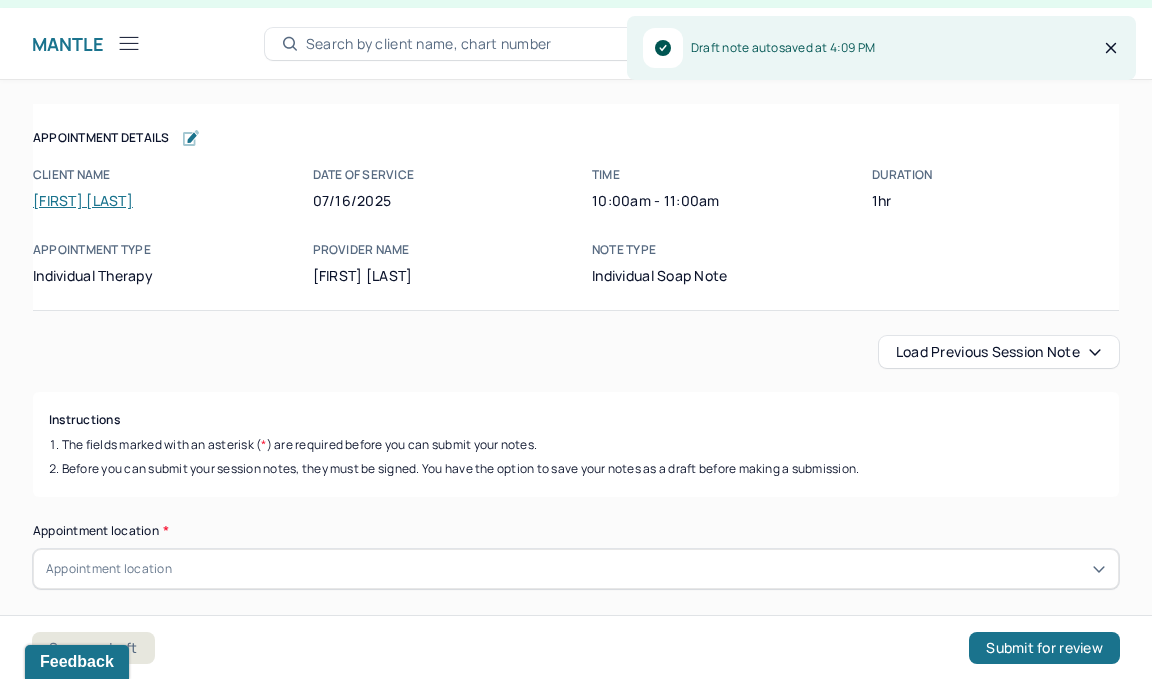 click on "Load previous session note" at bounding box center (999, 352) 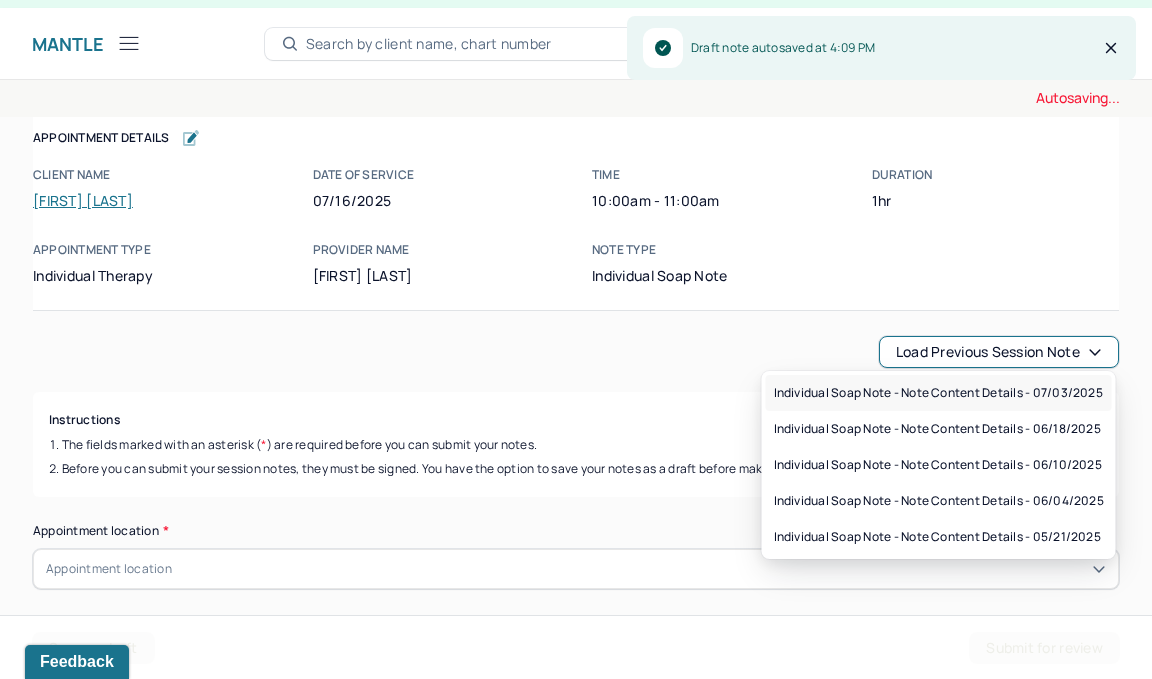 click on "Individual soap note   - Note content Details -   07/03/2025" at bounding box center [938, 393] 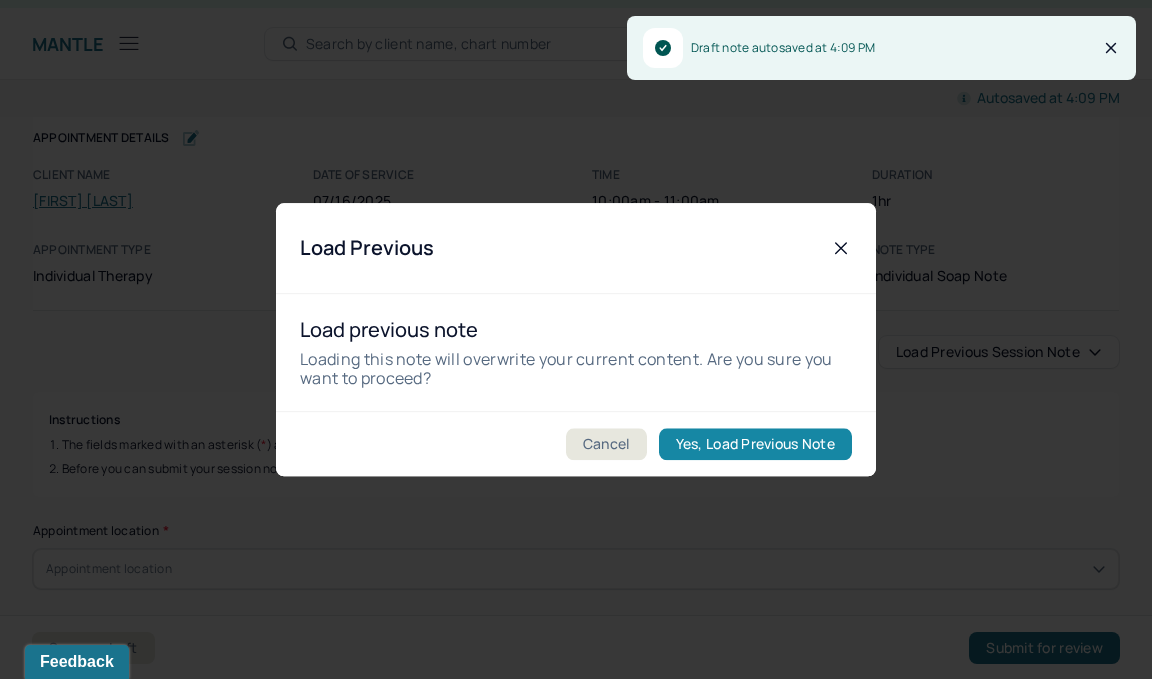 click on "Yes, Load Previous Note" at bounding box center [755, 444] 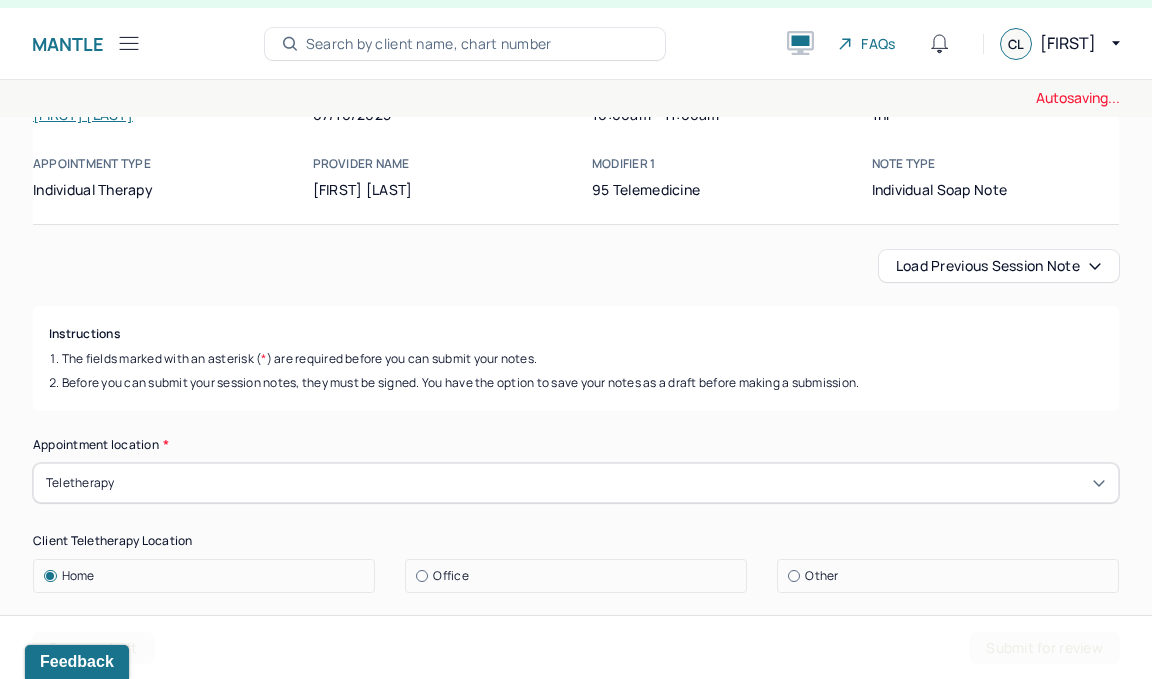 scroll, scrollTop: 87, scrollLeft: 0, axis: vertical 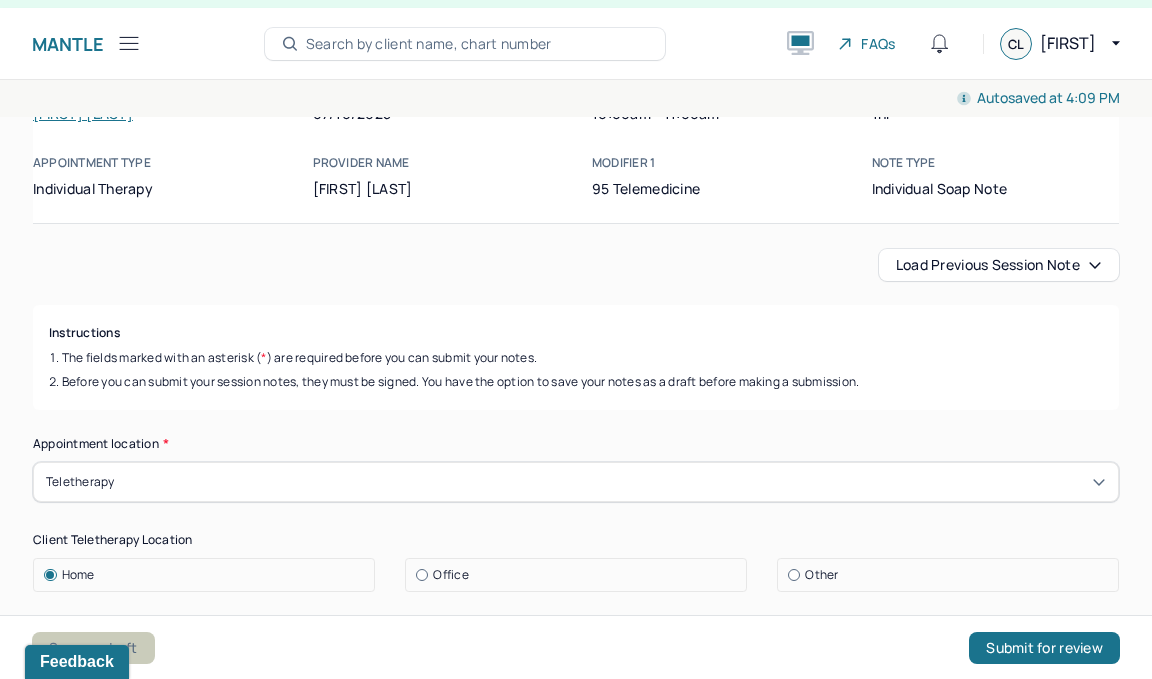 click on "Save as draft" at bounding box center (93, 648) 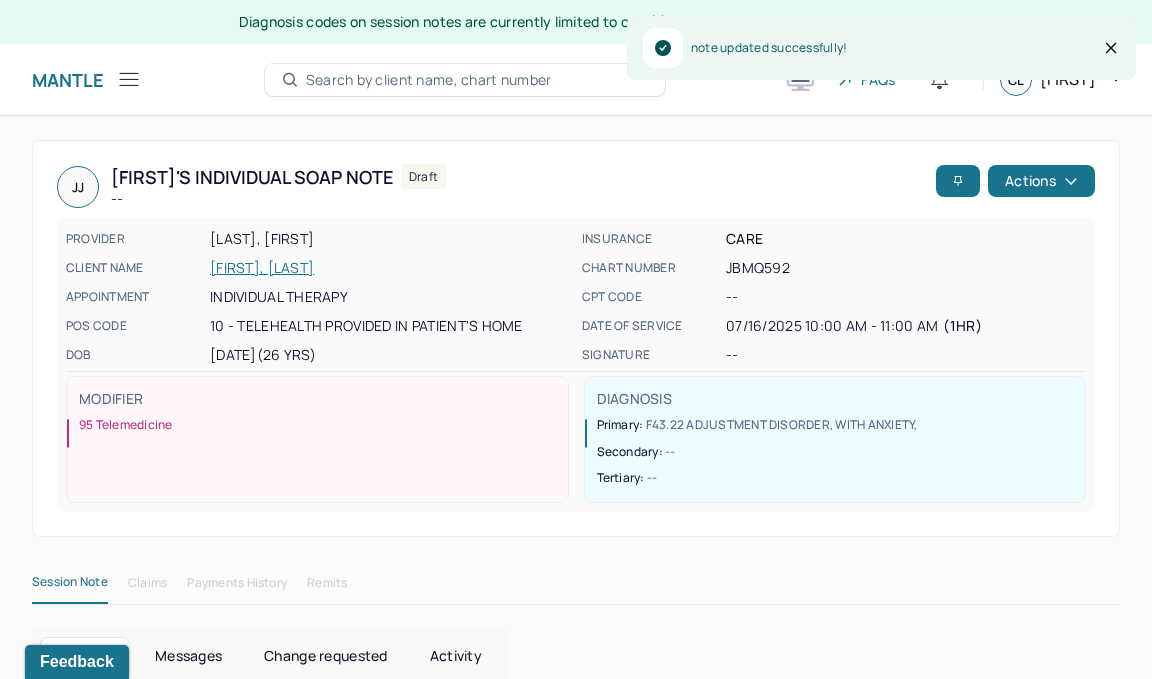 scroll, scrollTop: 0, scrollLeft: 0, axis: both 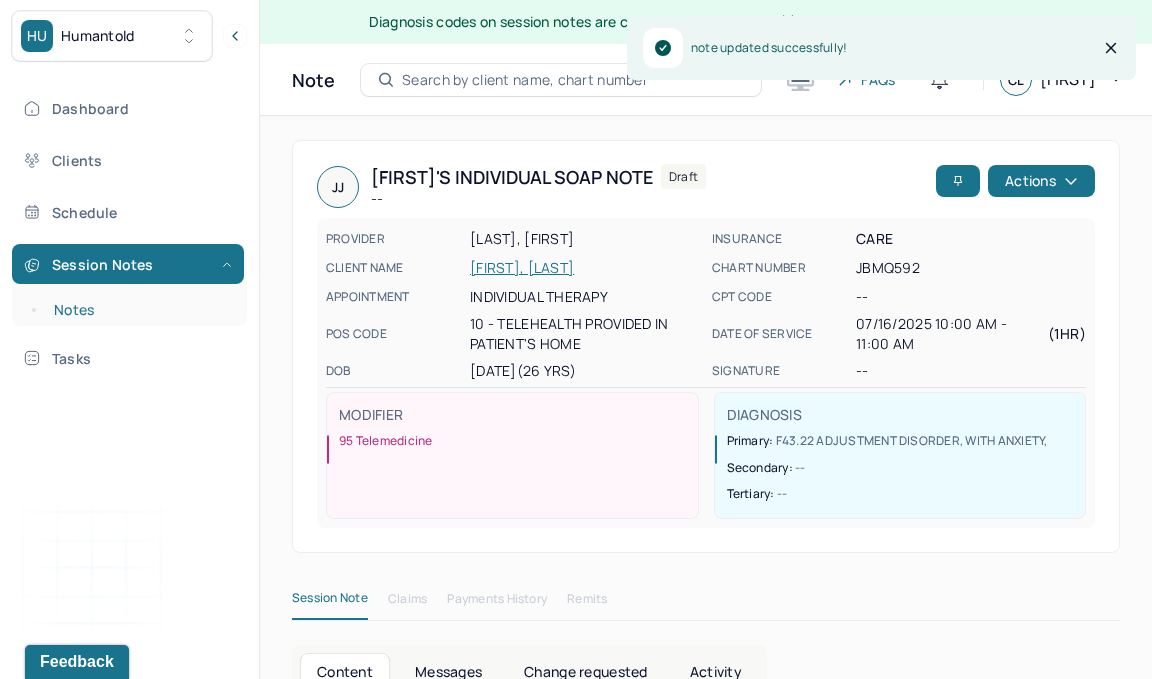 click on "Notes" at bounding box center (139, 310) 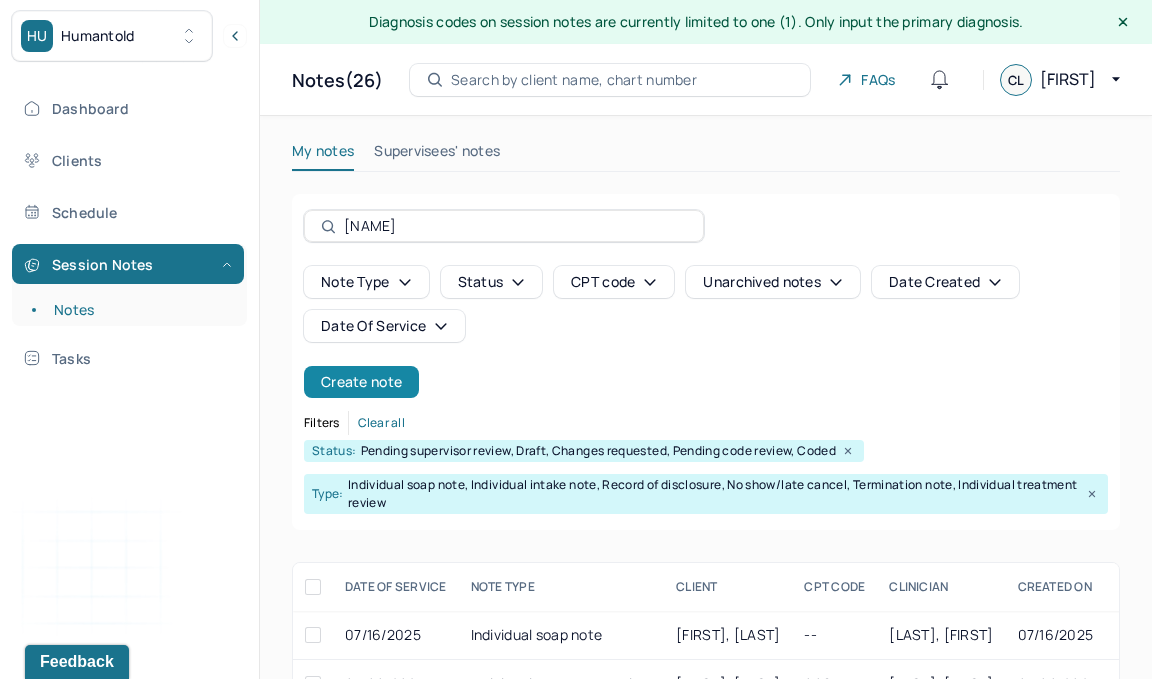 click on "Create note" at bounding box center (361, 382) 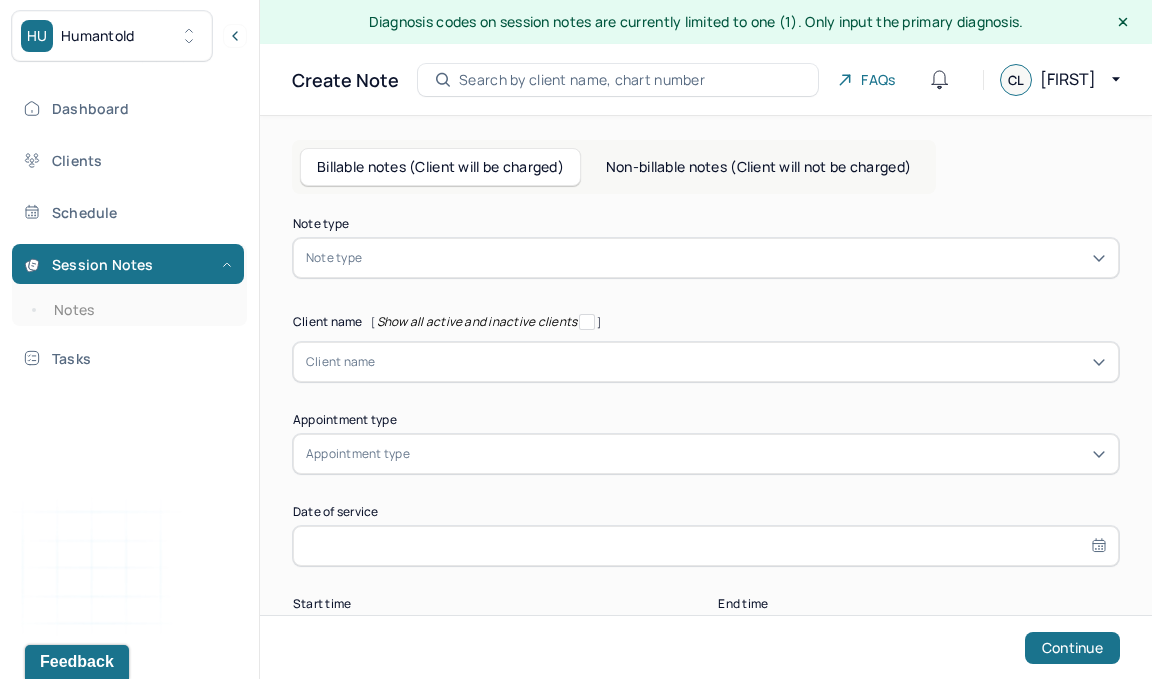 click at bounding box center [736, 258] 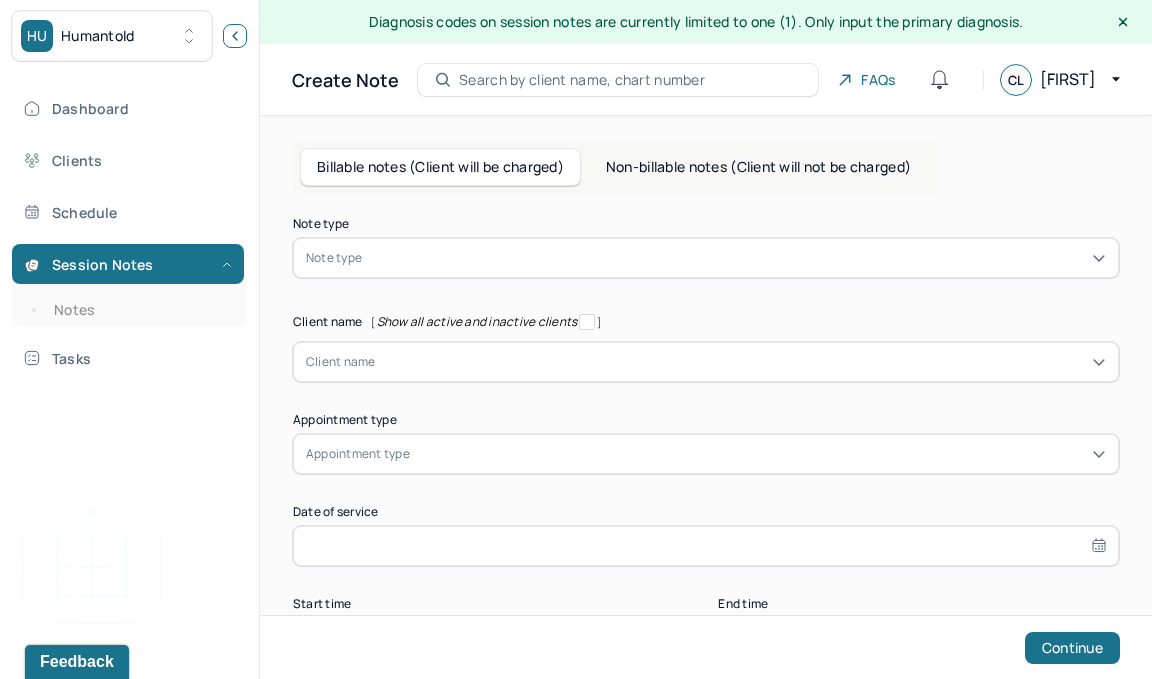 click 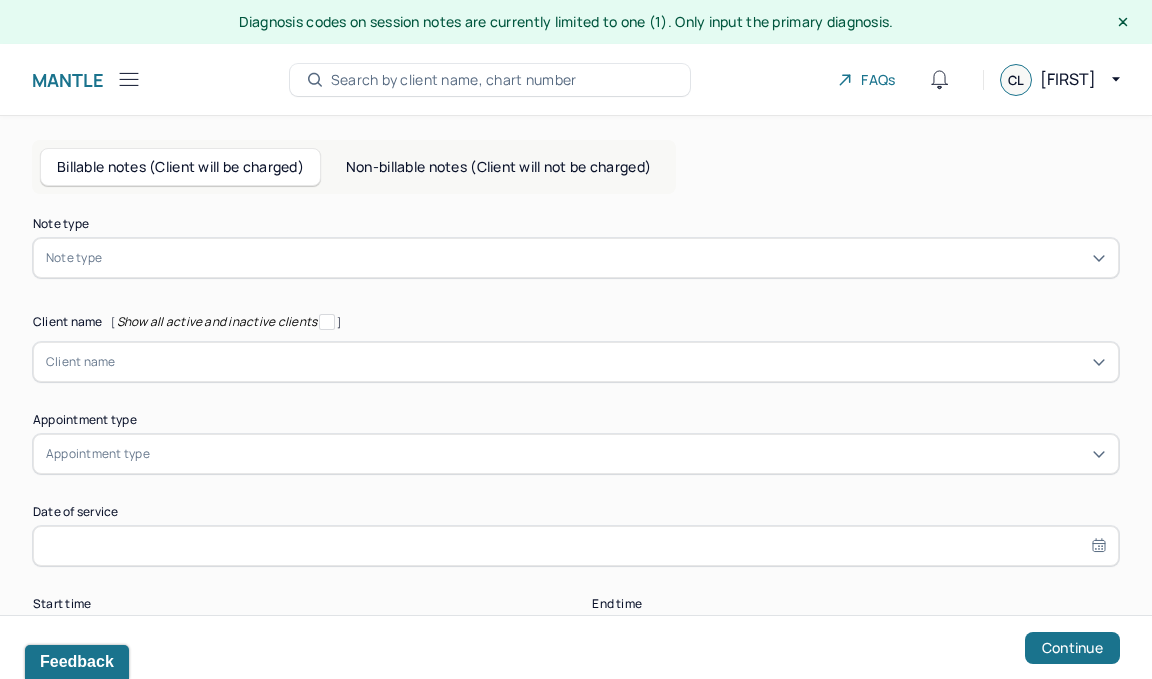click 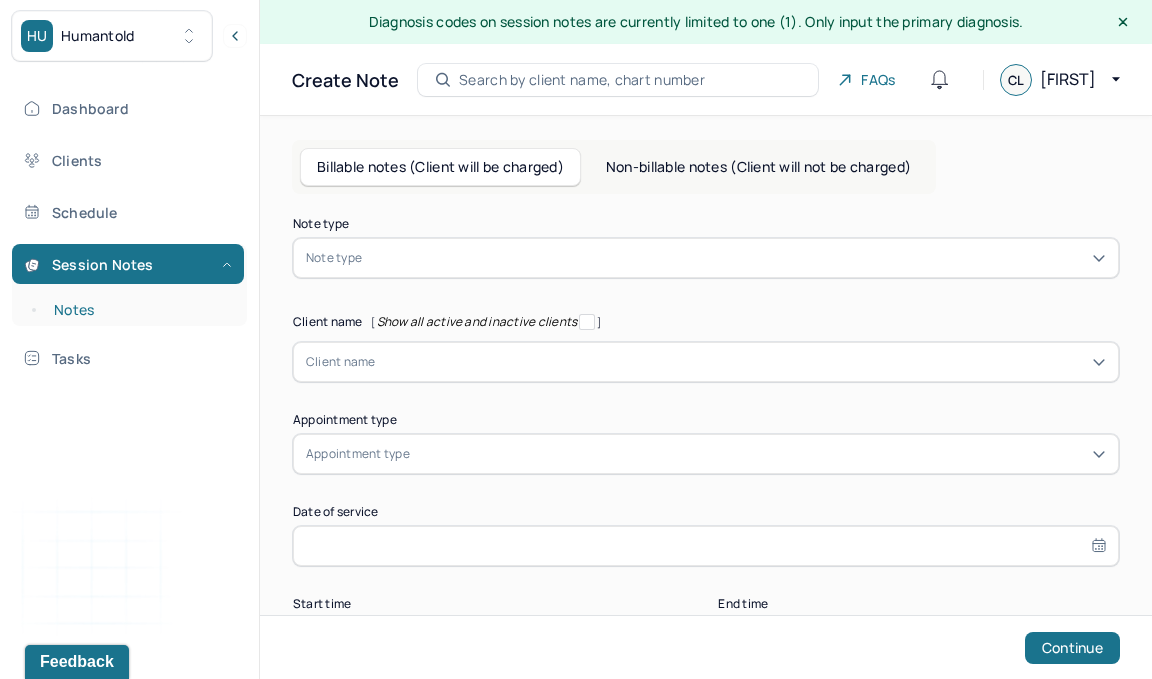 click on "Notes" at bounding box center [139, 310] 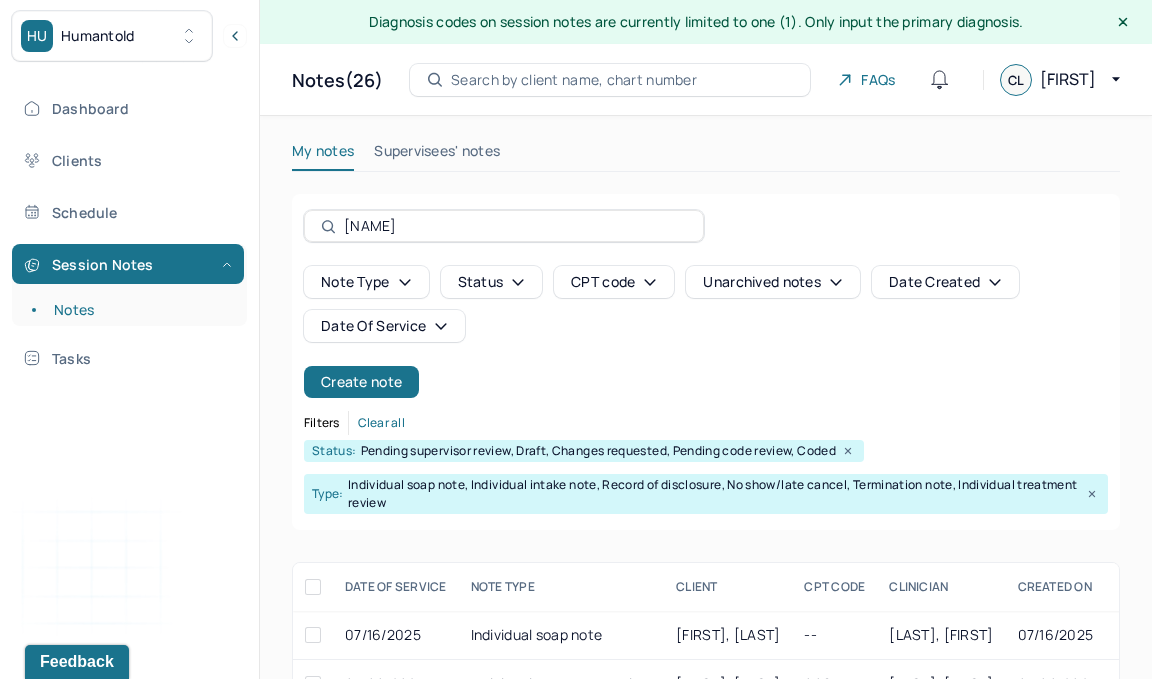 click on "[NAME]" at bounding box center [515, 226] 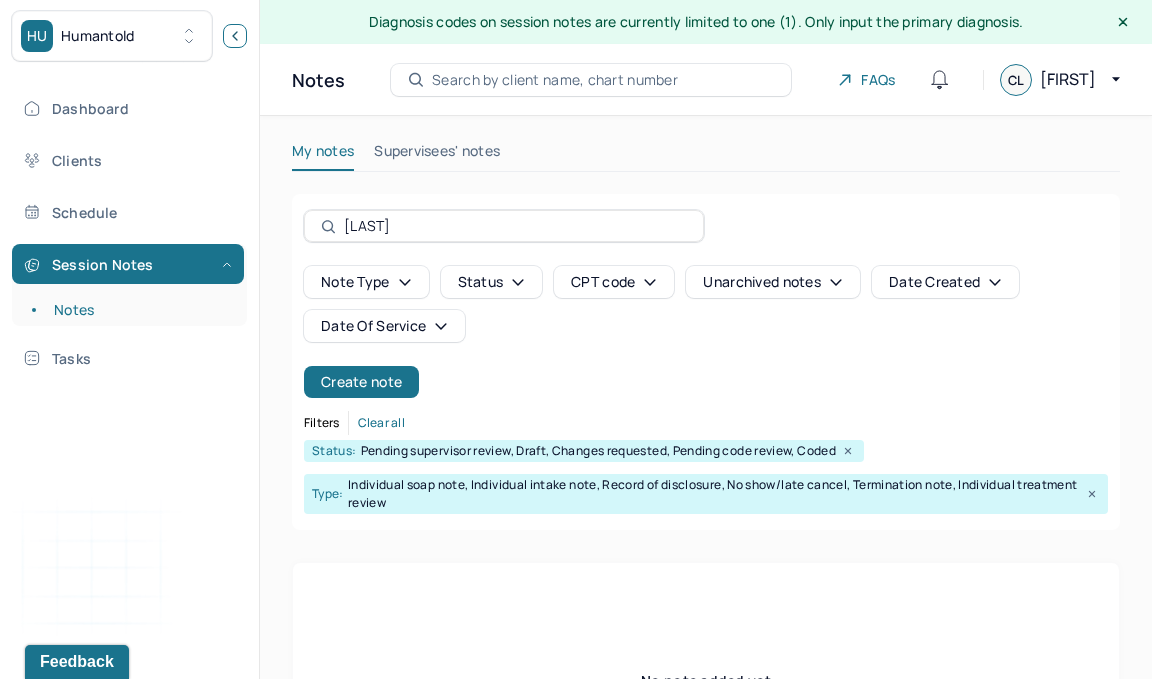click at bounding box center (235, 36) 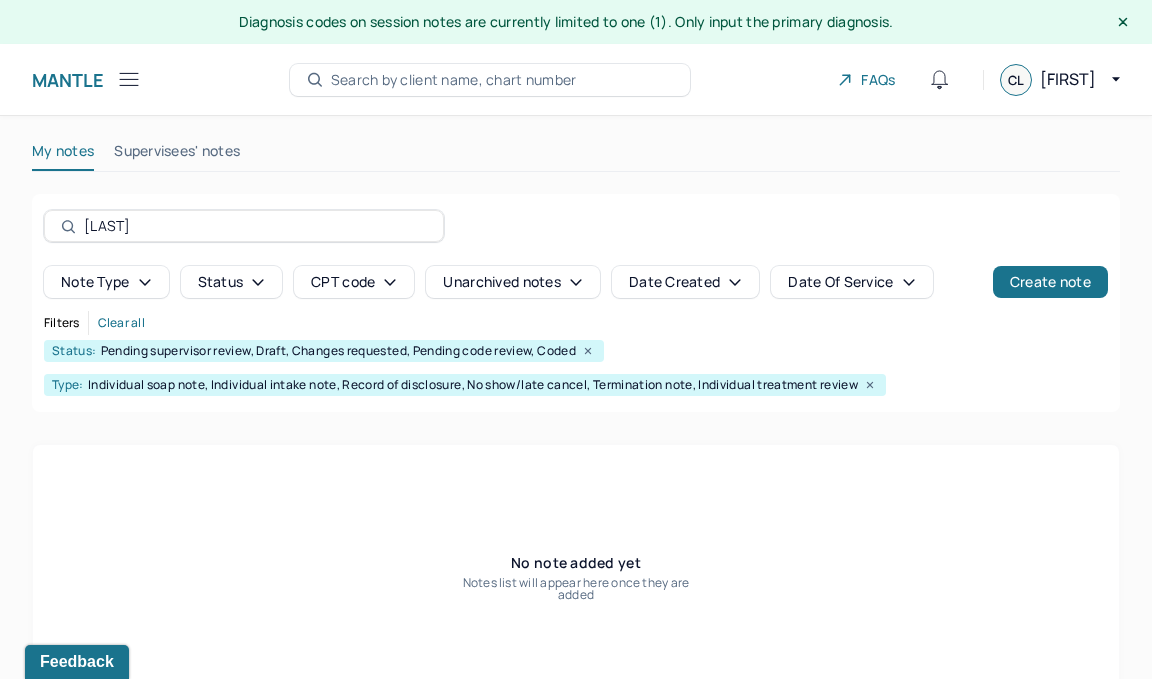 drag, startPoint x: 104, startPoint y: 224, endPoint x: 26, endPoint y: 225, distance: 78.00641 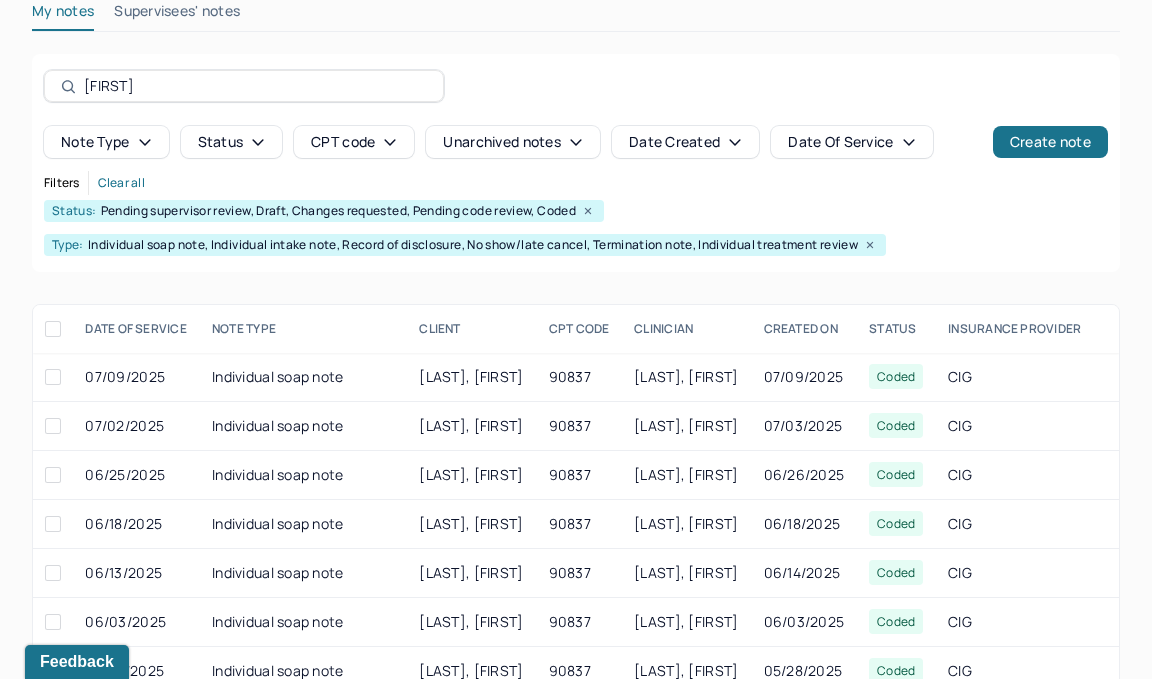 scroll, scrollTop: 169, scrollLeft: 0, axis: vertical 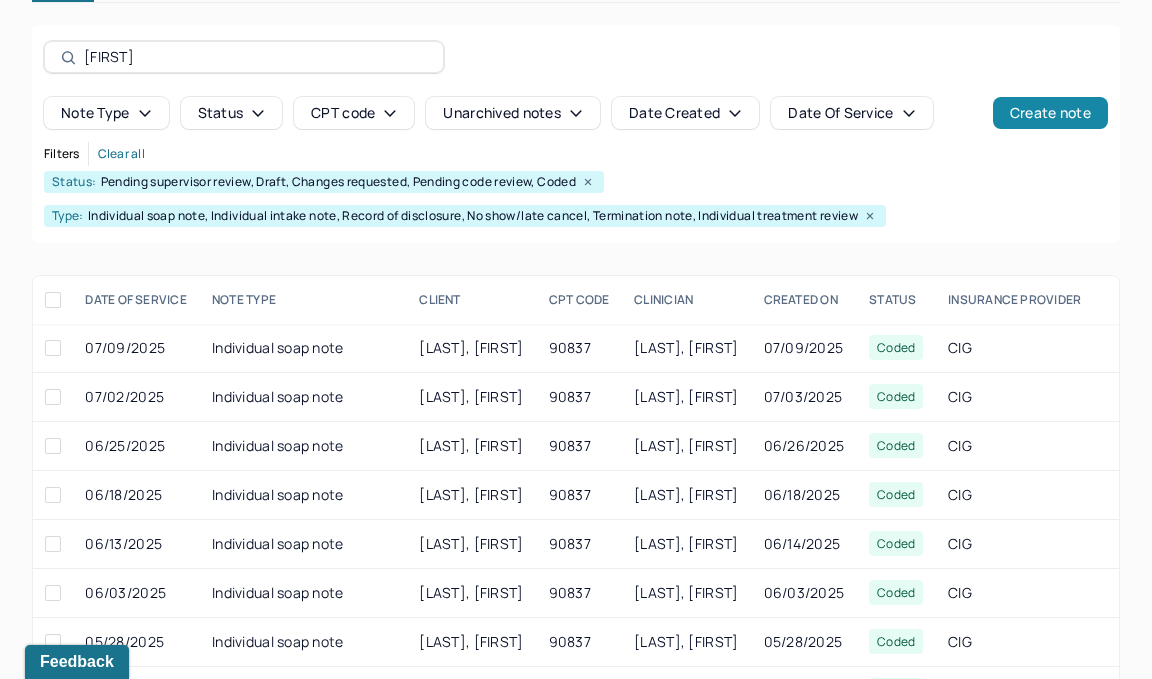 type on "[FIRST]" 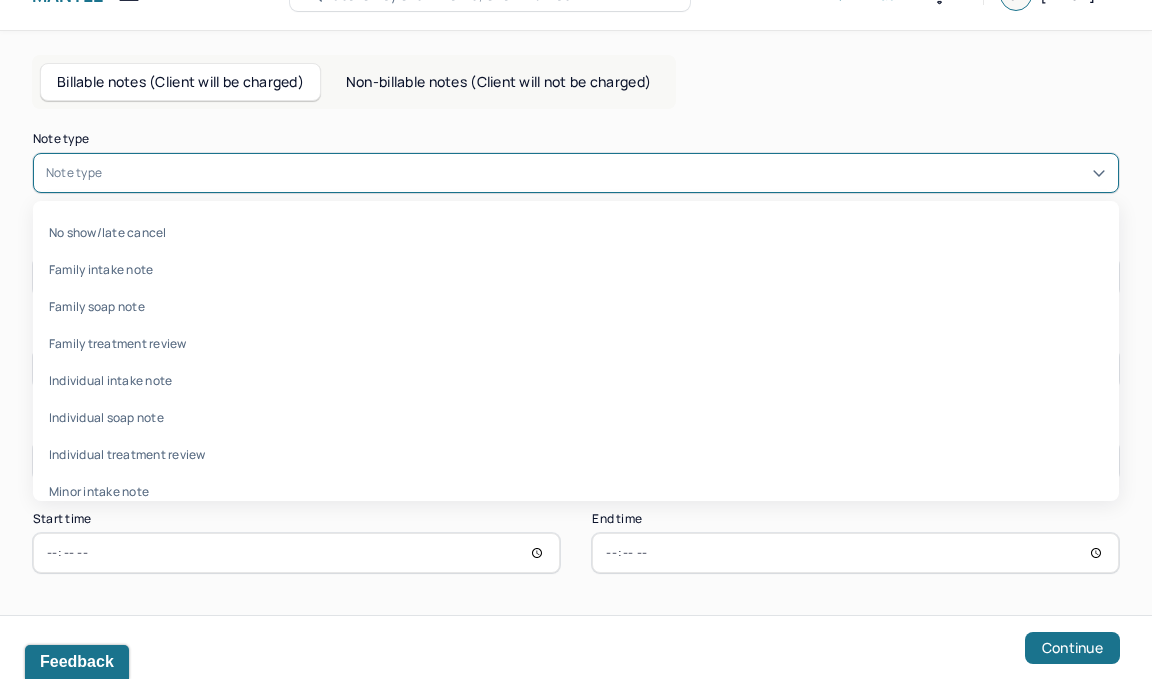 click at bounding box center [606, 173] 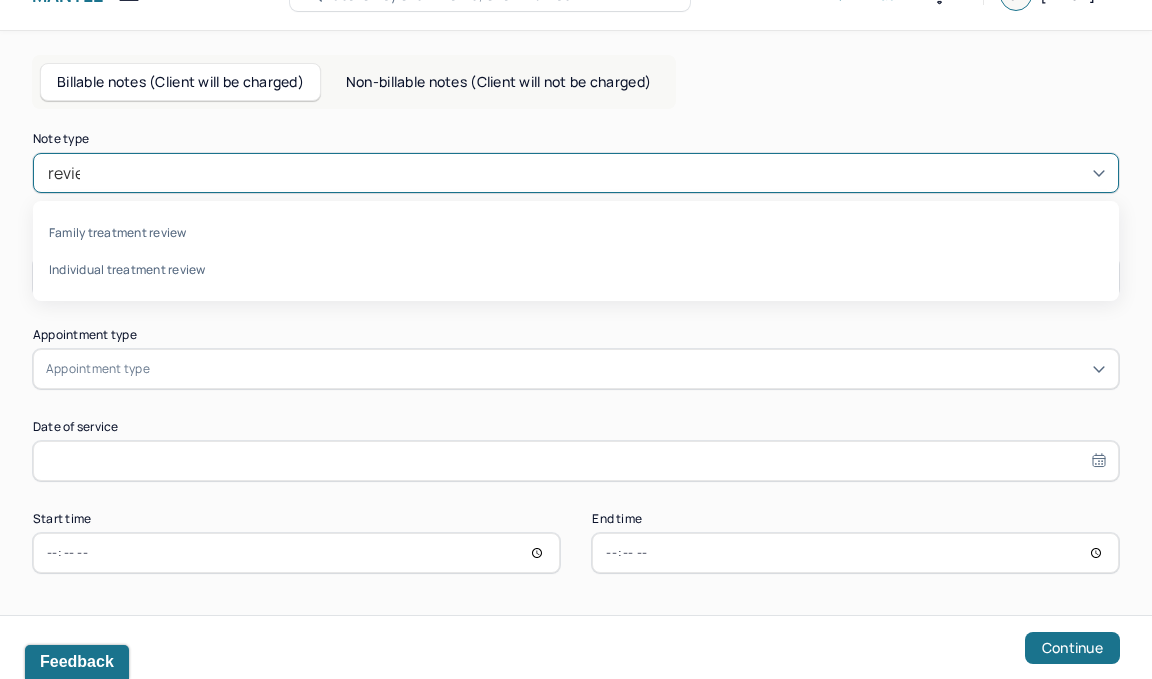type on "review" 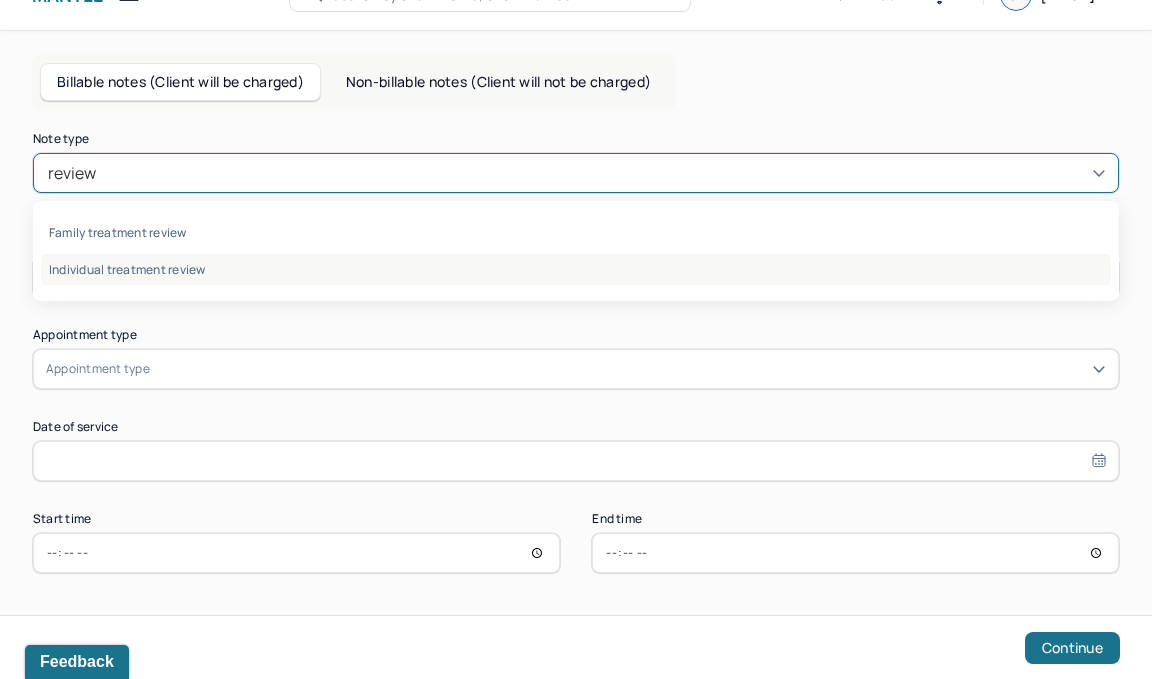 click on "Individual treatment review" at bounding box center (576, 269) 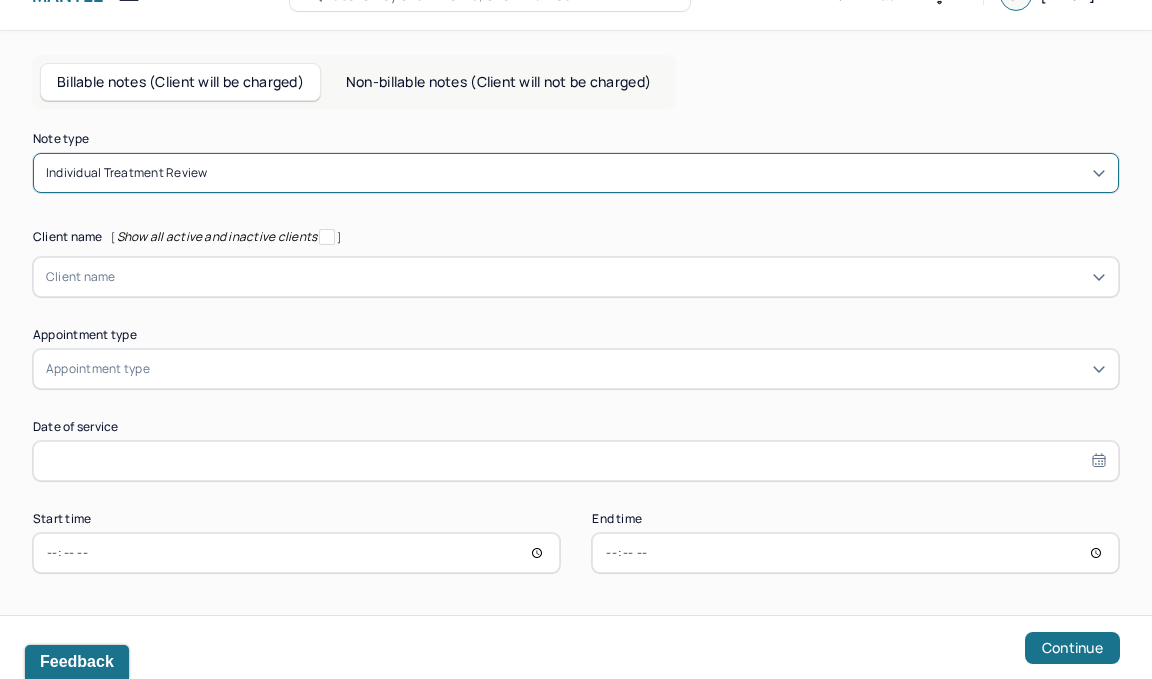 click on "Note type option Individual treatment review, selected. Individual treatment review Client name [ Show all active and inactive clients ] Client name Supervisee name Appointment type Appointment type Date of service Start time End time Continue" at bounding box center [576, 353] 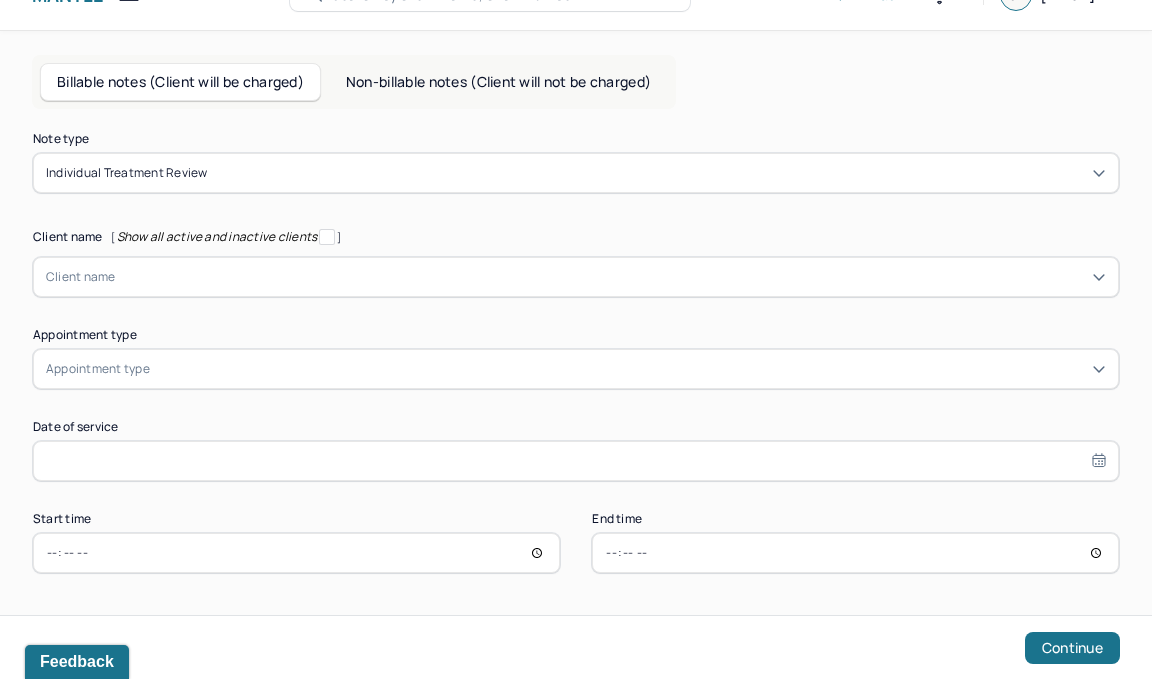 click at bounding box center (611, 277) 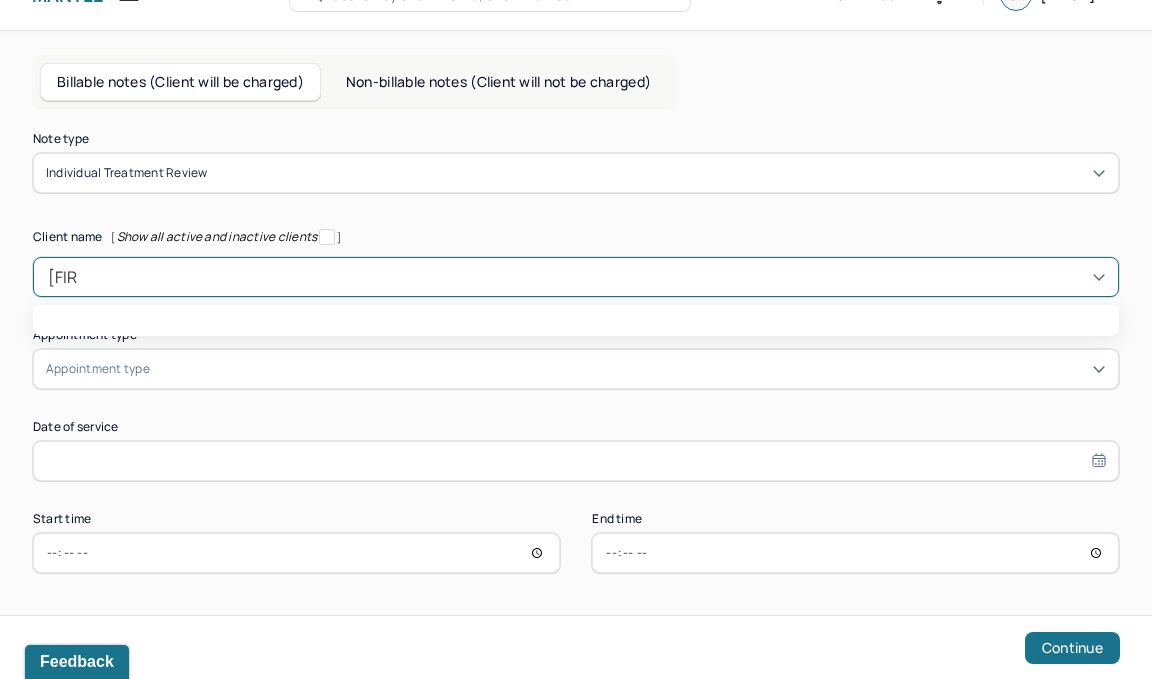 type on "[FIRST]" 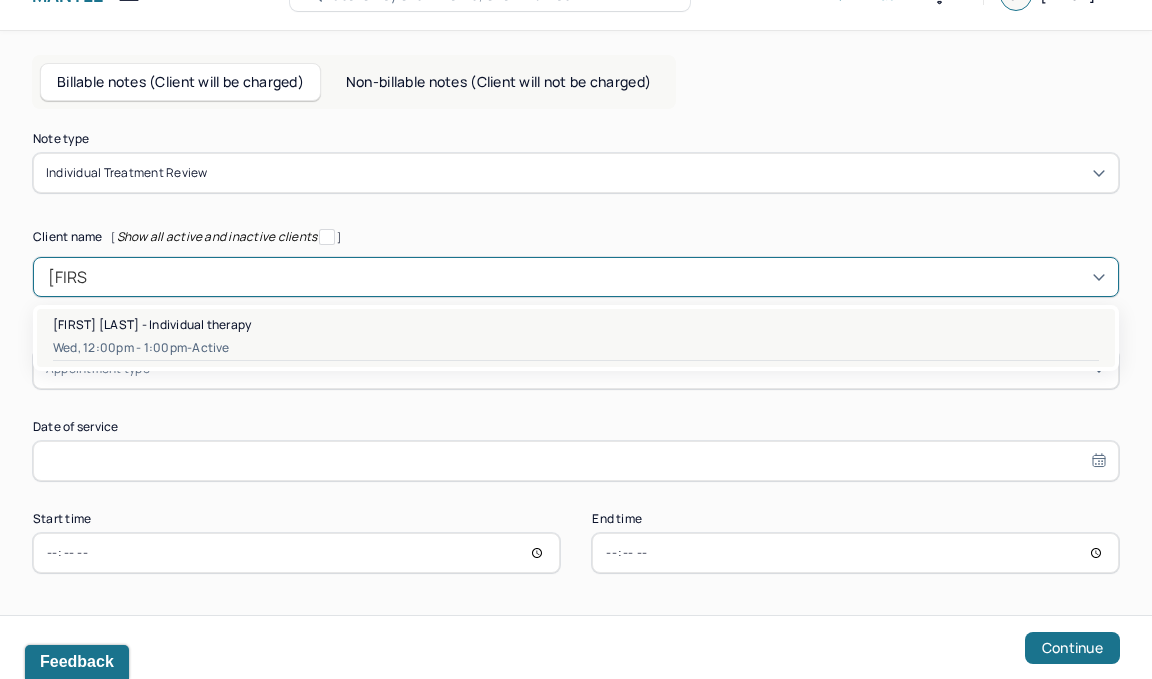 click on "Wed, [TIME] - active" at bounding box center (576, 348) 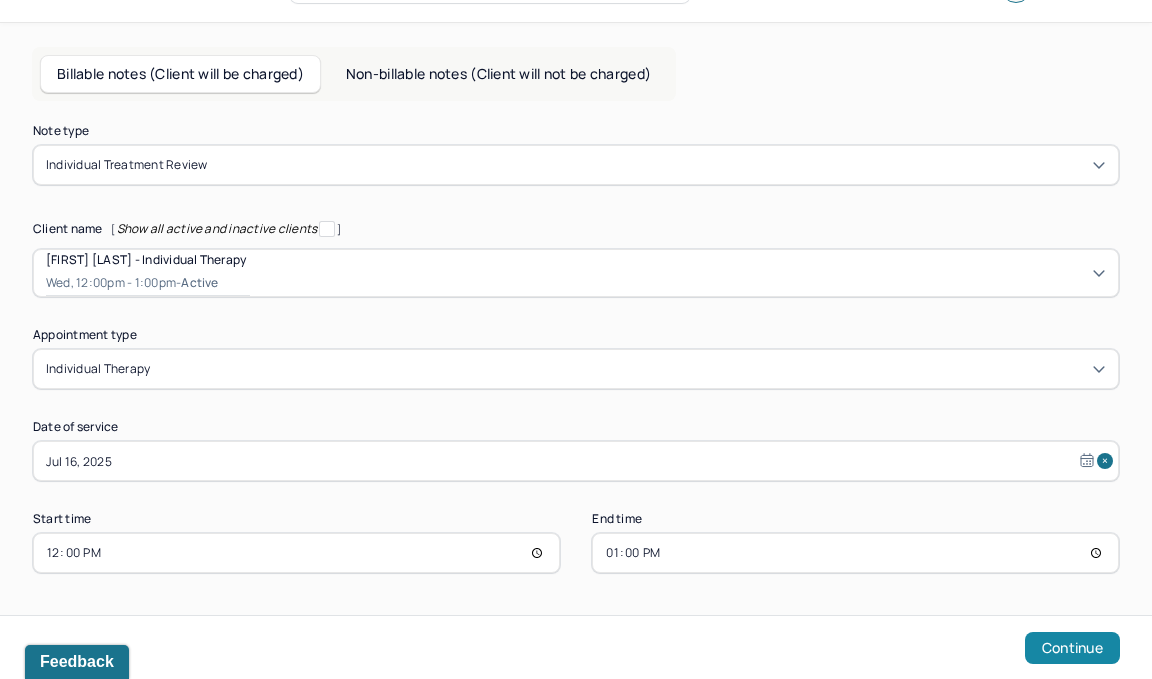 click on "Continue" at bounding box center [1072, 648] 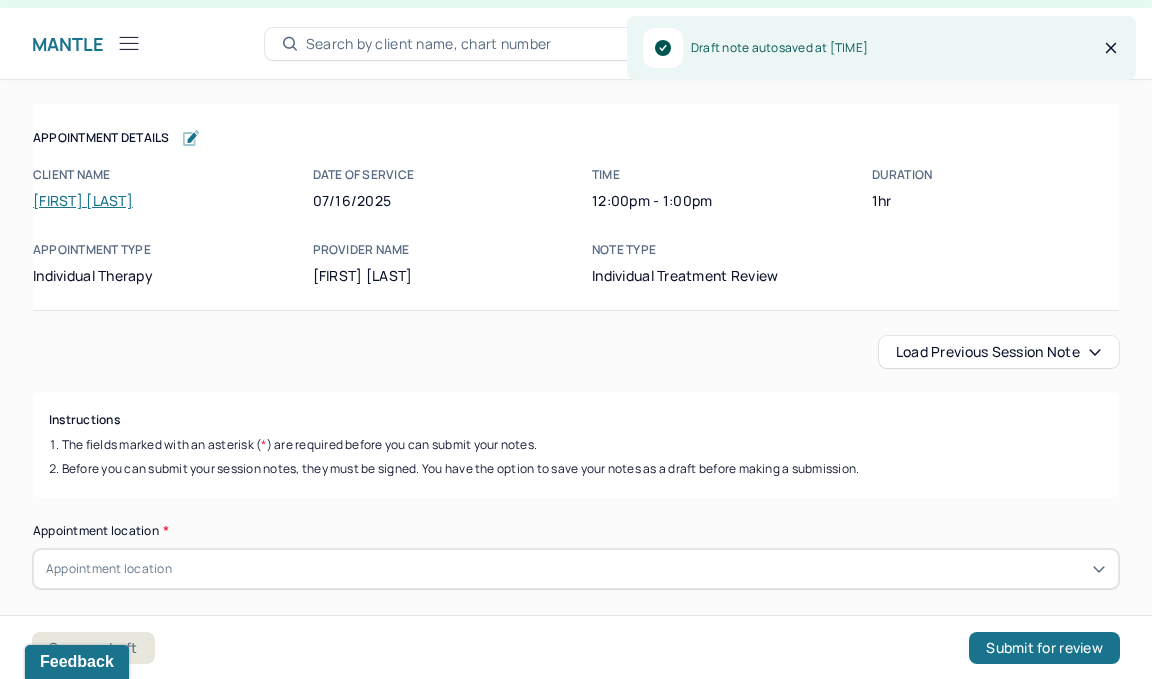 scroll, scrollTop: 36, scrollLeft: 0, axis: vertical 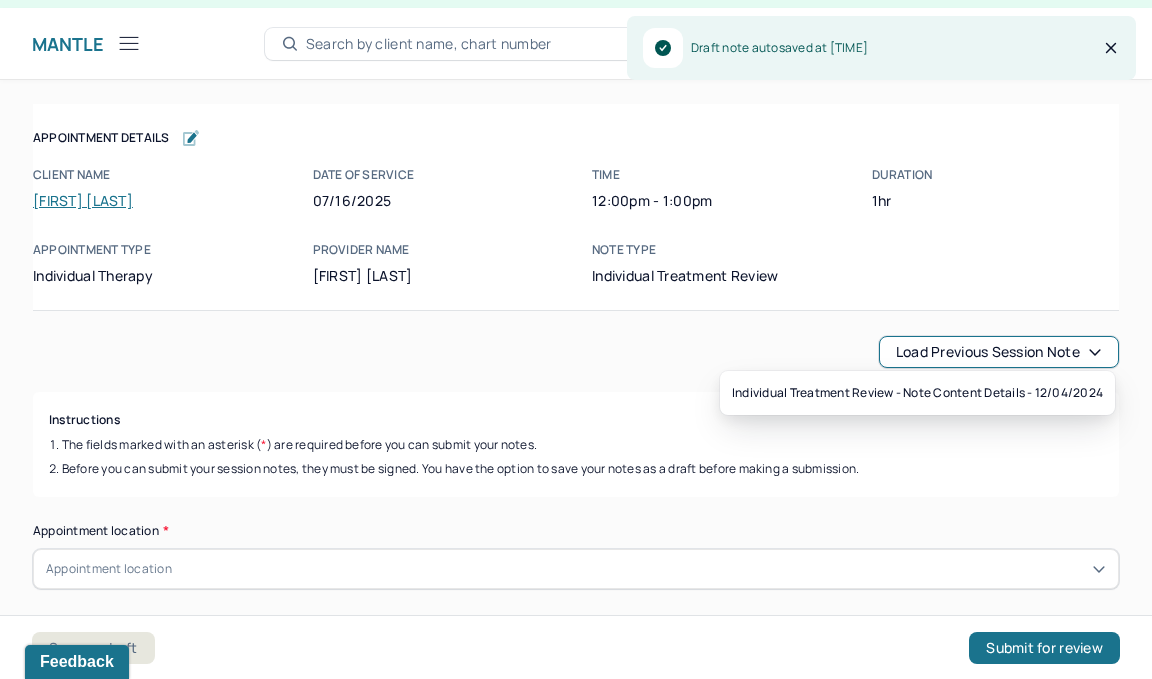 click on "Load previous session note" at bounding box center [999, 352] 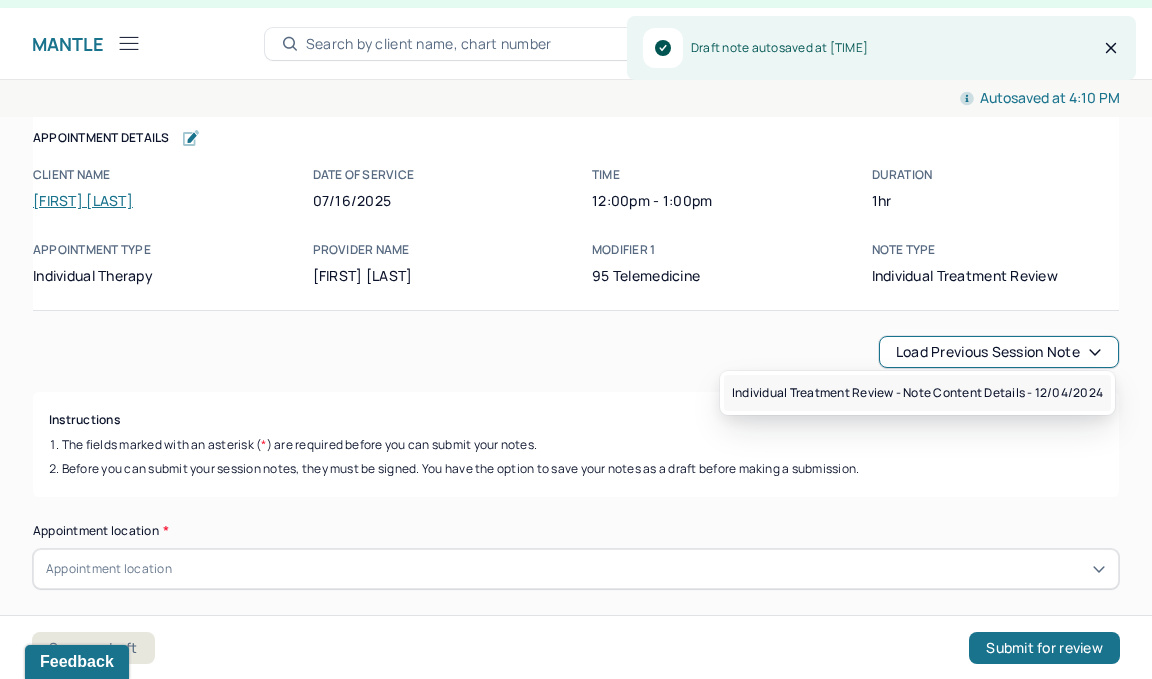 click on "Individual treatment review - Note content Details - [DATE]" at bounding box center [917, 393] 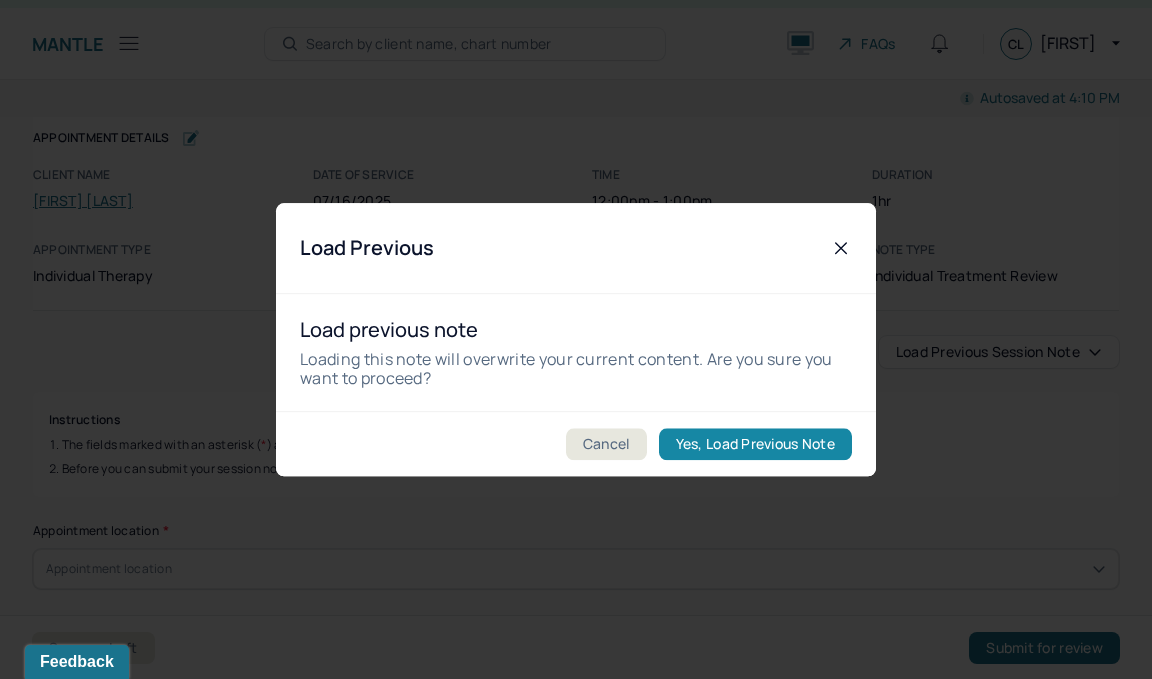 click on "Yes, Load Previous Note" at bounding box center (755, 444) 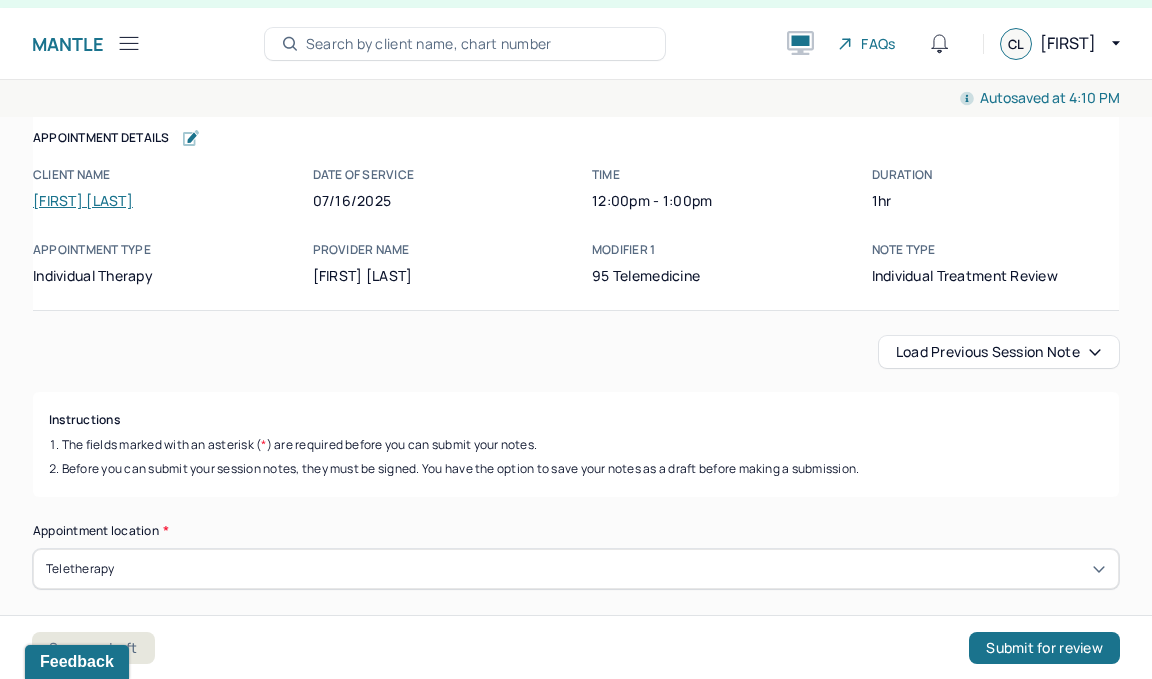 click on "[INITIAL] [LAST_NAME]" at bounding box center [576, 44] 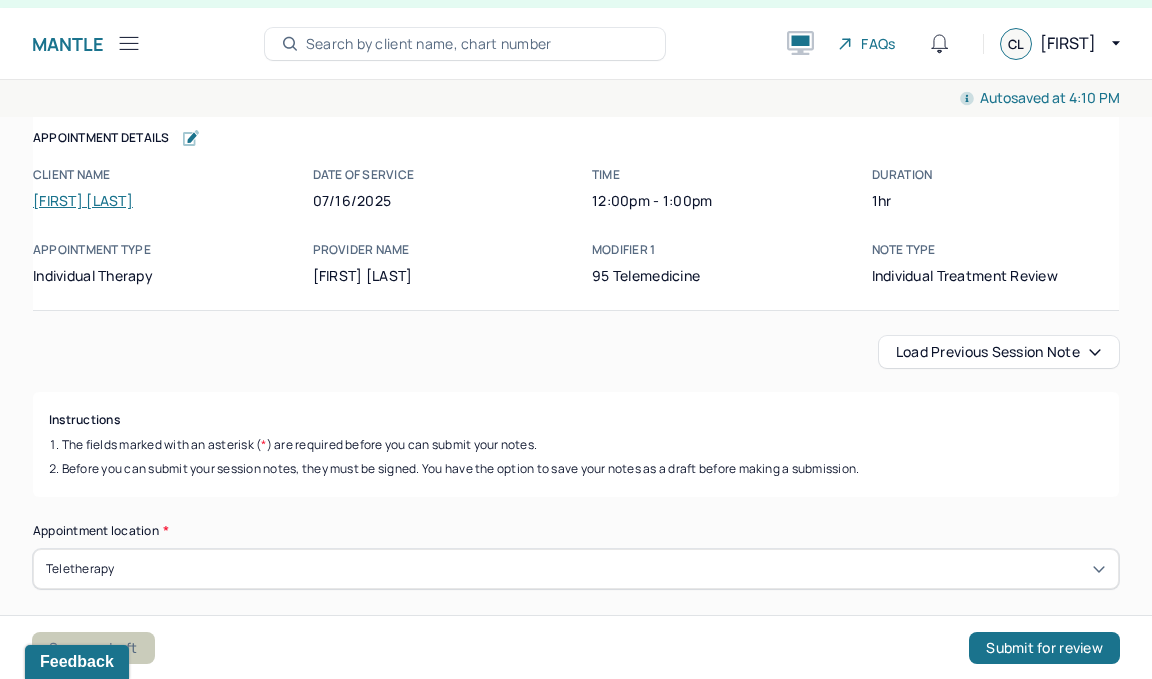 click on "Save as draft" at bounding box center [93, 648] 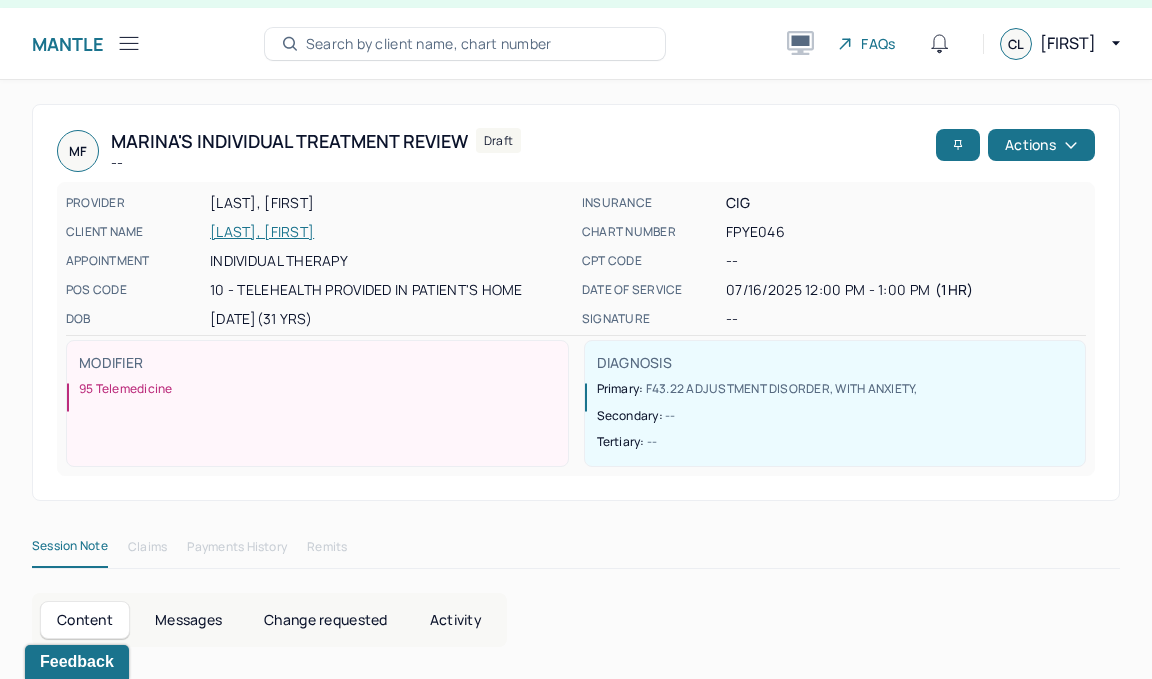 drag, startPoint x: 112, startPoint y: 32, endPoint x: 118, endPoint y: 42, distance: 11.661903 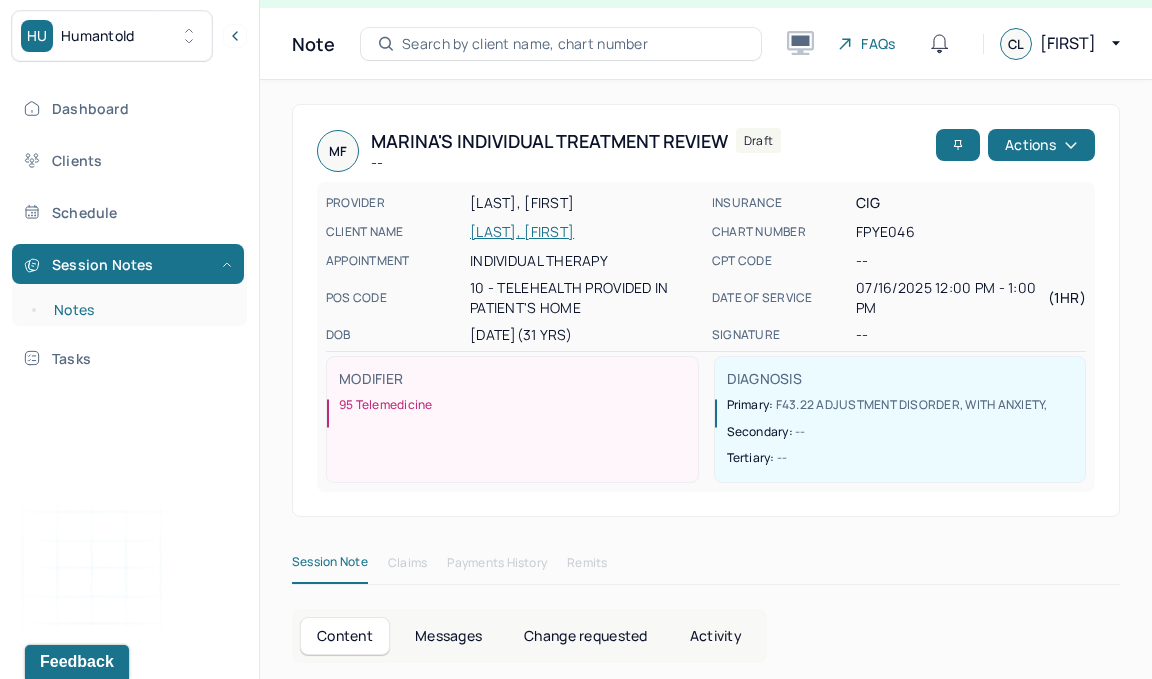click on "Notes" at bounding box center (139, 310) 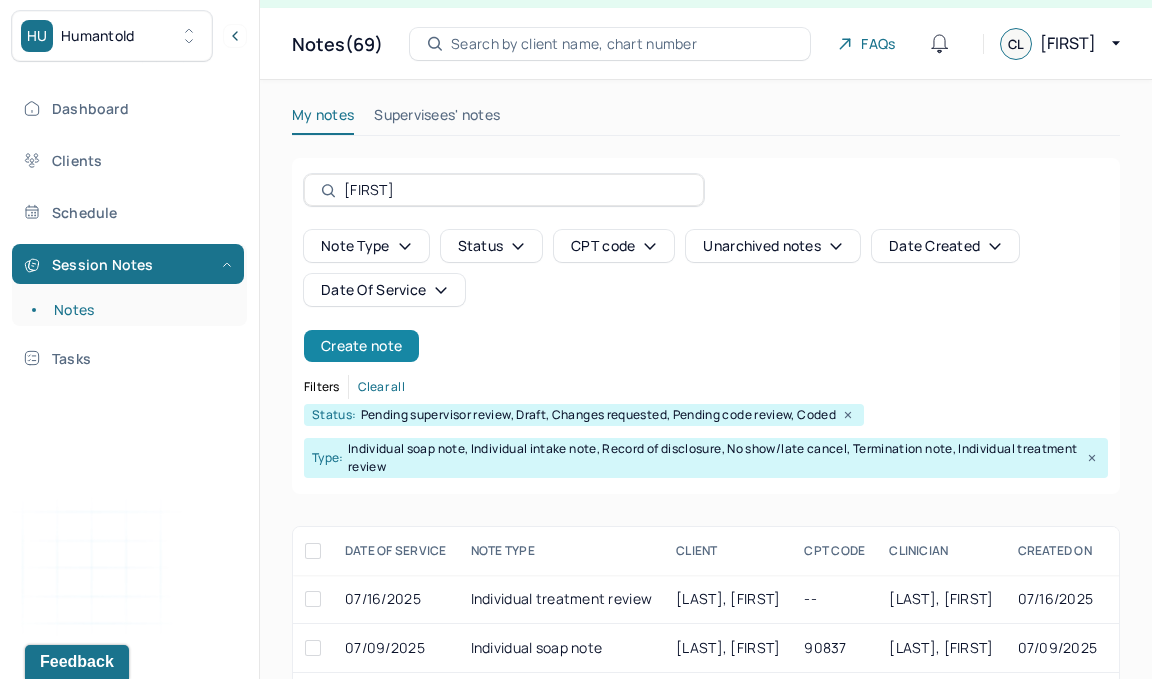 click on "Create note" at bounding box center (361, 346) 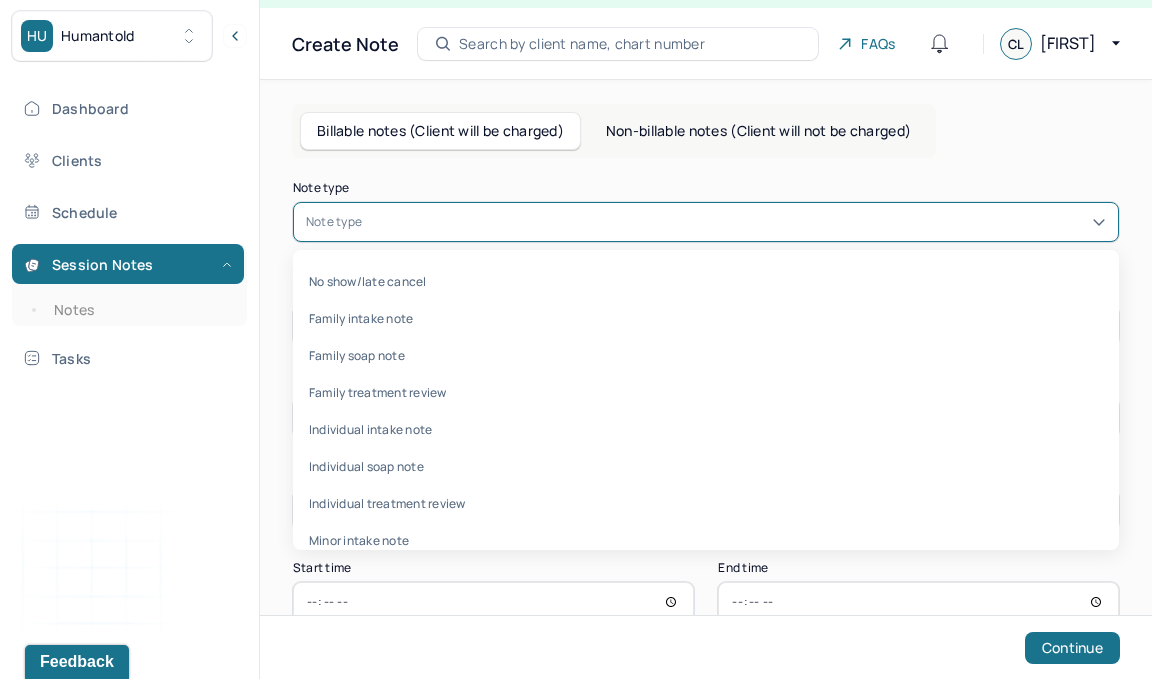 click at bounding box center (736, 222) 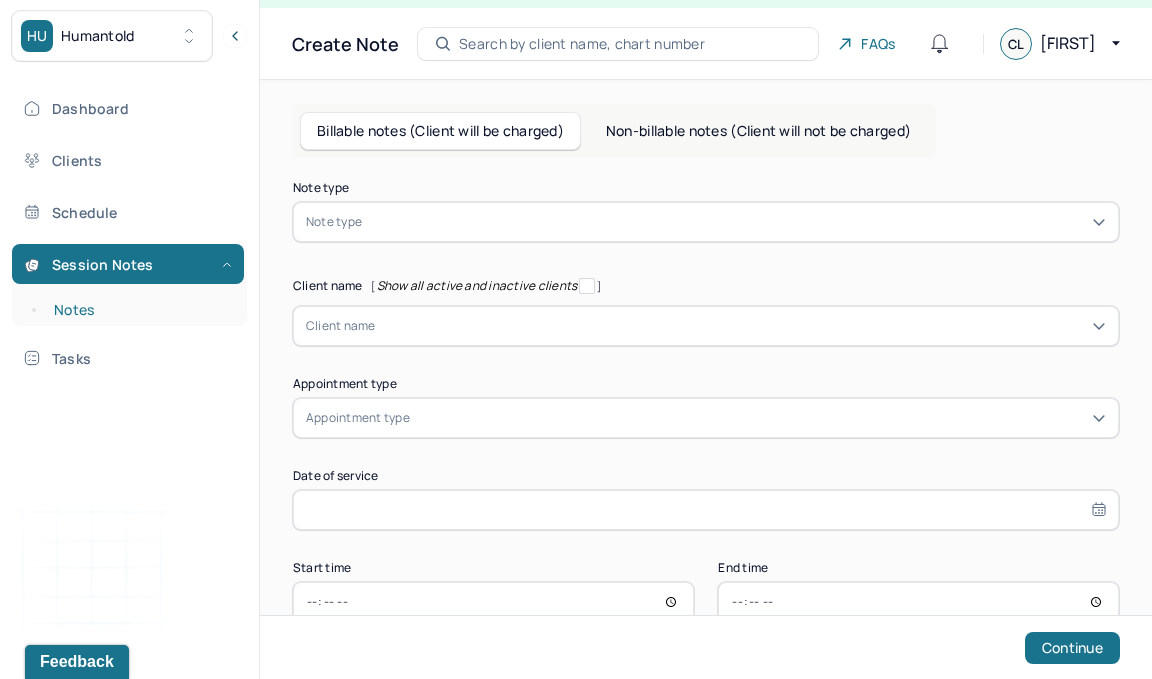 click on "Notes" at bounding box center [139, 310] 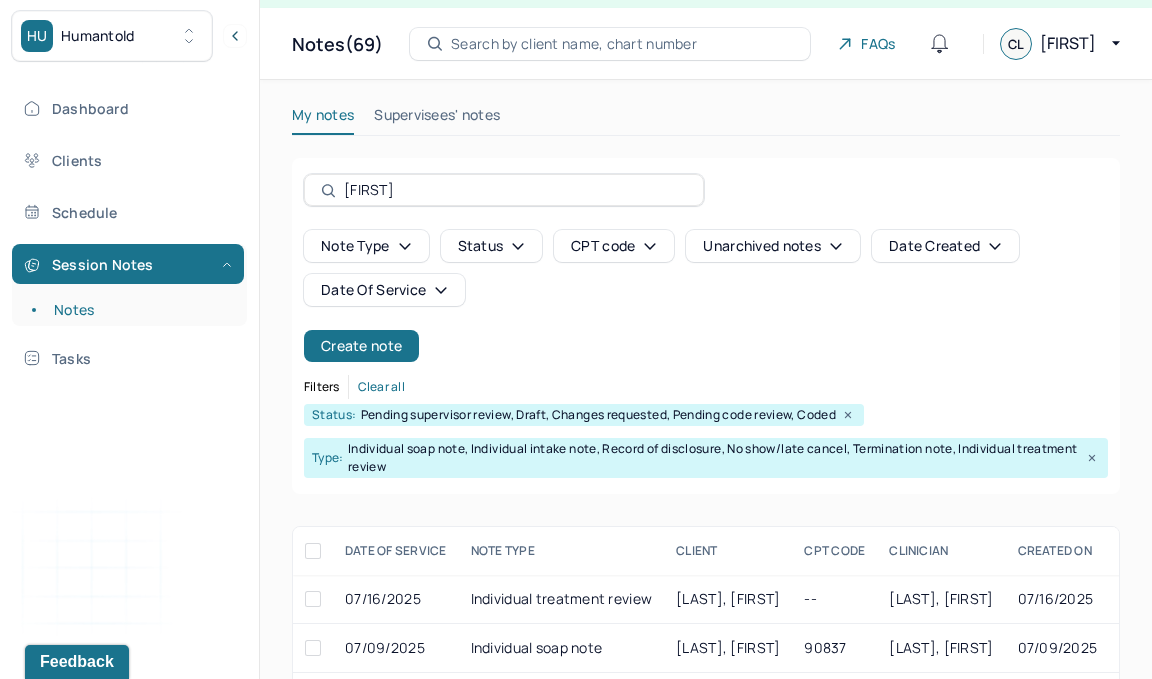 click on "HU Humantold" at bounding box center [129, 36] 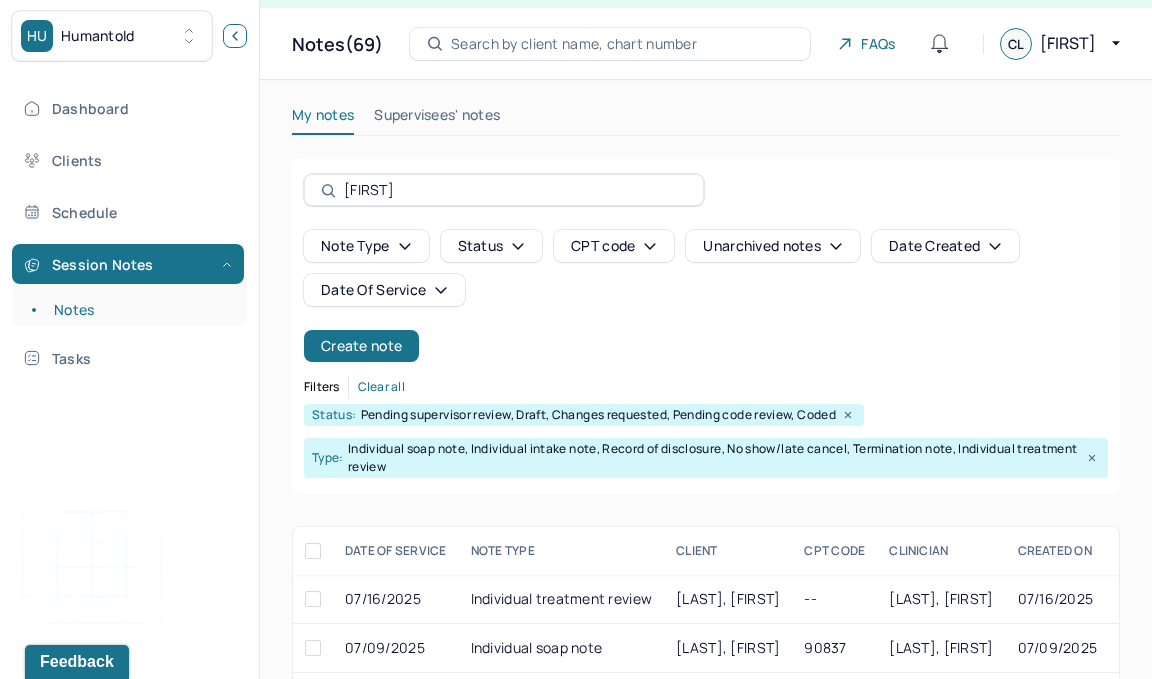 click at bounding box center [235, 36] 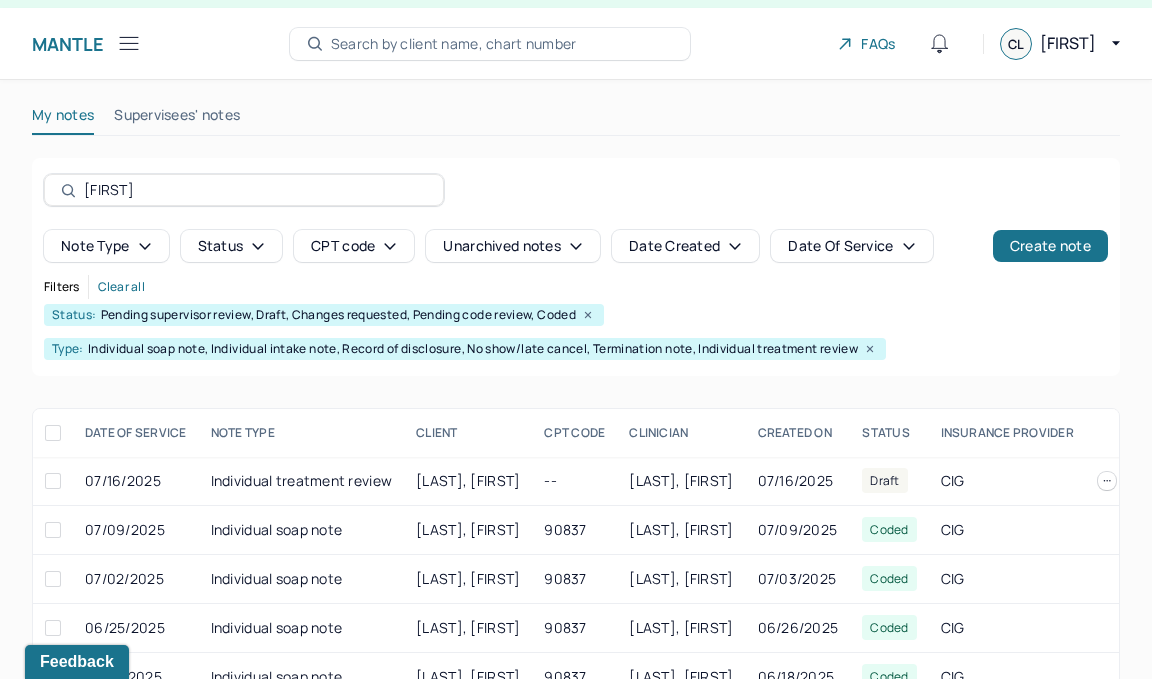 drag, startPoint x: 252, startPoint y: 198, endPoint x: 0, endPoint y: 160, distance: 254.84897 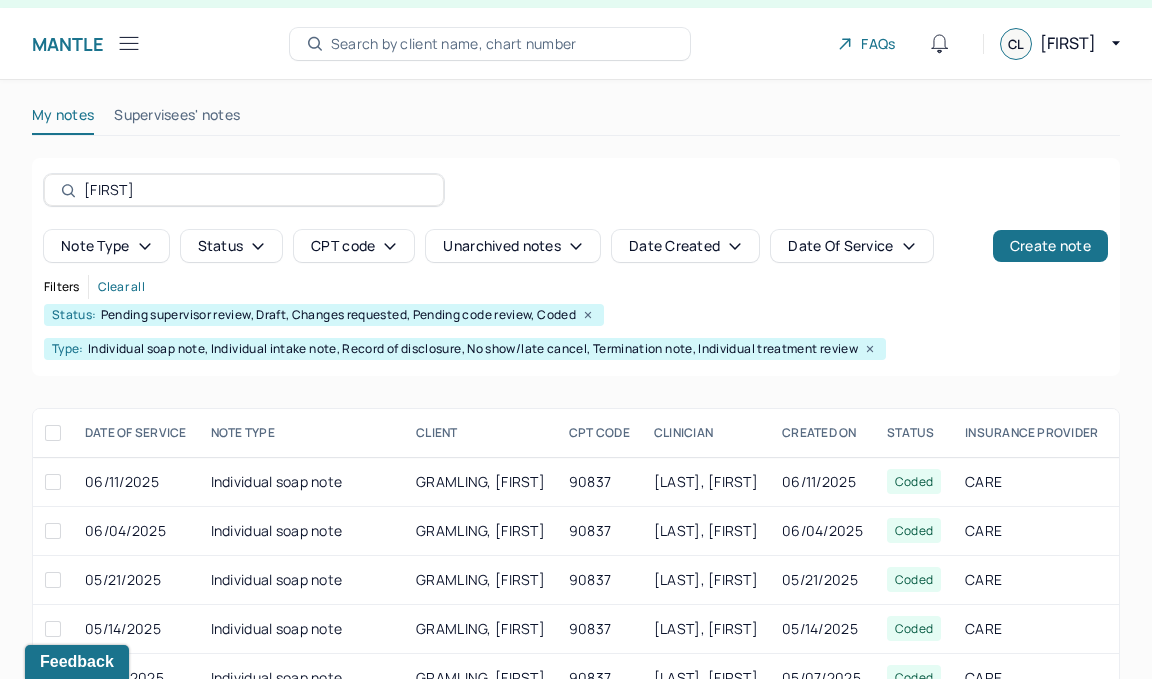 scroll, scrollTop: 195, scrollLeft: 0, axis: vertical 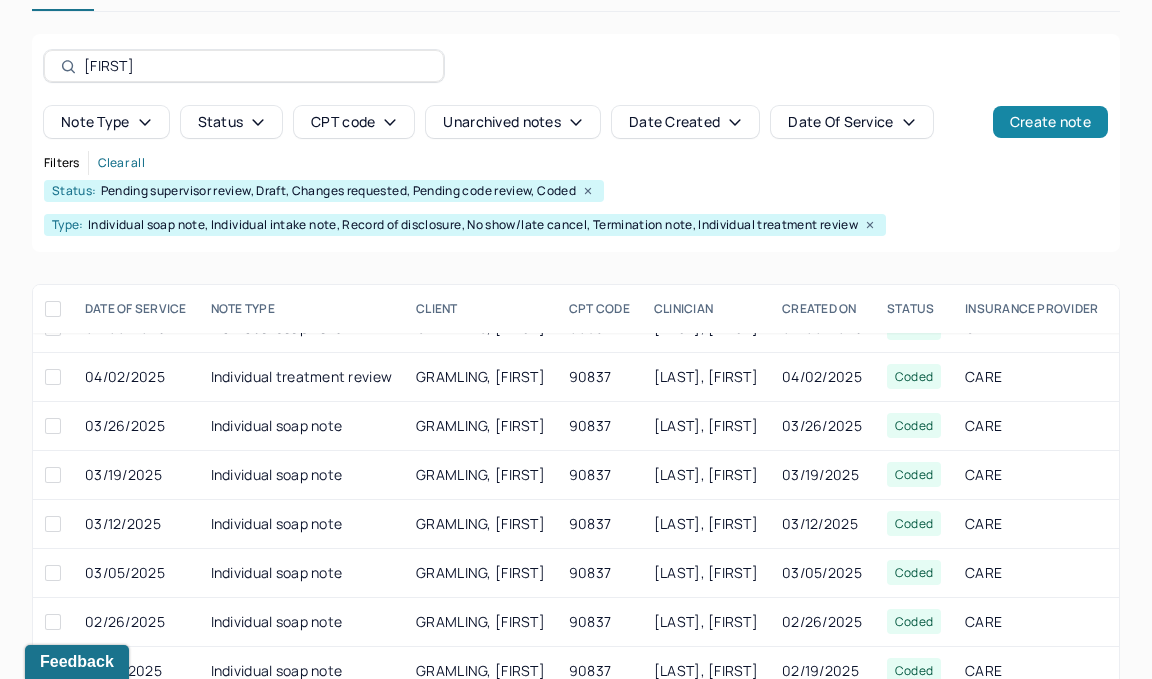 type on "[FIRST]" 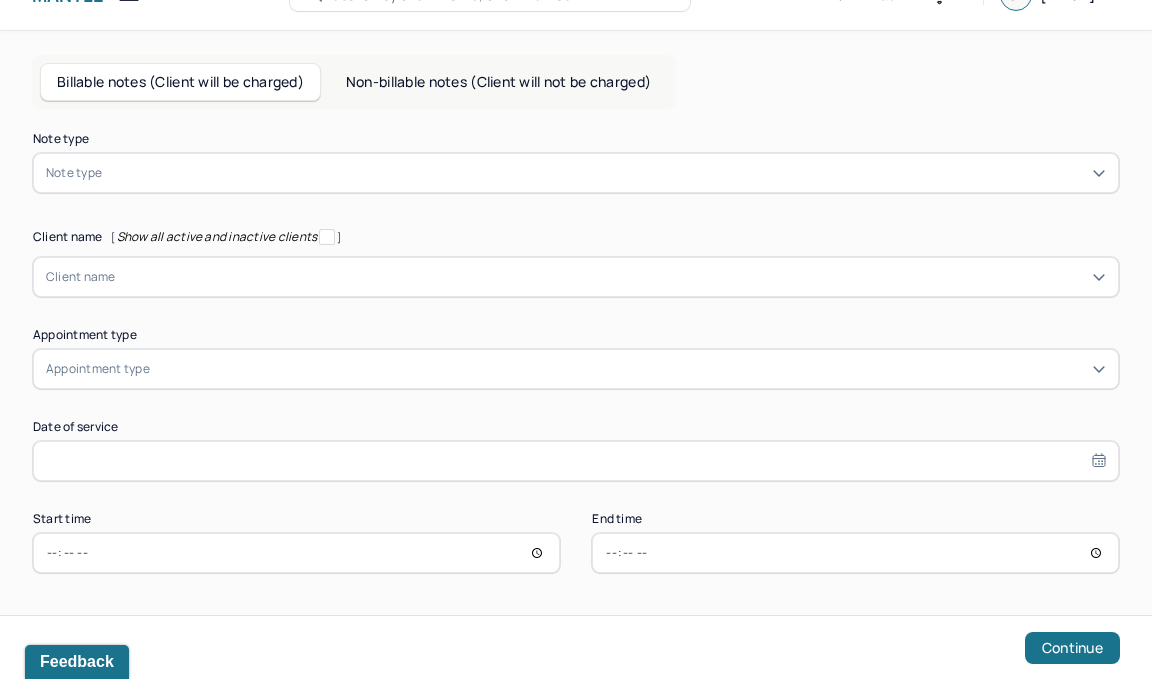 click at bounding box center [606, 173] 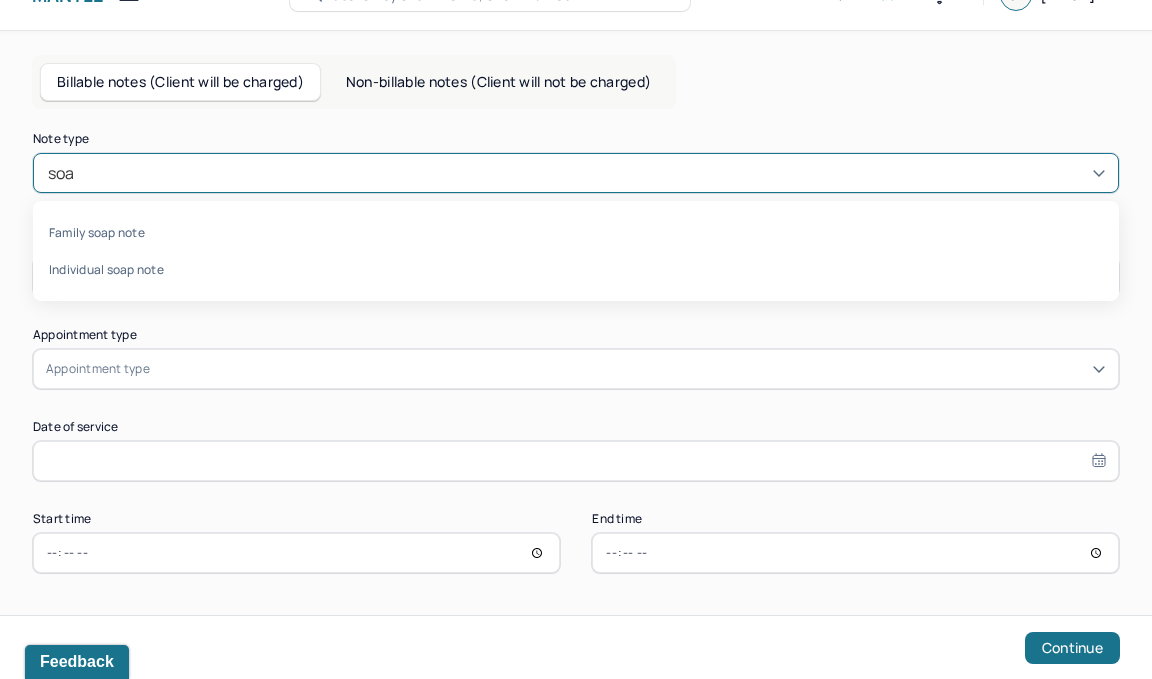 type on "soap" 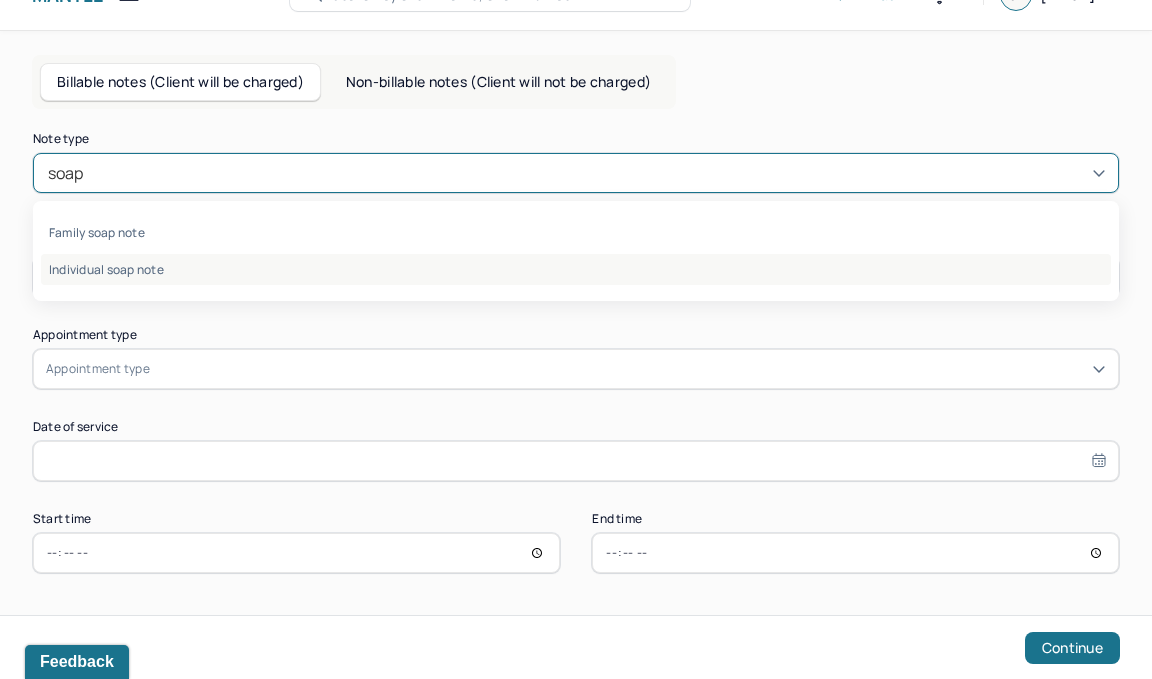 click on "Individual soap note" at bounding box center (576, 269) 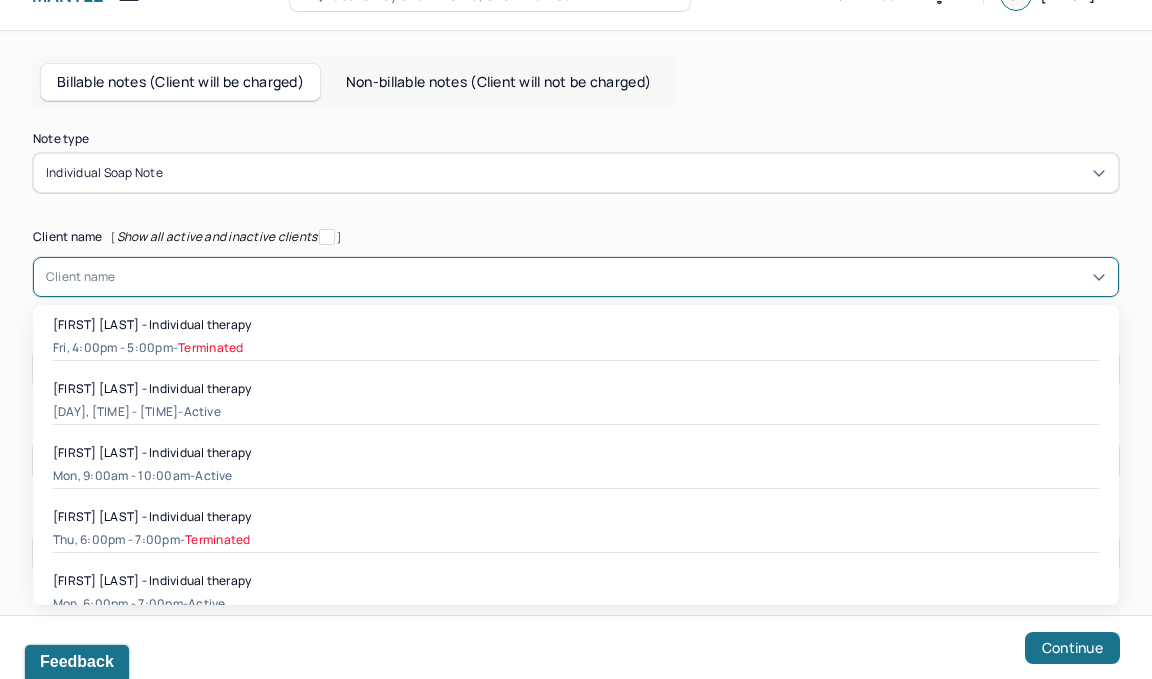 click at bounding box center (611, 277) 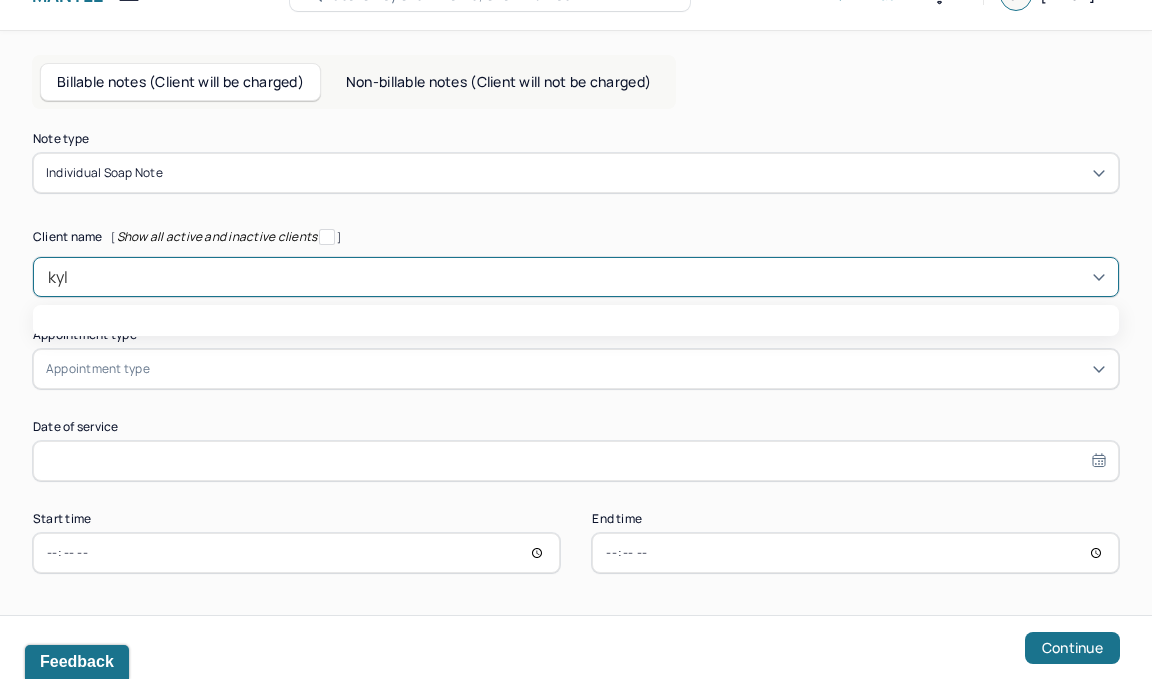 type on "[FIRST]" 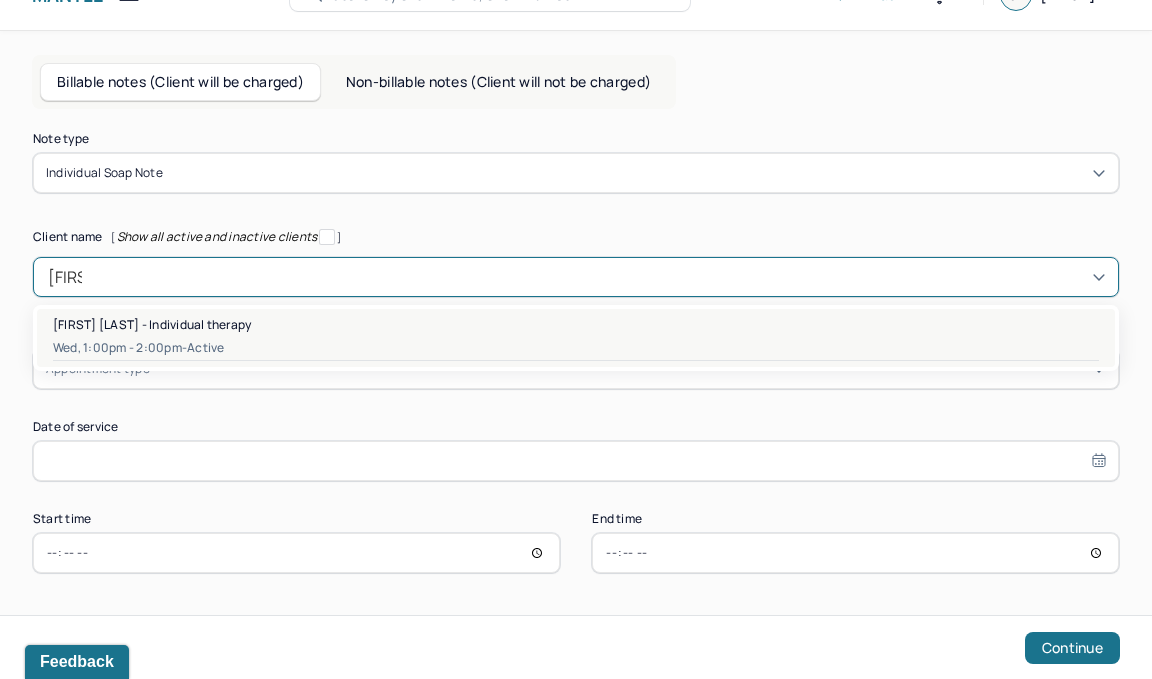 click on "Wed, 1:00pm - 2:00pm  -  active" at bounding box center (576, 348) 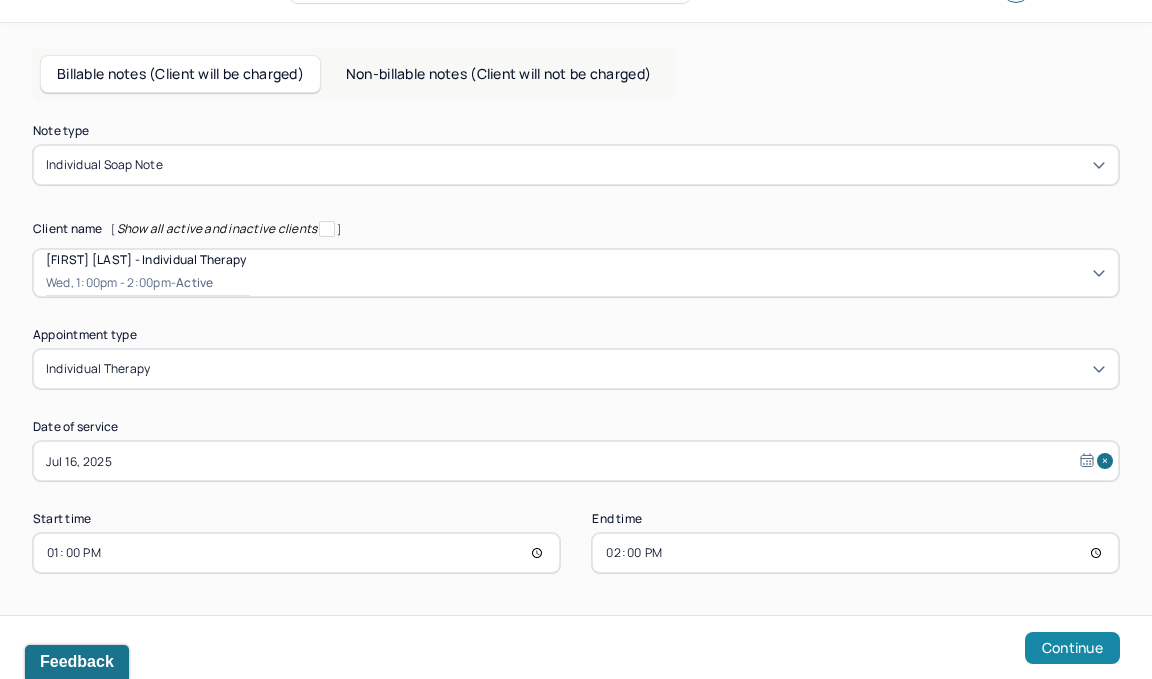 click on "Continue" at bounding box center [1072, 648] 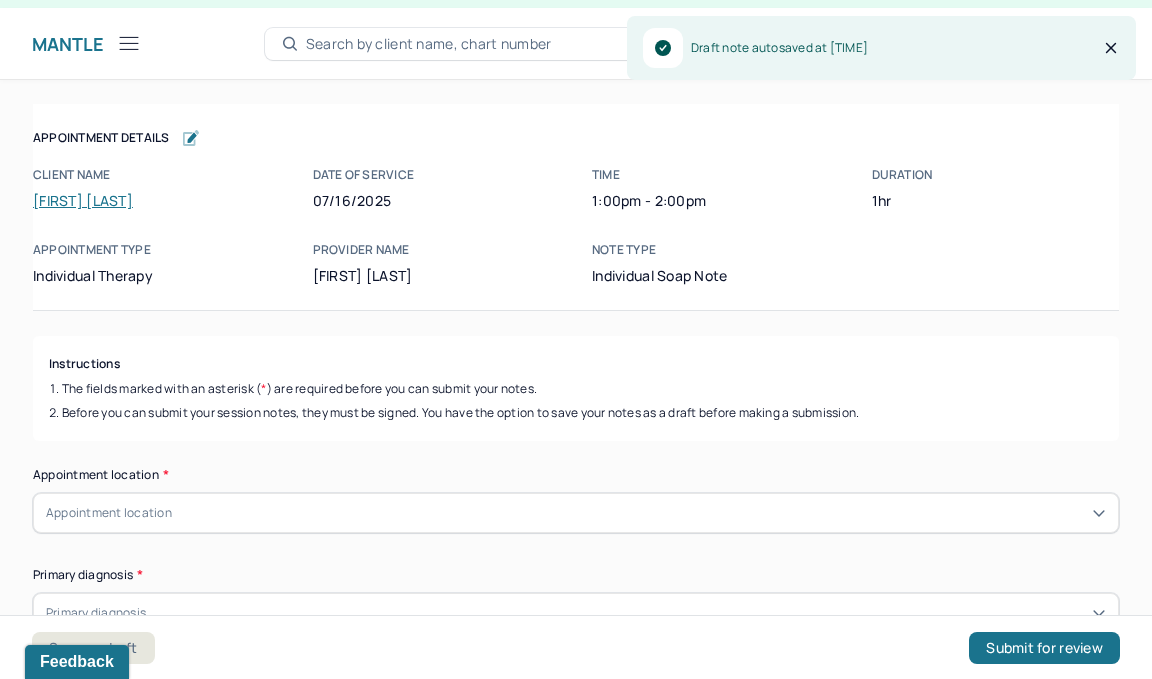scroll, scrollTop: 36, scrollLeft: 0, axis: vertical 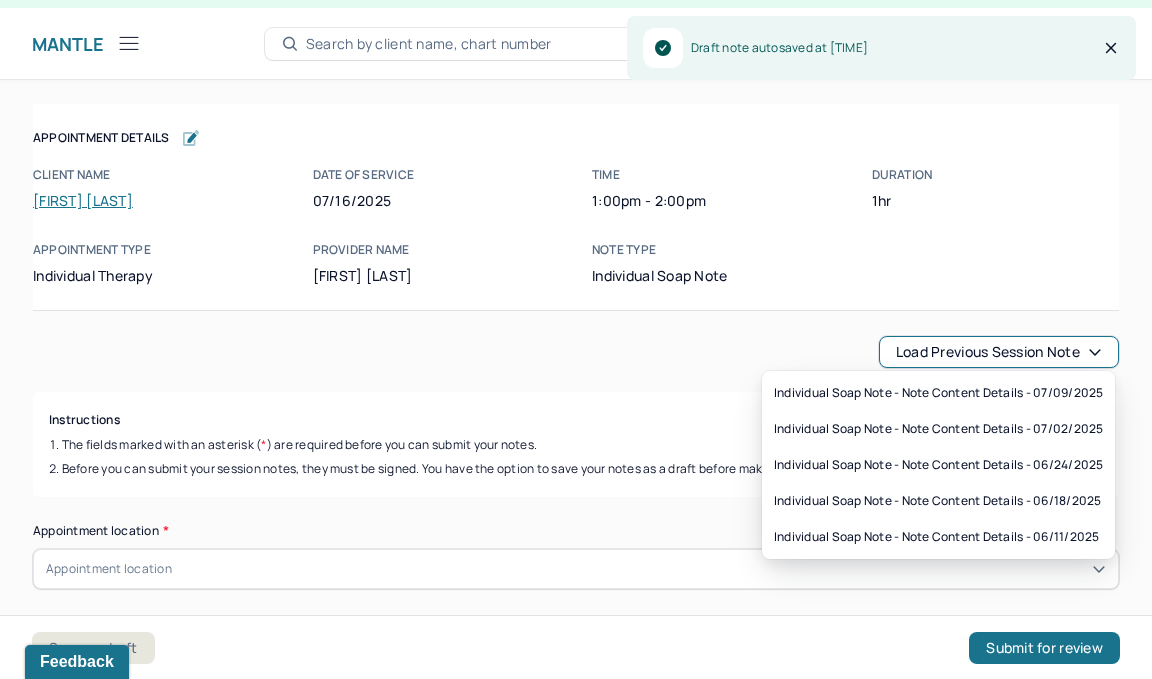 click on "Load previous session note" at bounding box center (999, 352) 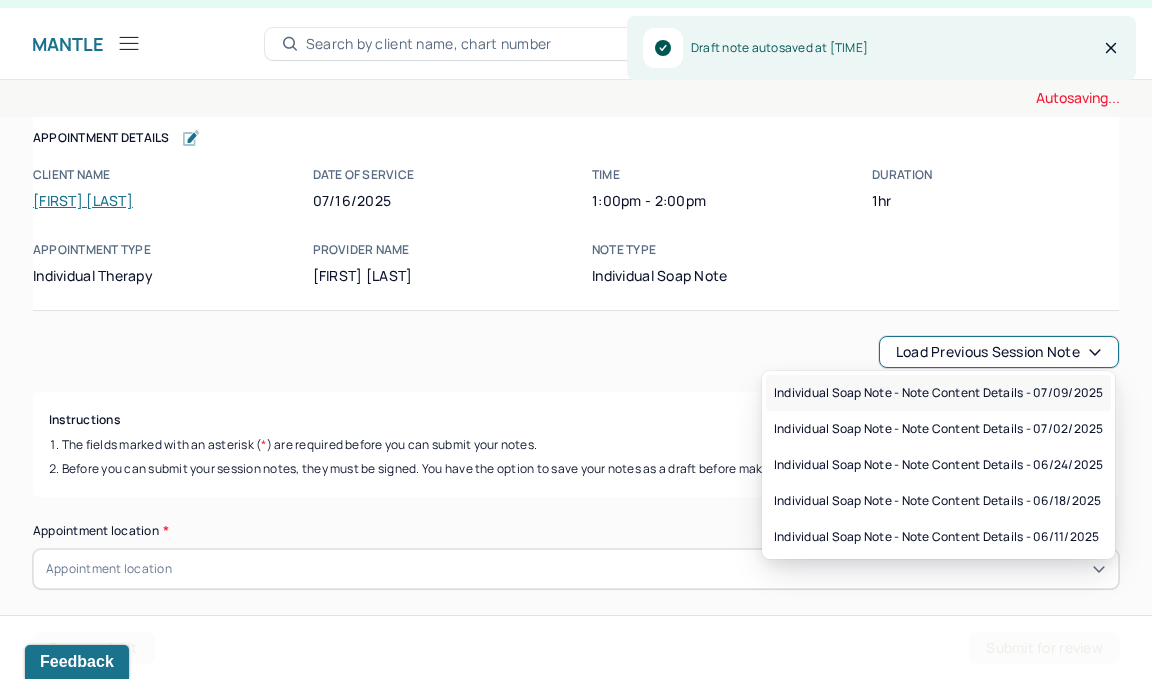 click on "Individual soap note   - Note content Details -   07/09/2025" at bounding box center [938, 393] 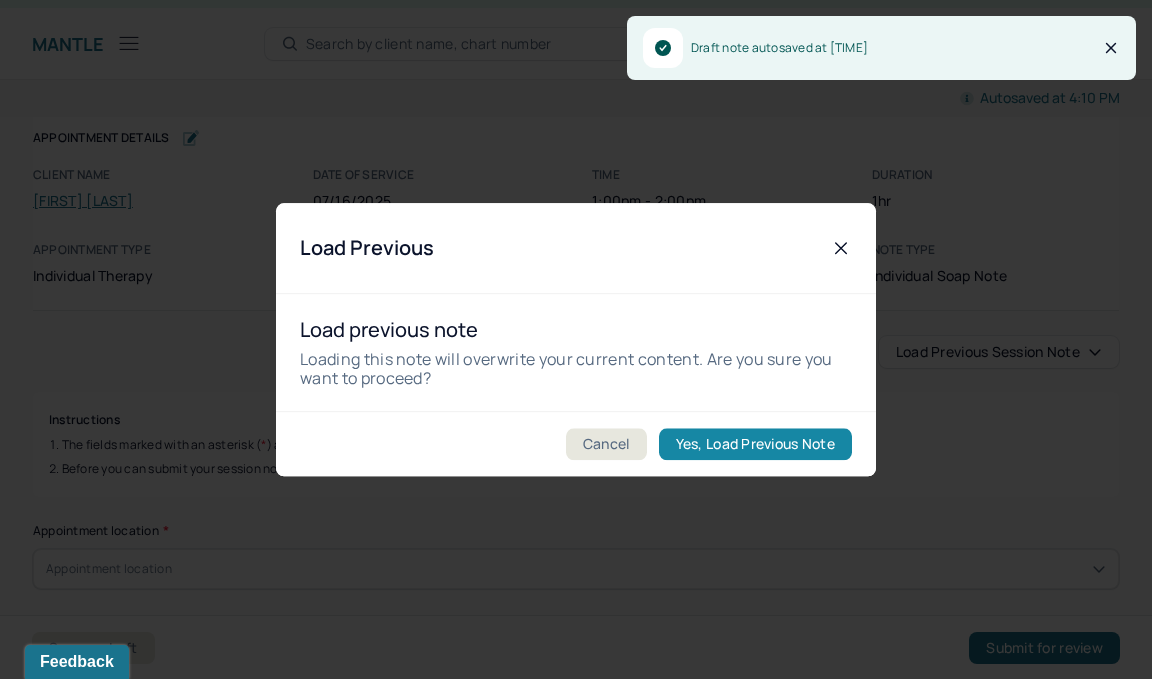 click on "Yes, Load Previous Note" at bounding box center (755, 444) 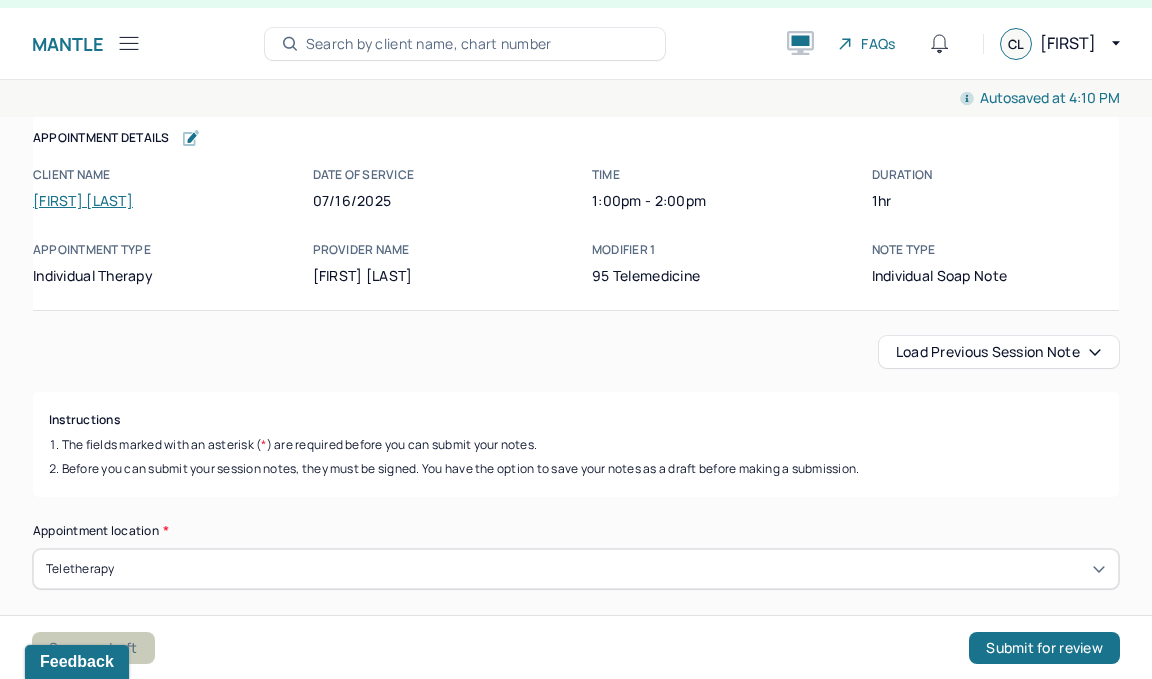 click on "Save as draft" at bounding box center [93, 648] 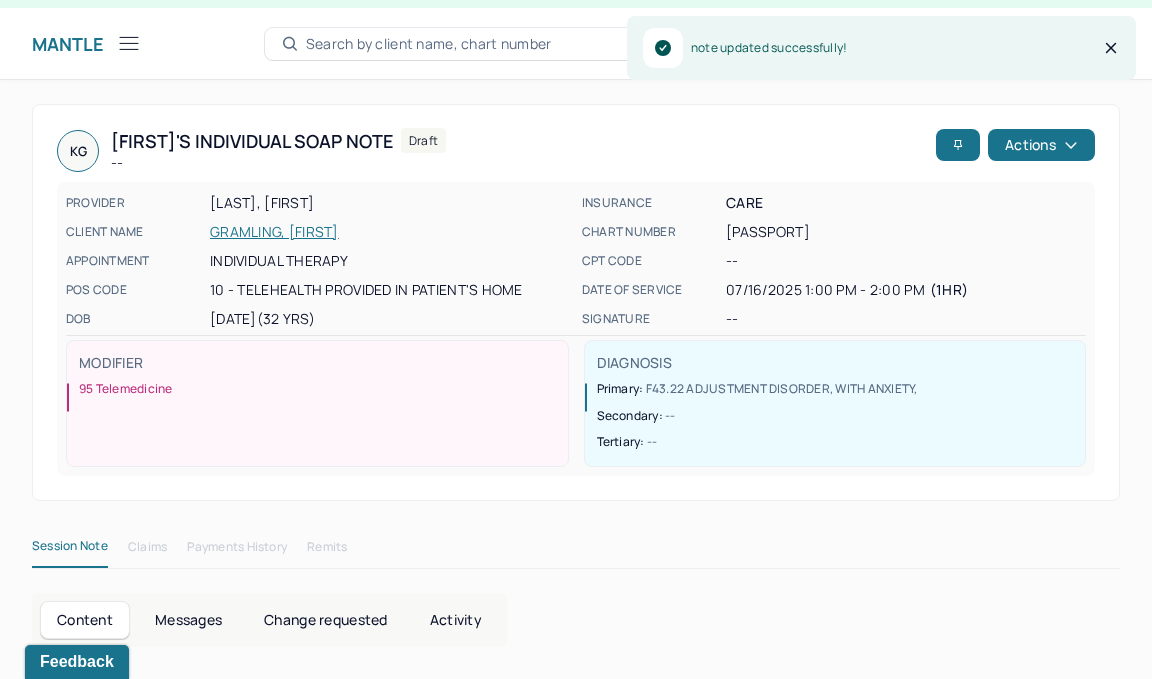click 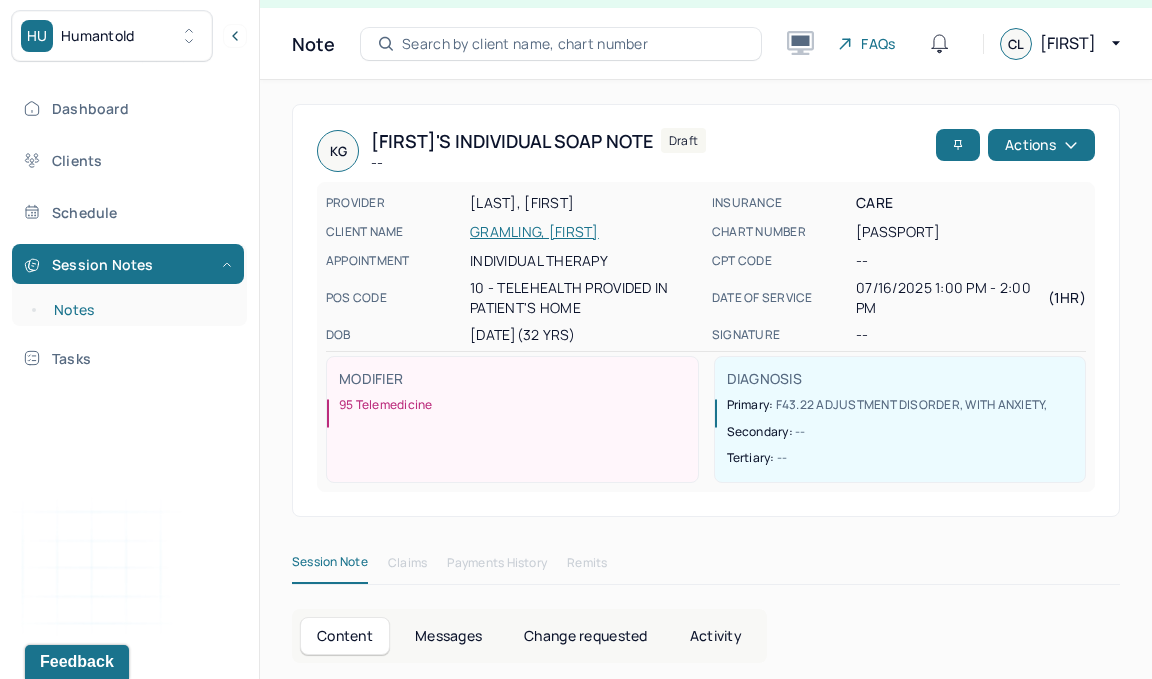 click on "Notes" at bounding box center [139, 310] 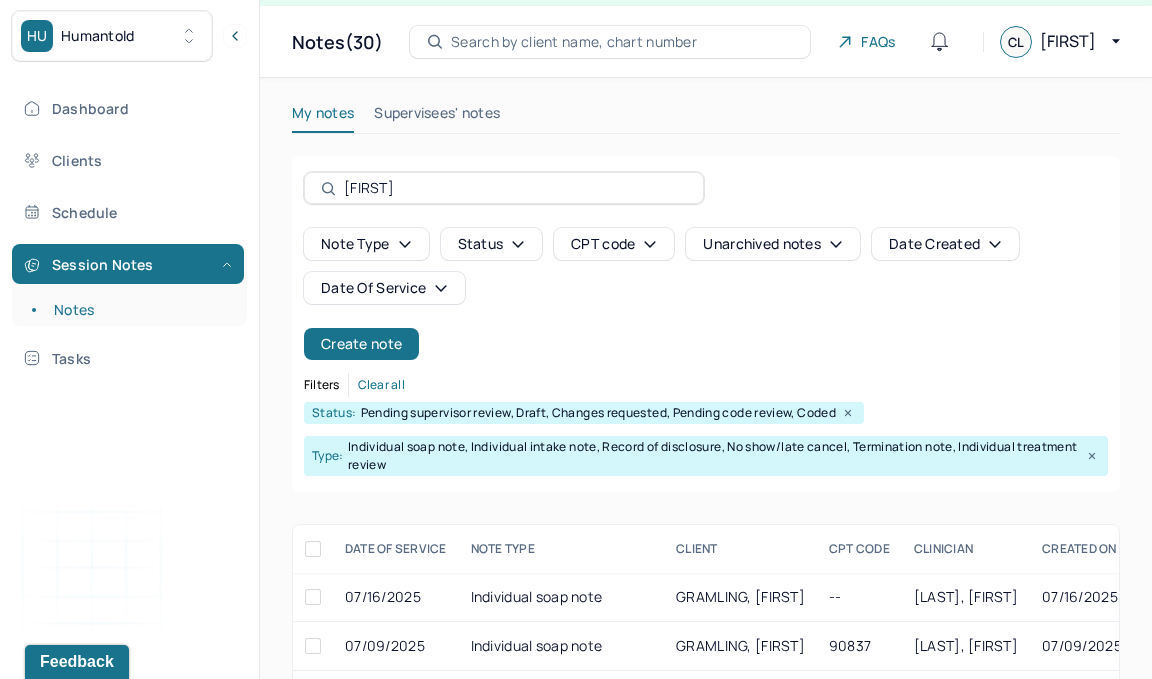 scroll, scrollTop: 35, scrollLeft: 0, axis: vertical 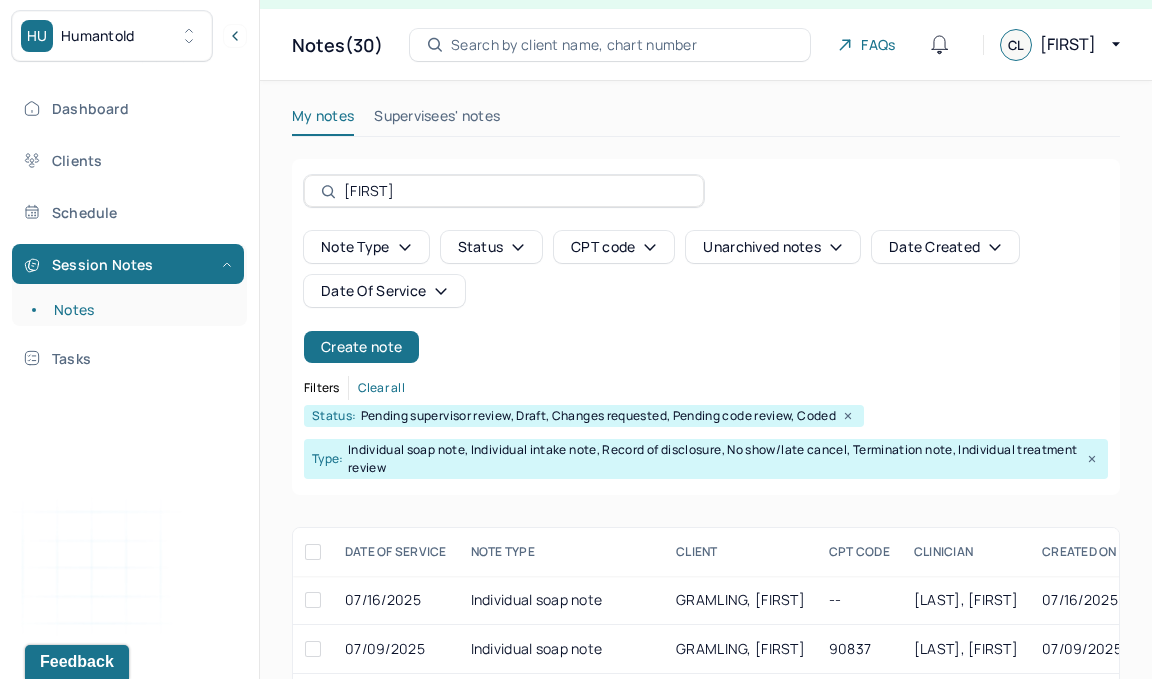 click on "[FIRST]" at bounding box center (515, 191) 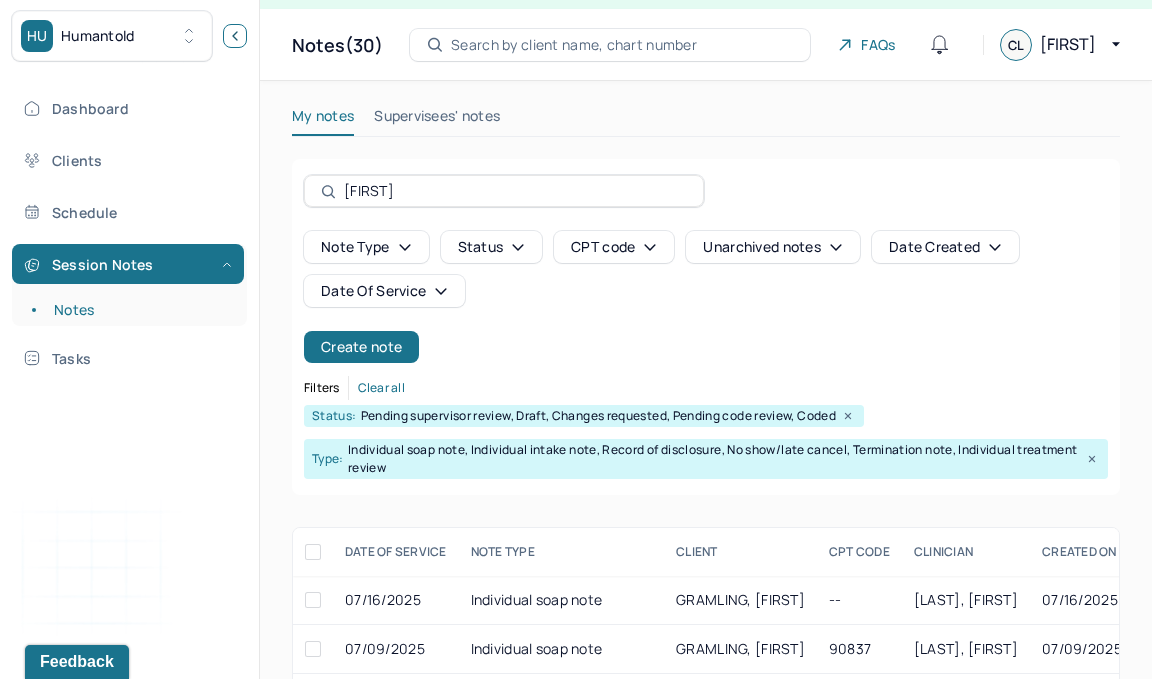 click at bounding box center [235, 36] 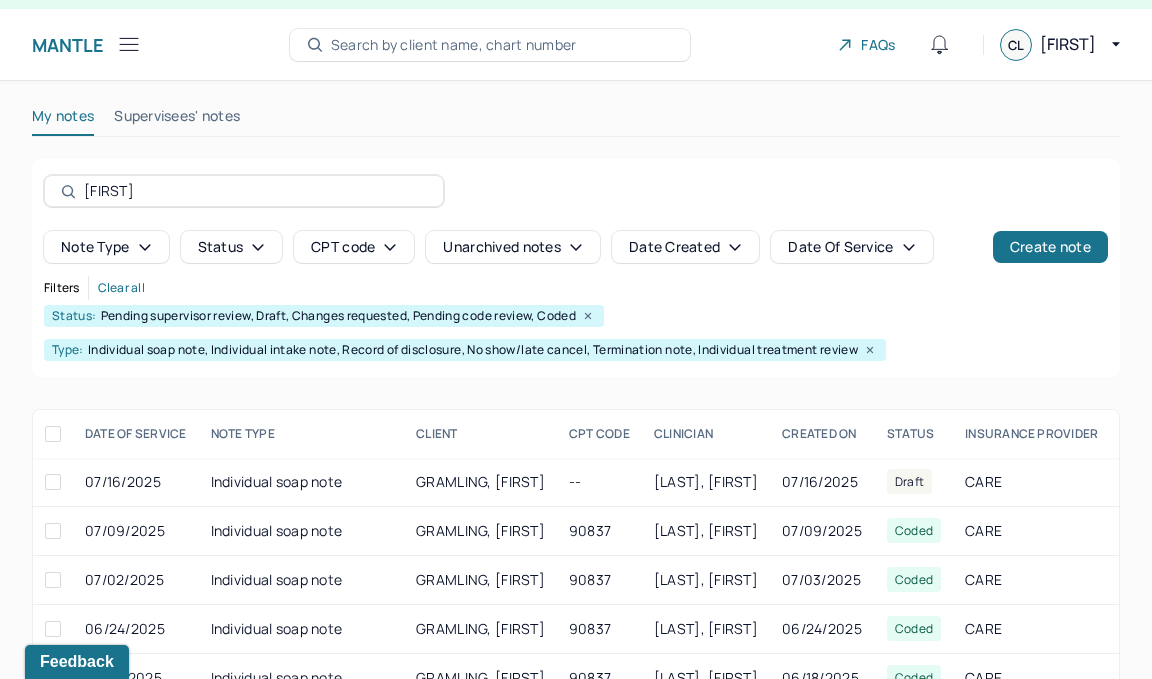 drag, startPoint x: 211, startPoint y: 192, endPoint x: 4, endPoint y: 195, distance: 207.02174 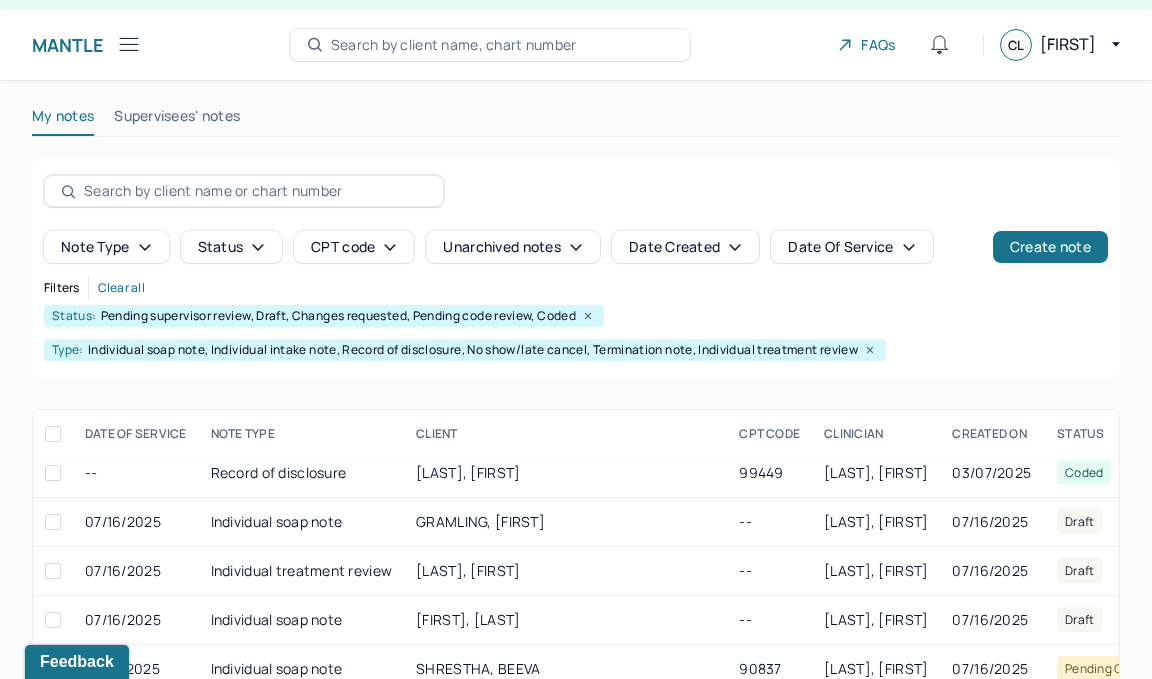 scroll, scrollTop: 252, scrollLeft: 0, axis: vertical 